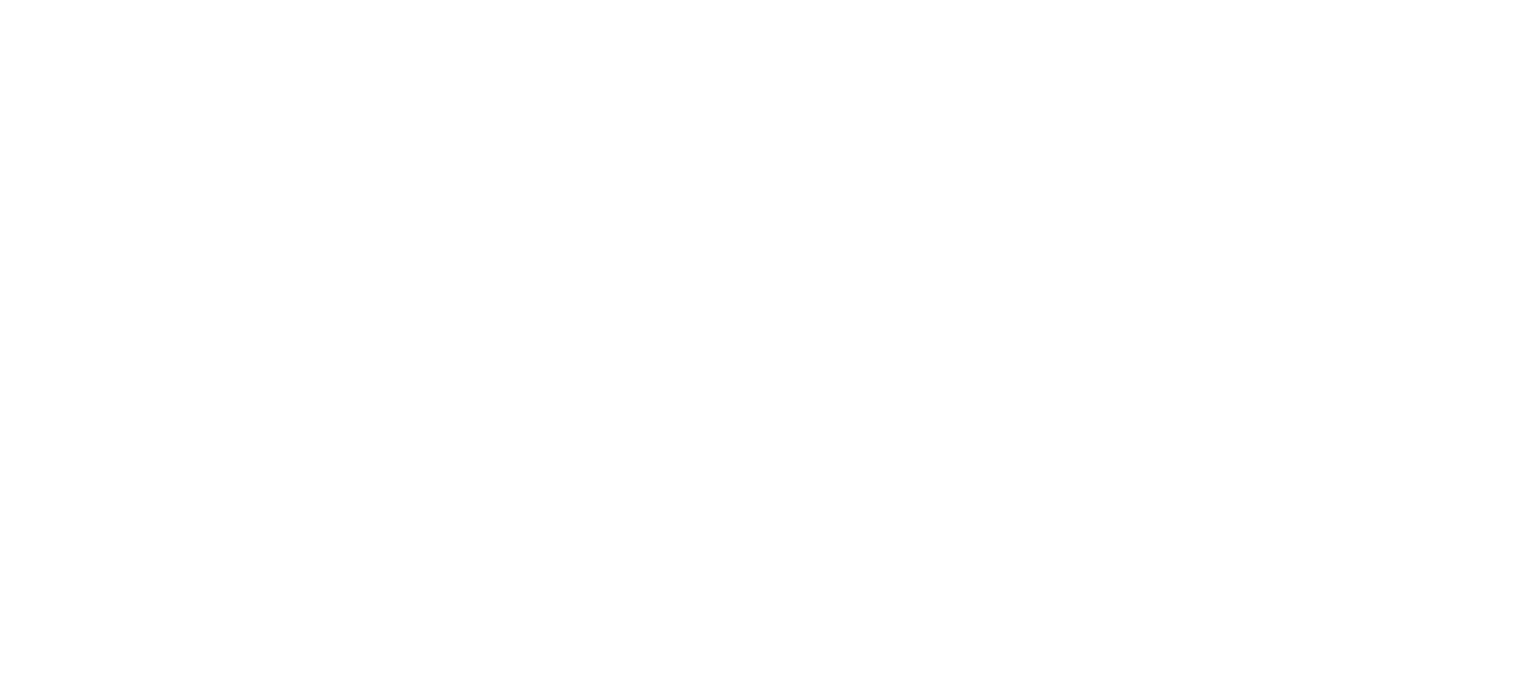 scroll, scrollTop: 0, scrollLeft: 0, axis: both 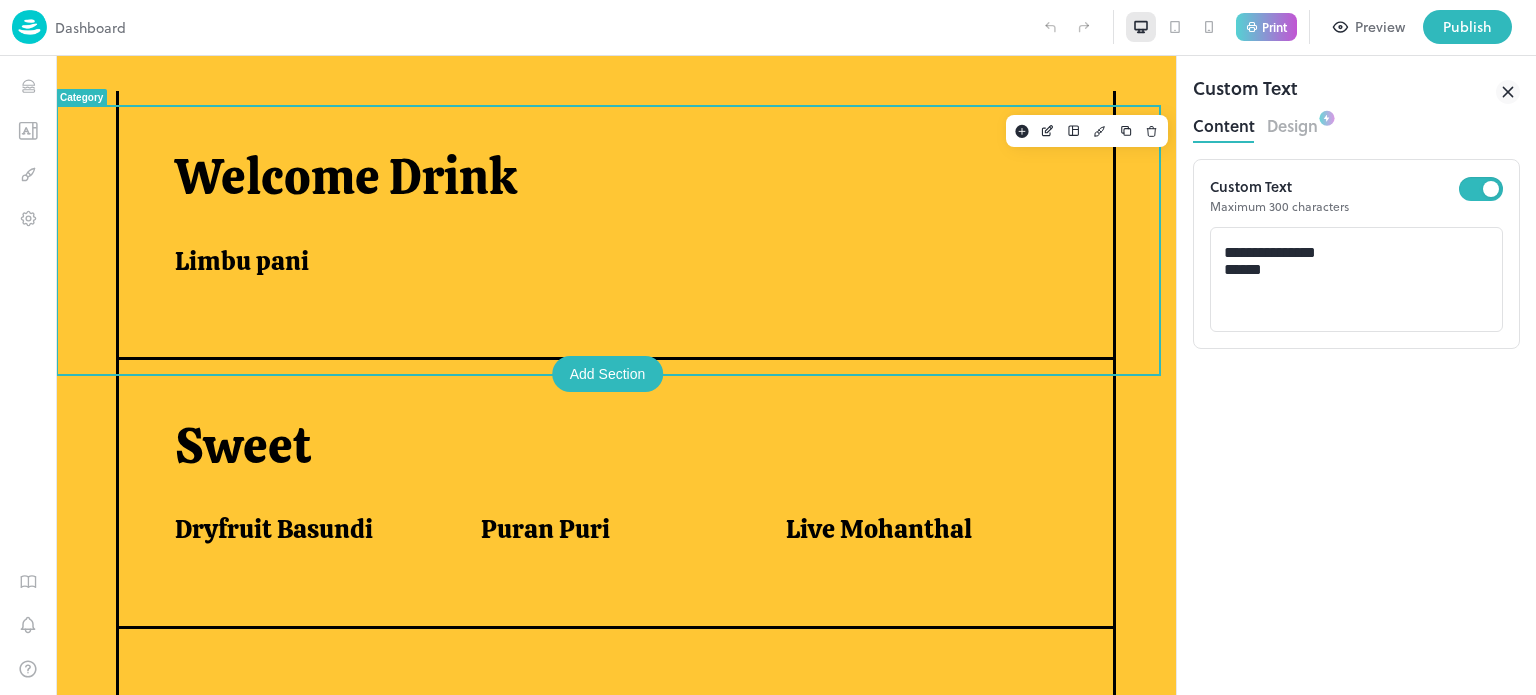 click on "Welcome Drink" at bounding box center [621, 195] 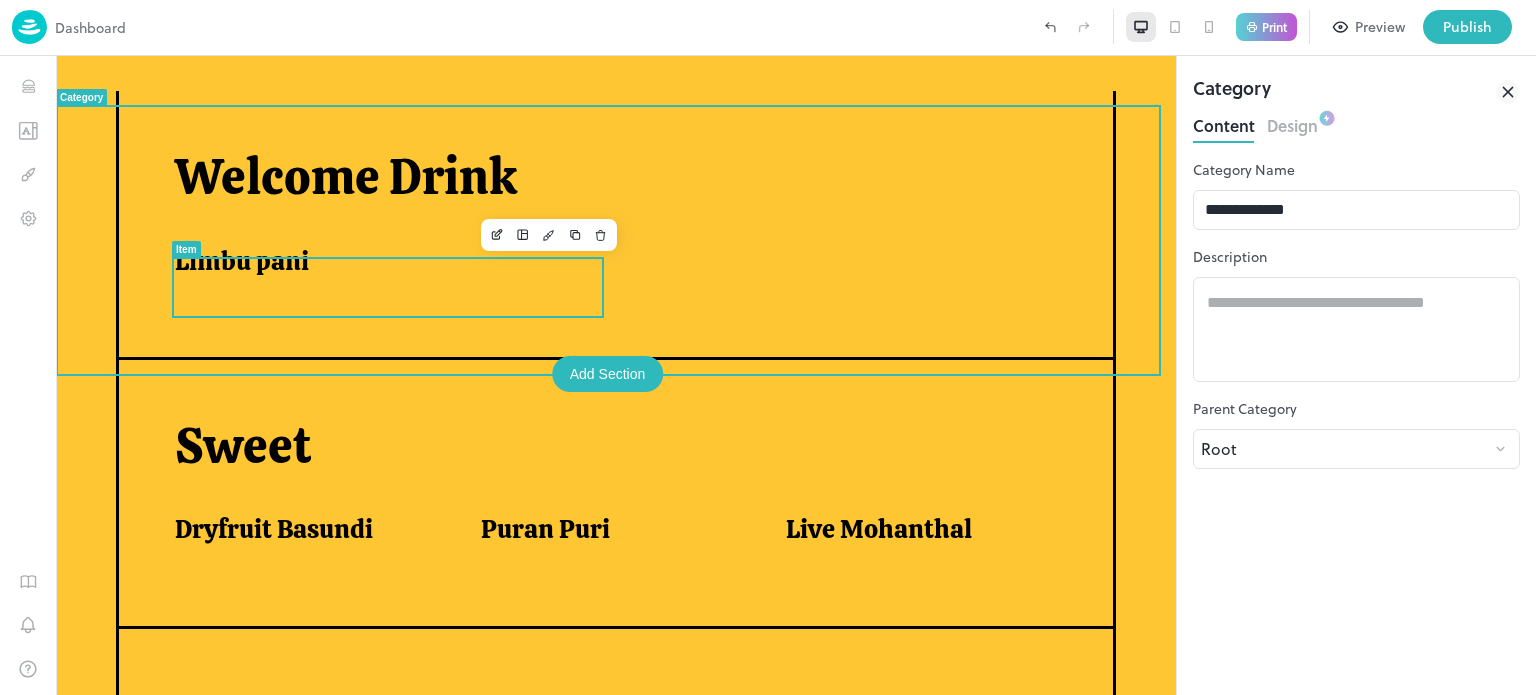 click on "Limbu pani" at bounding box center (380, 266) 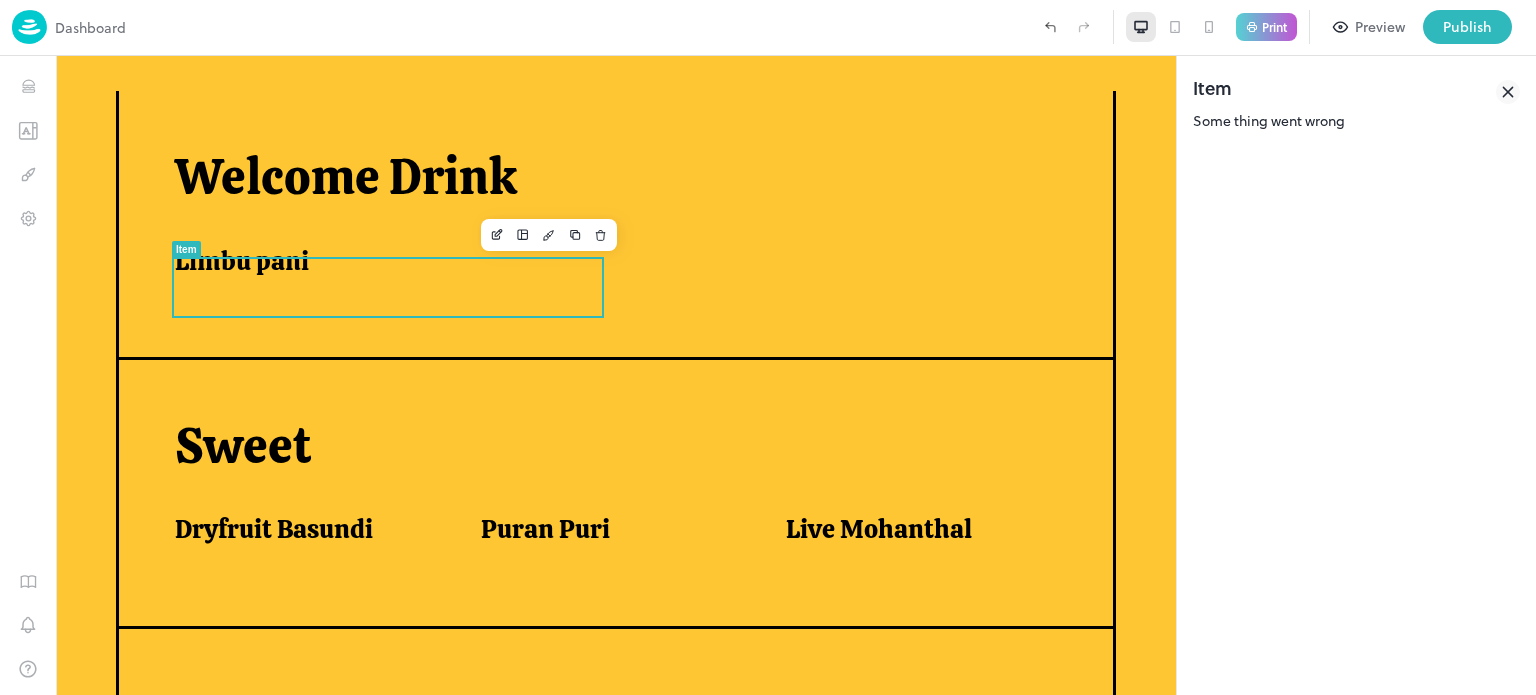 click 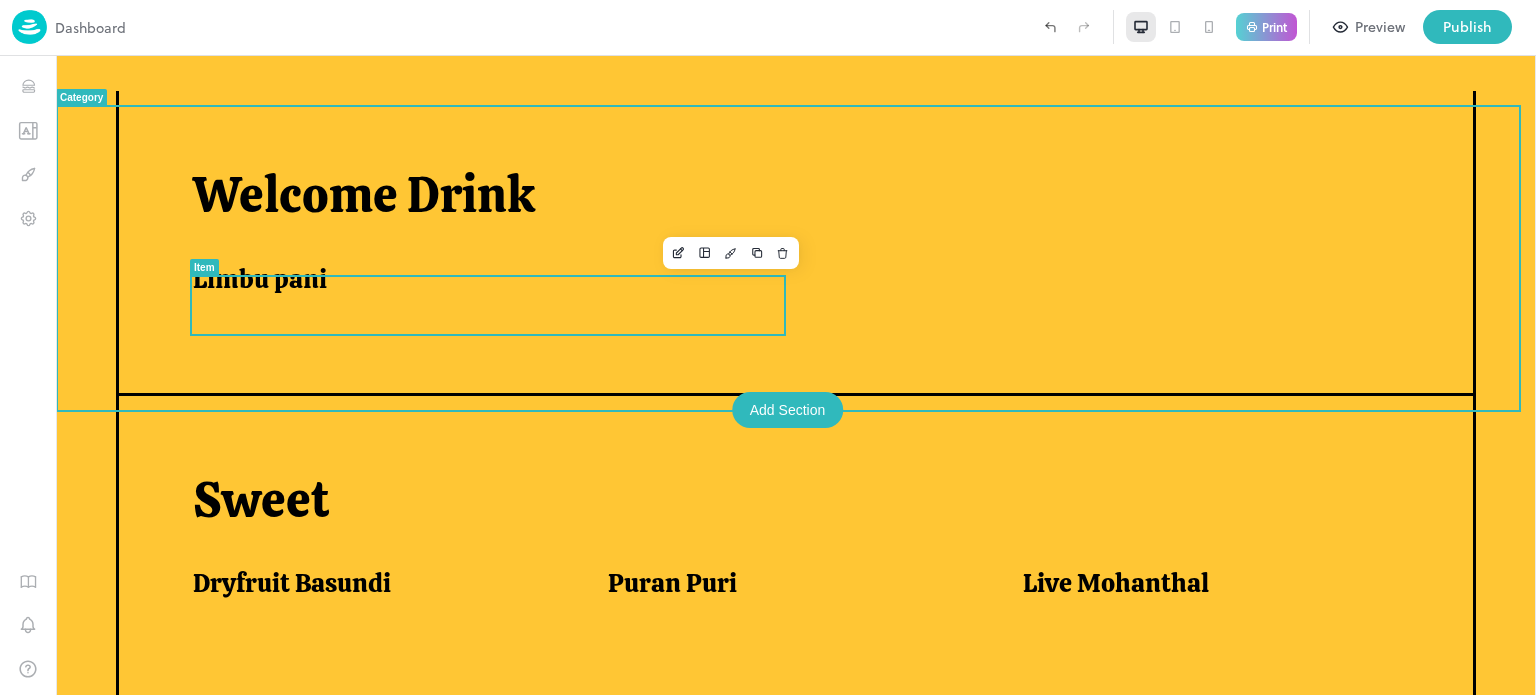 click on "Limbu pani" at bounding box center (260, 279) 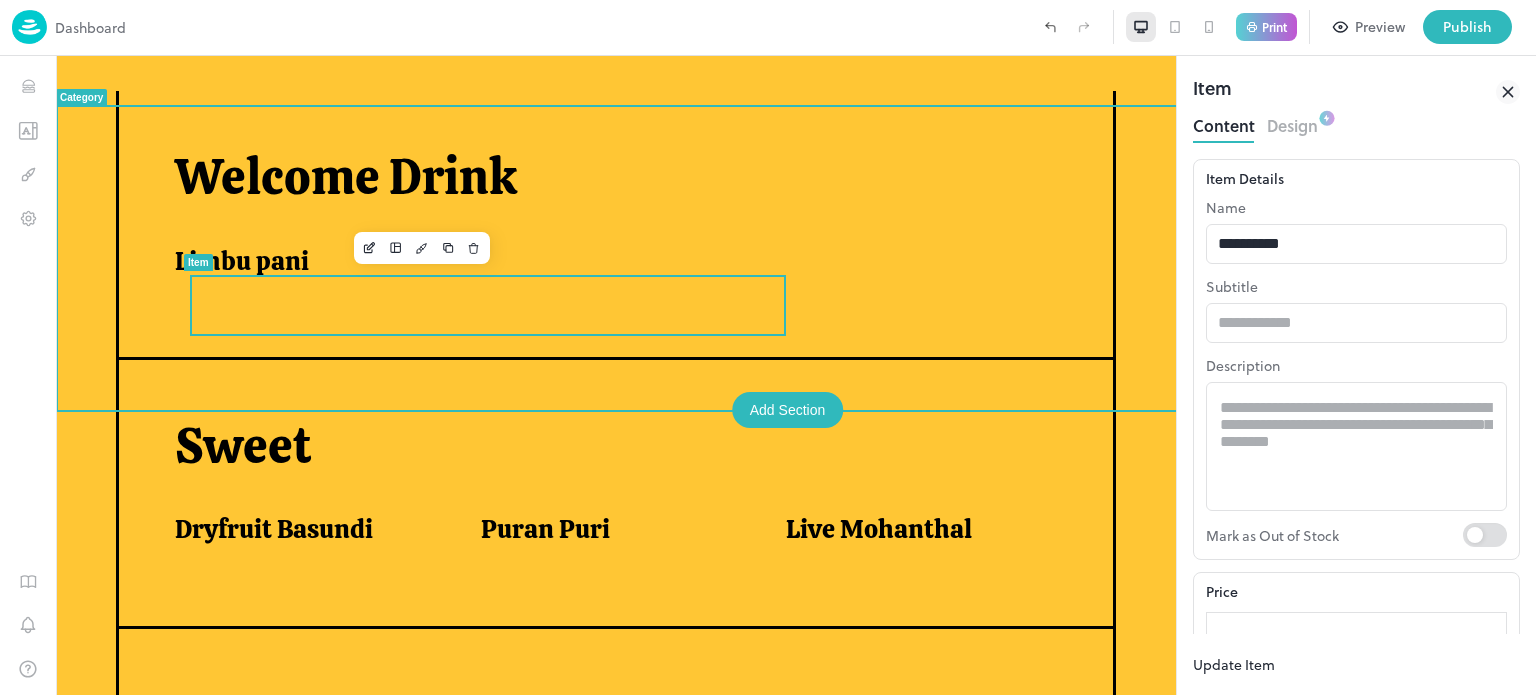 scroll, scrollTop: 0, scrollLeft: 0, axis: both 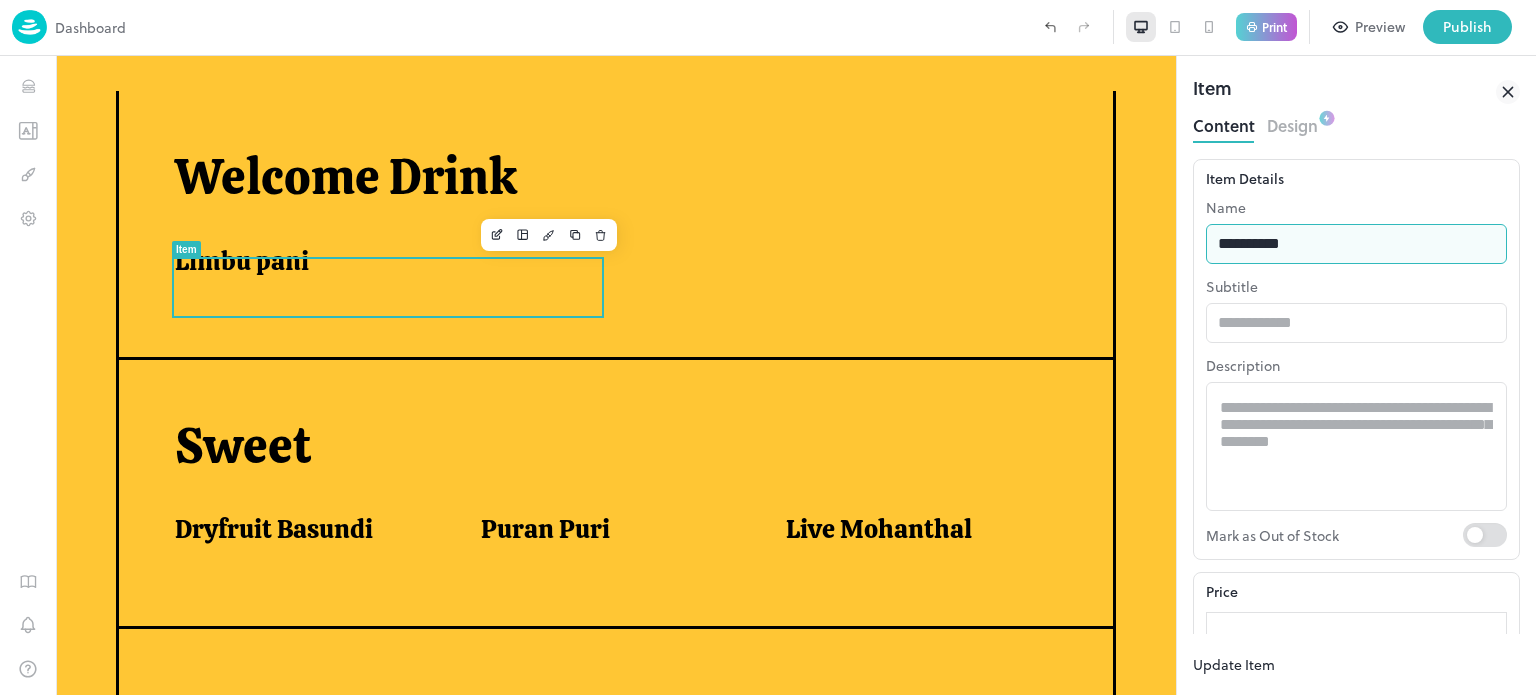click on "**********" at bounding box center (1356, 244) 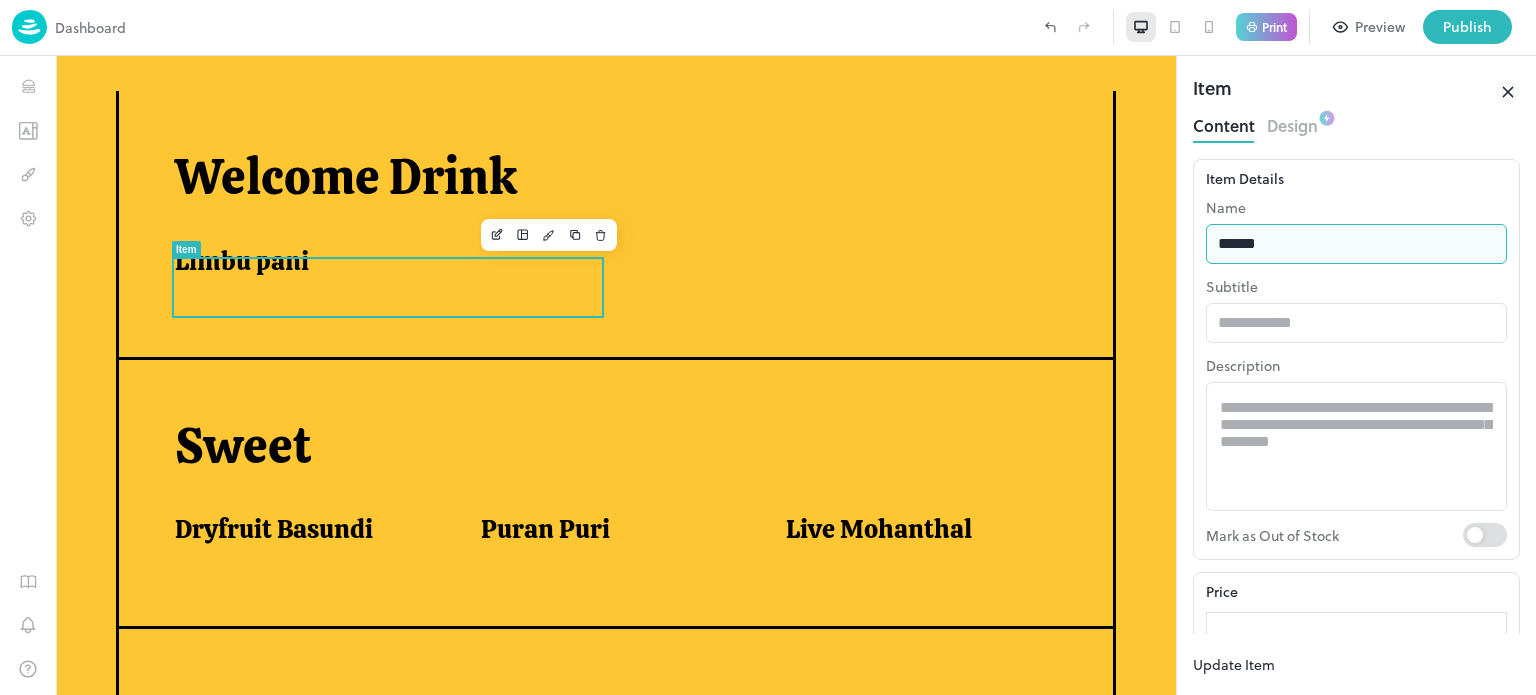 type on "**********" 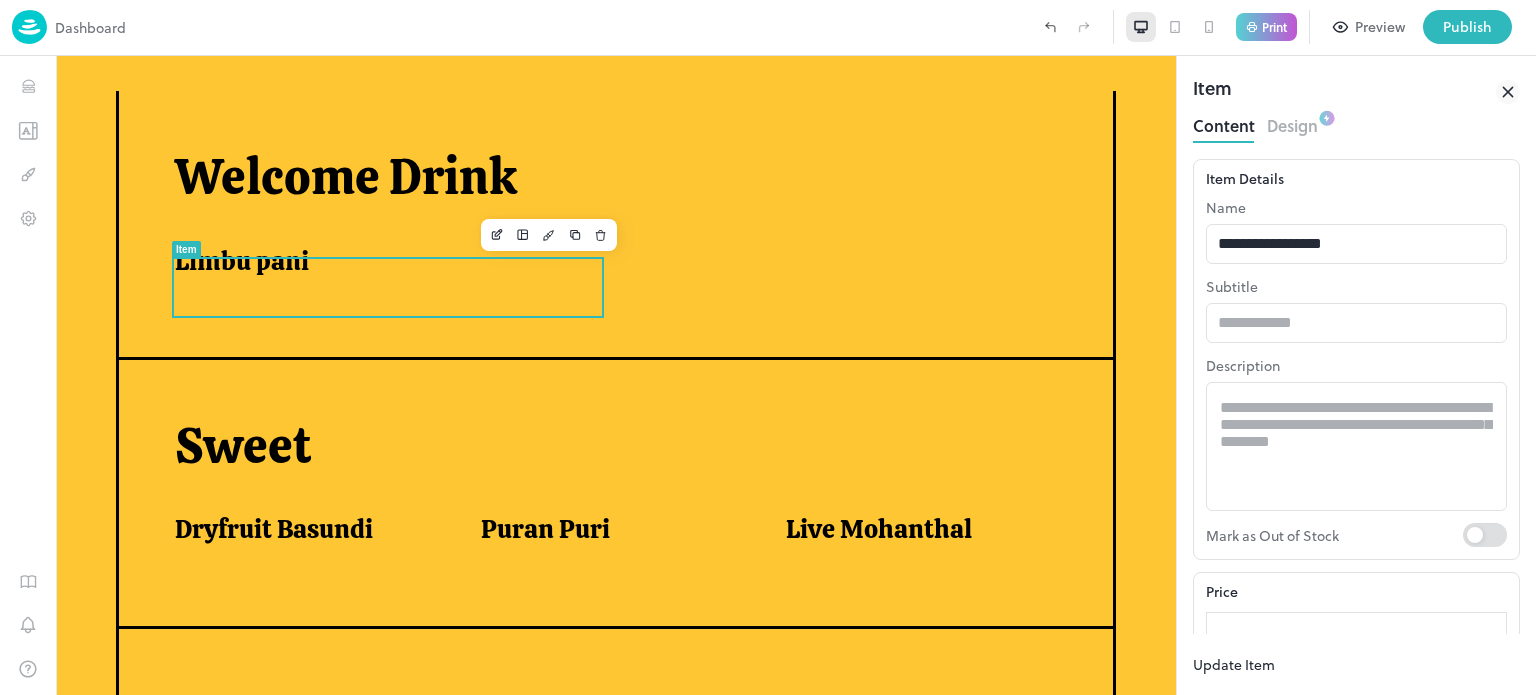 click on "Update Item" at bounding box center [1234, 664] 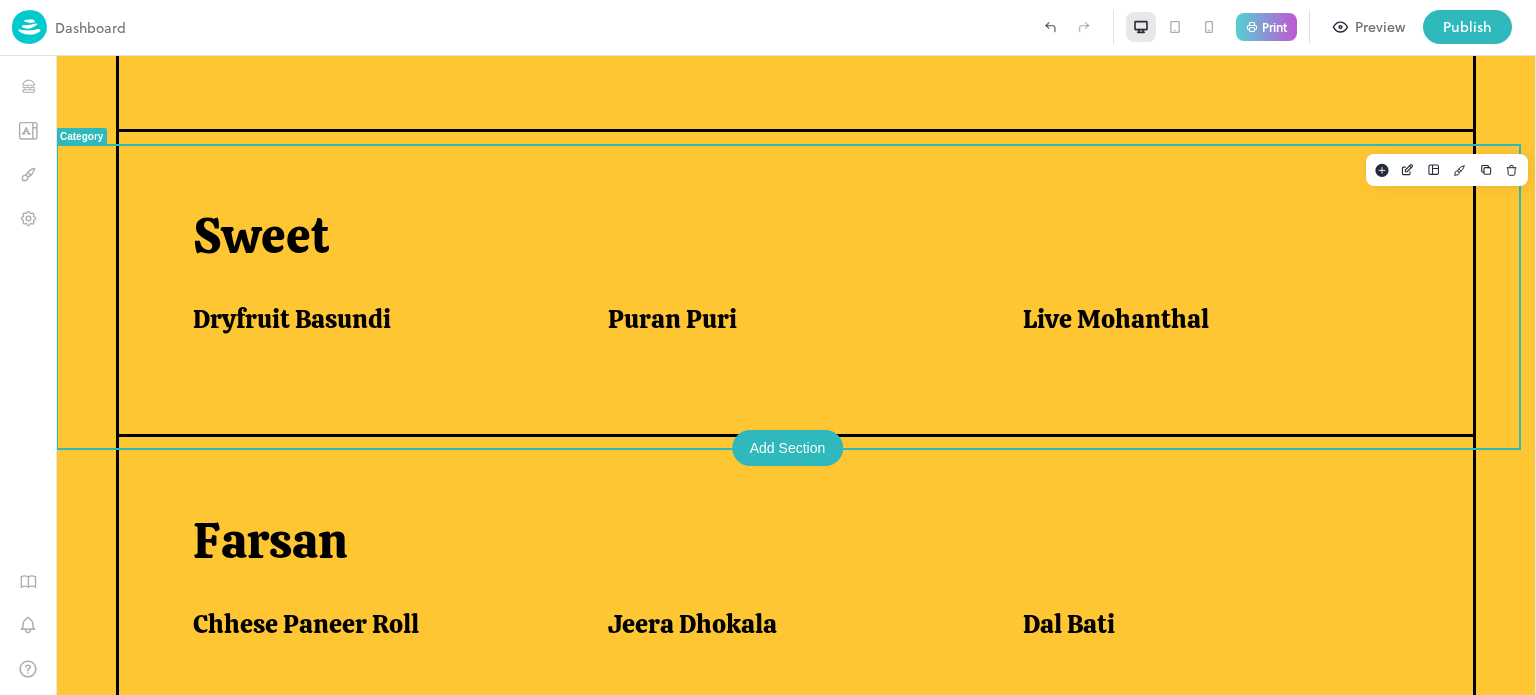 scroll, scrollTop: 780, scrollLeft: 0, axis: vertical 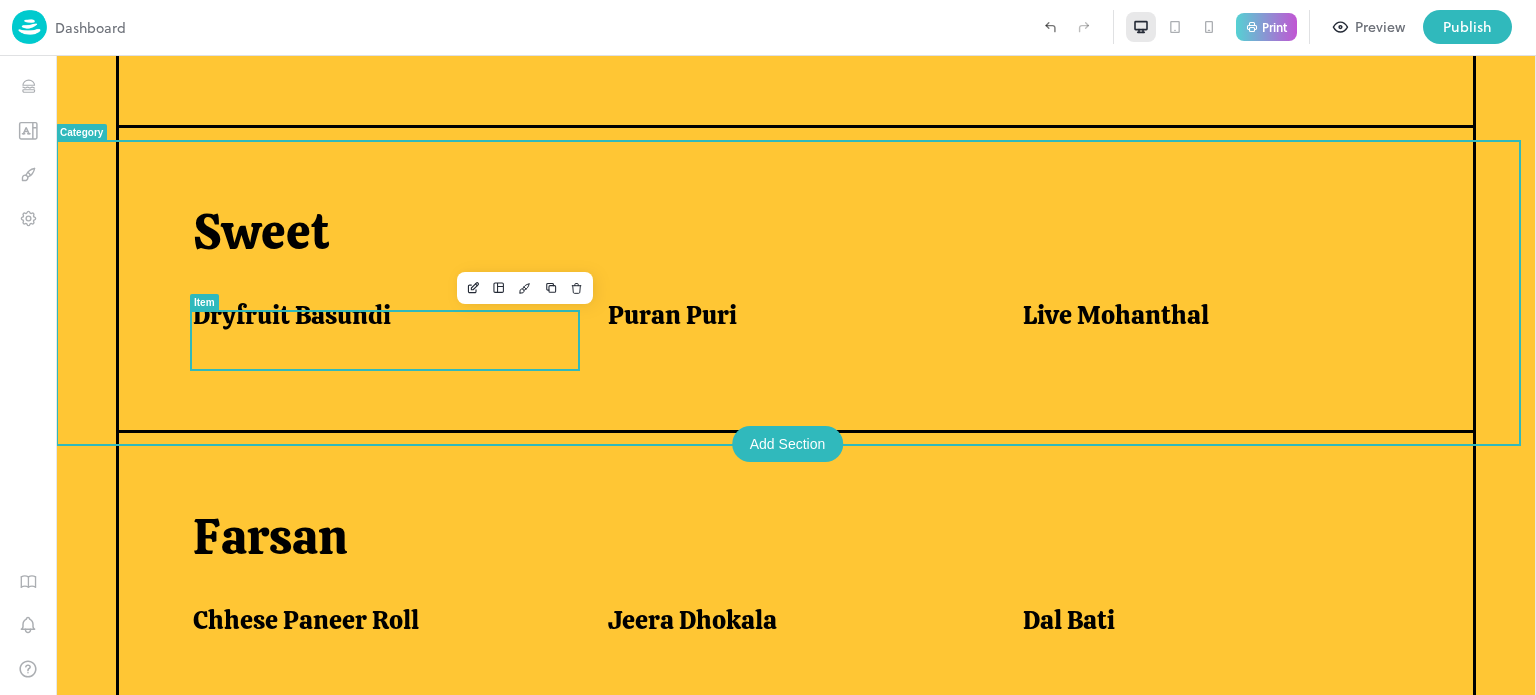 click on "Dryfruit Basundi" at bounding box center [292, 315] 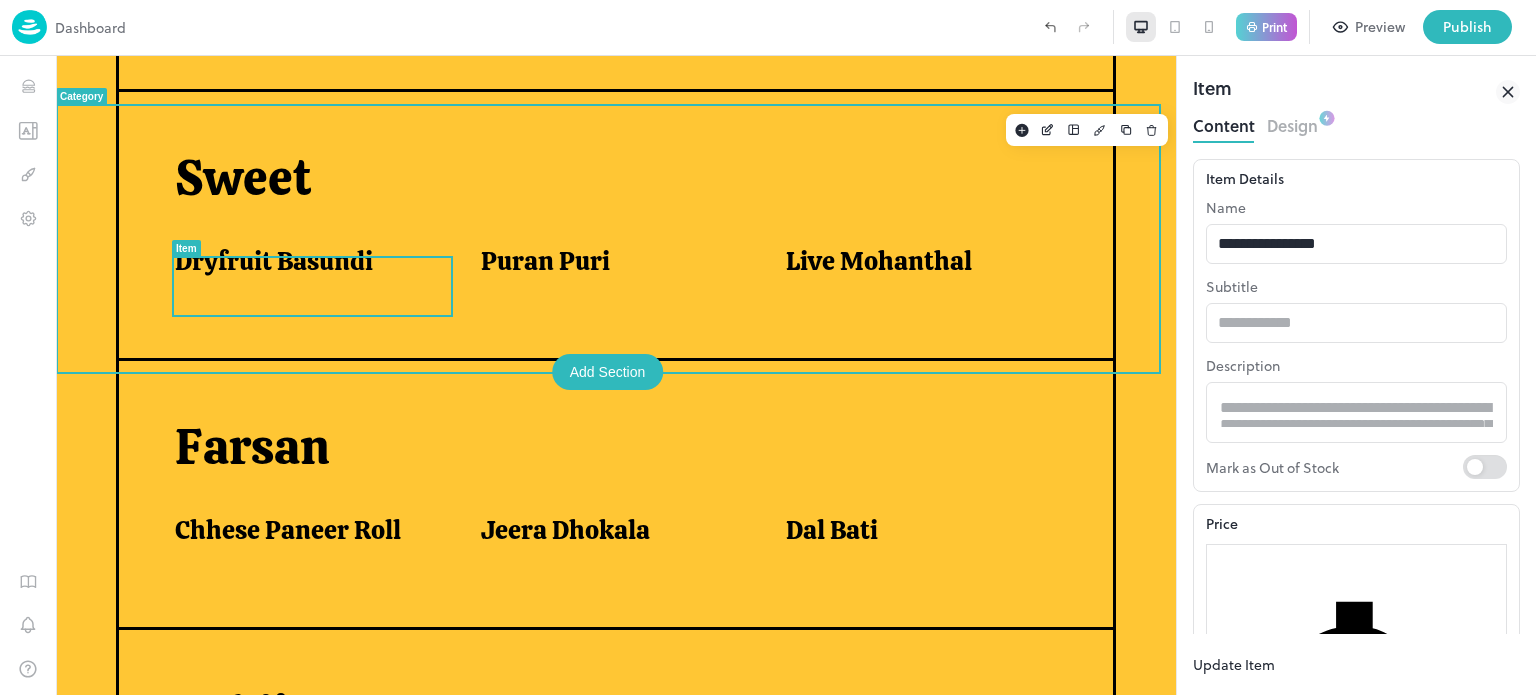 scroll, scrollTop: 761, scrollLeft: 0, axis: vertical 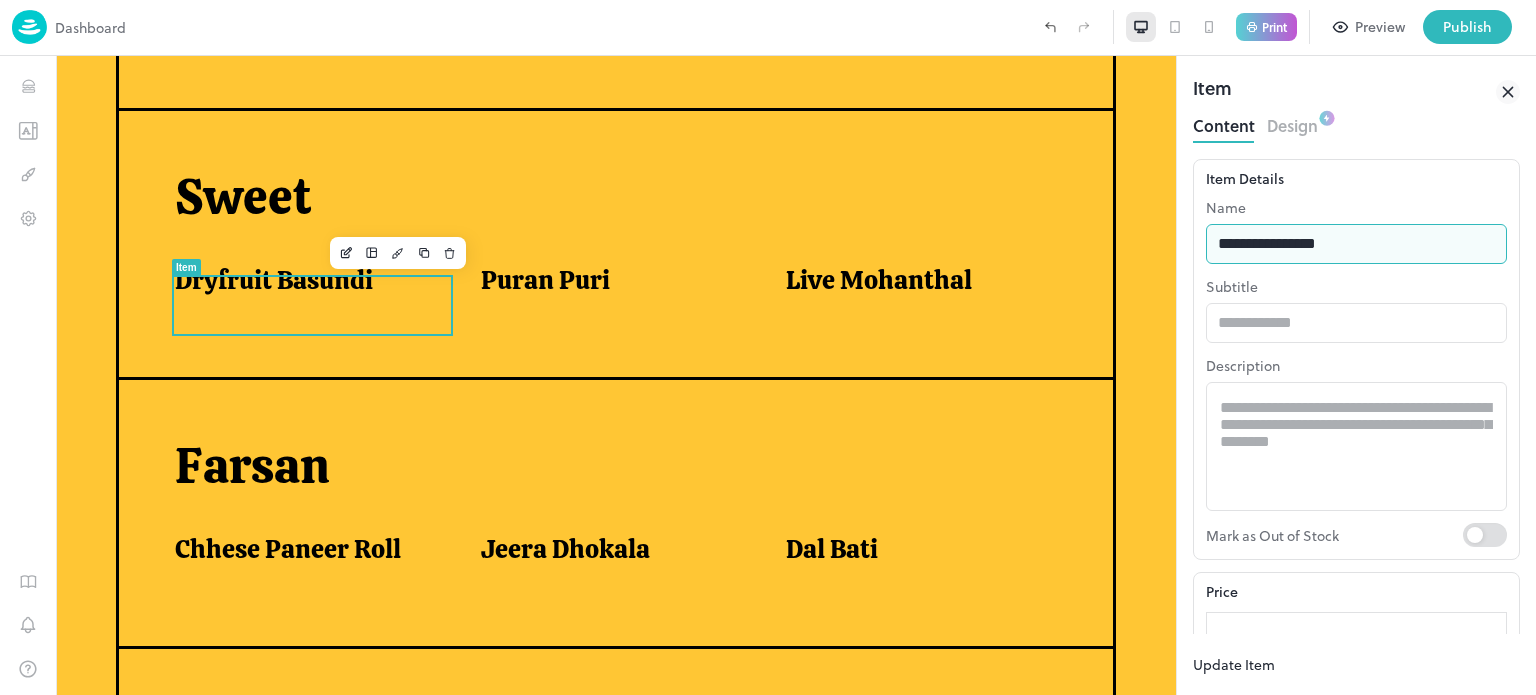 click on "**********" at bounding box center (1356, 244) 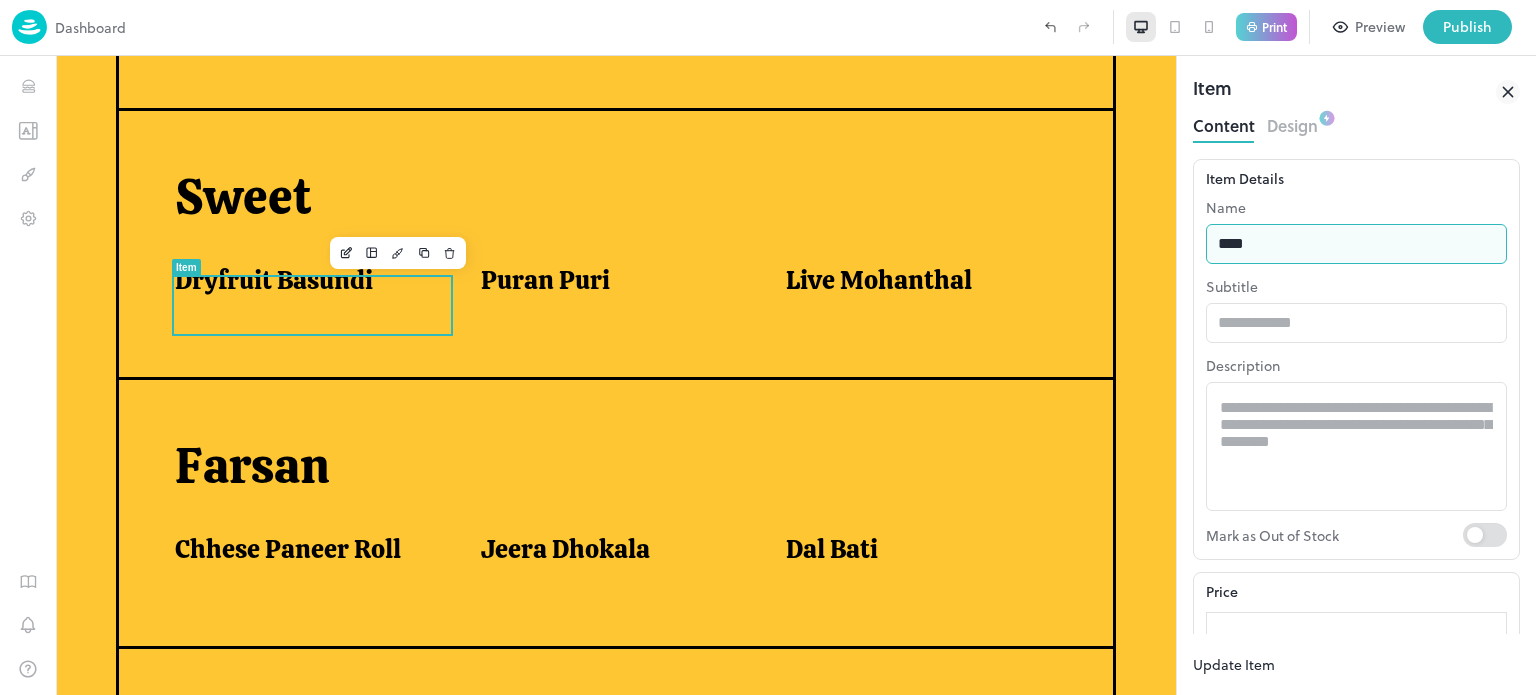 type on "**********" 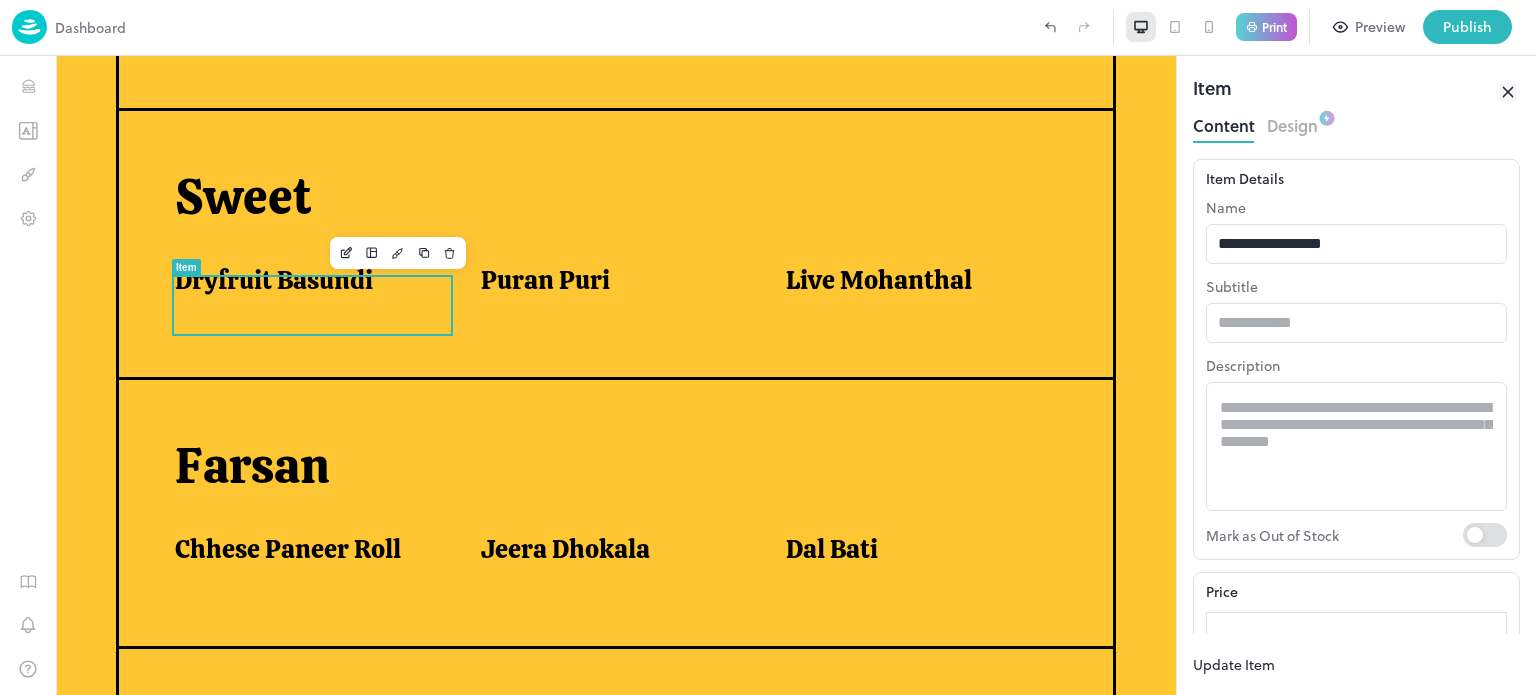 click on "Update Item" at bounding box center (1234, 664) 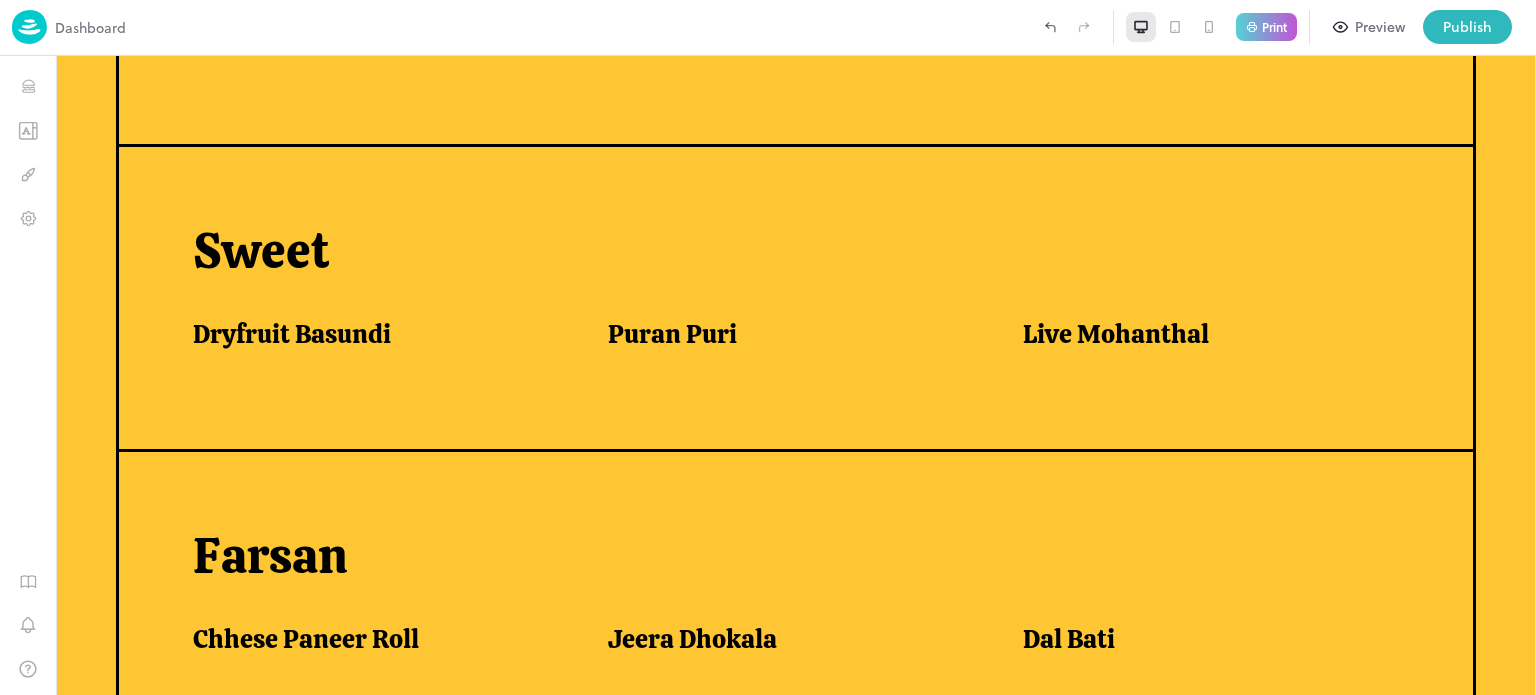 scroll, scrollTop: 780, scrollLeft: 0, axis: vertical 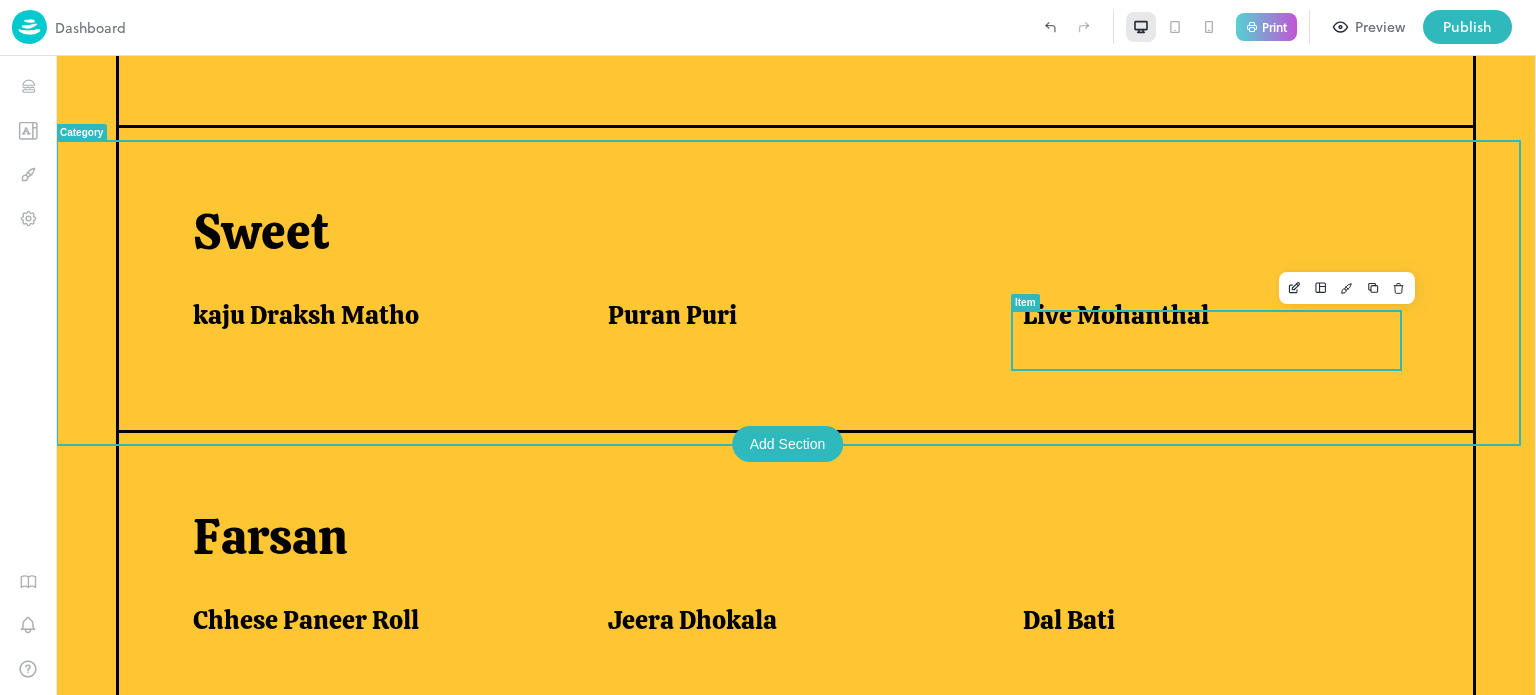 click on "Live Mohanthal" at bounding box center [1116, 315] 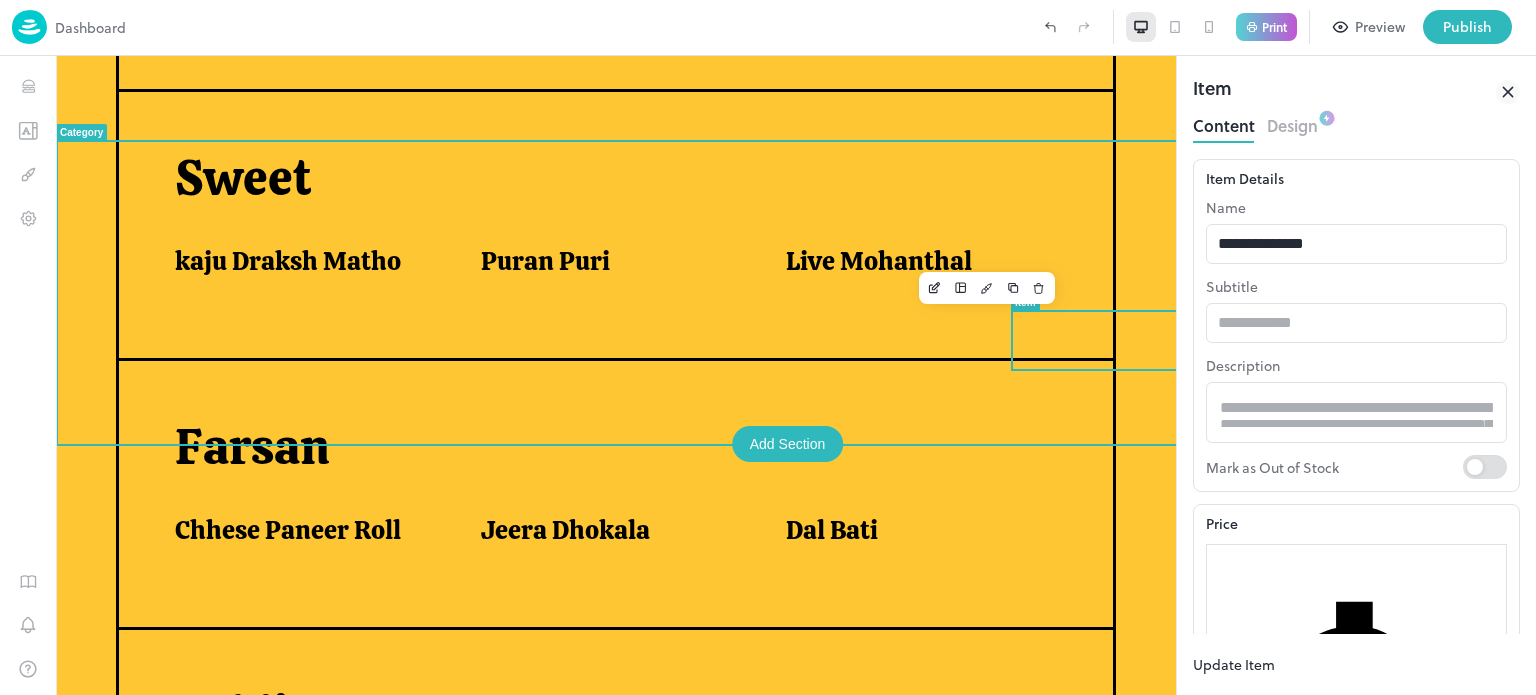 scroll, scrollTop: 761, scrollLeft: 0, axis: vertical 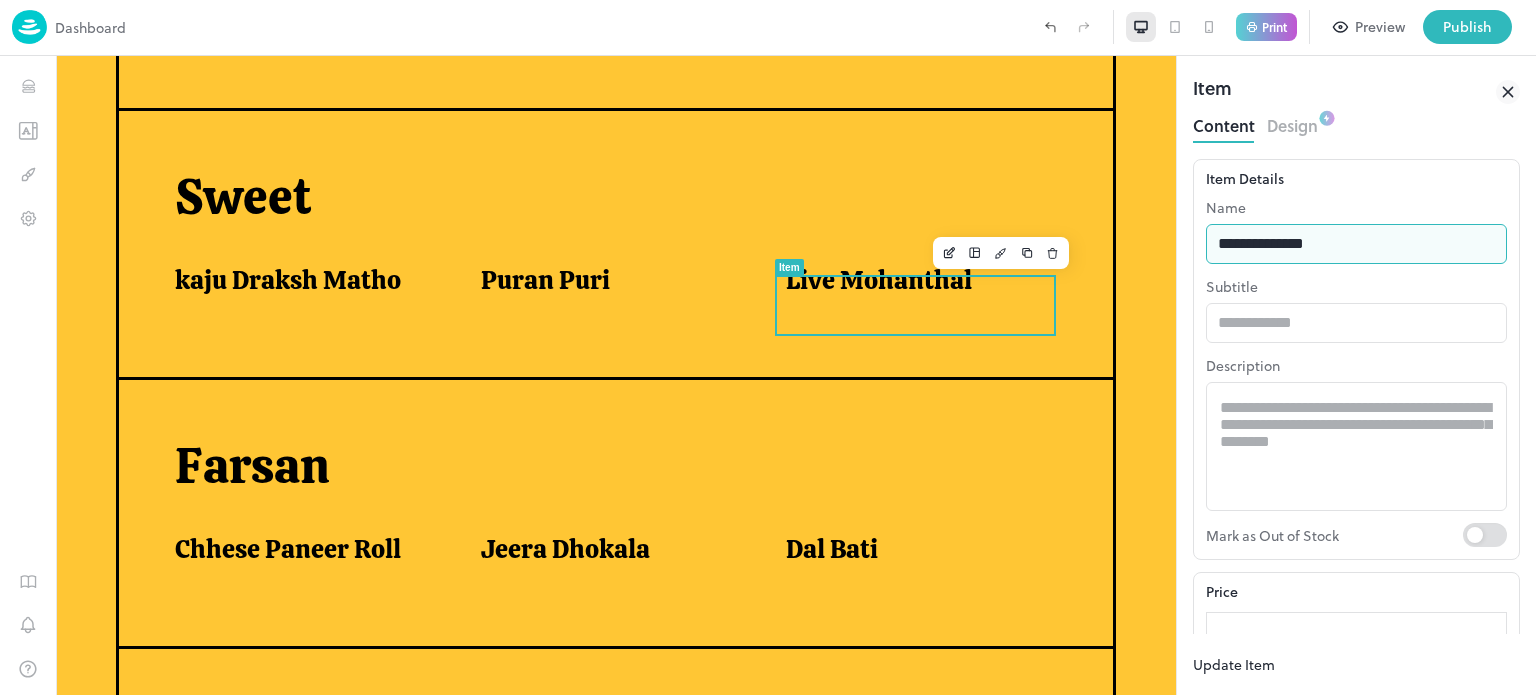 click on "**********" at bounding box center [1356, 244] 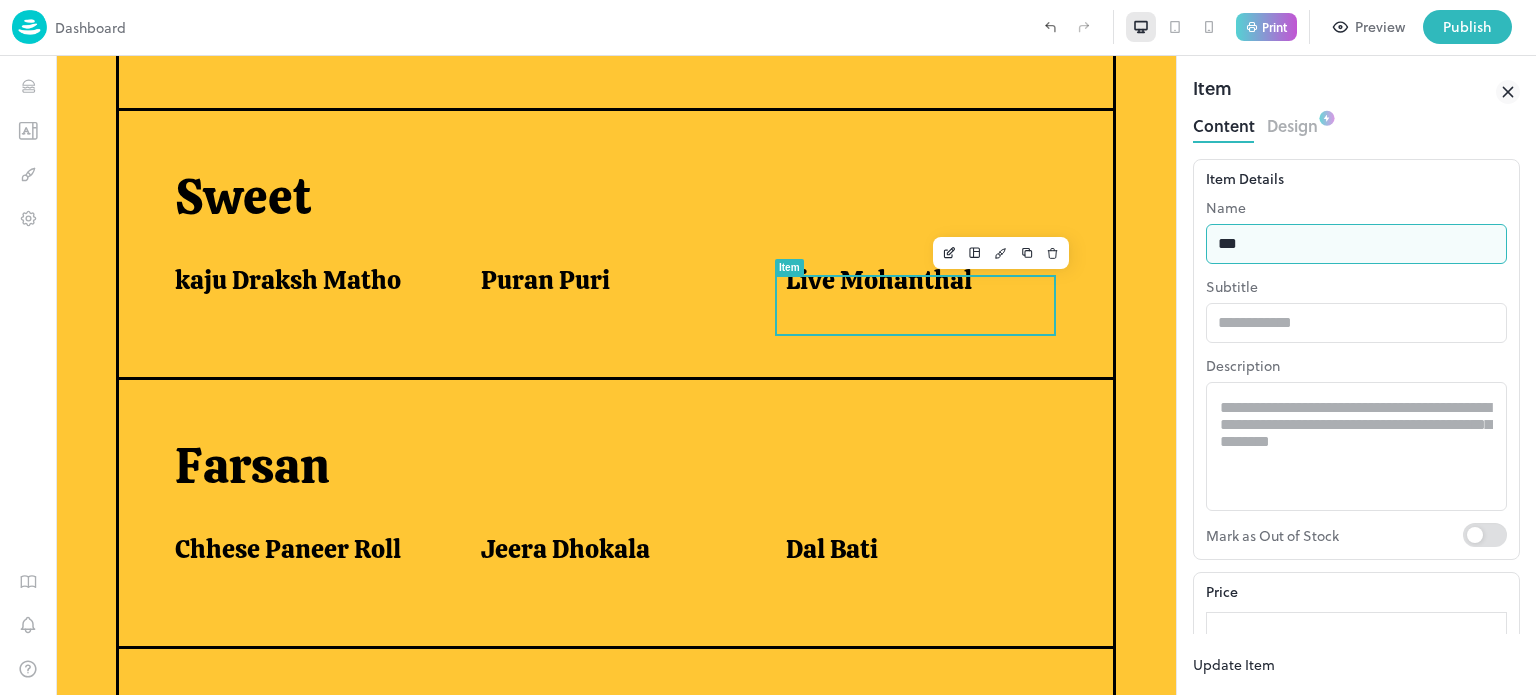 type on "**********" 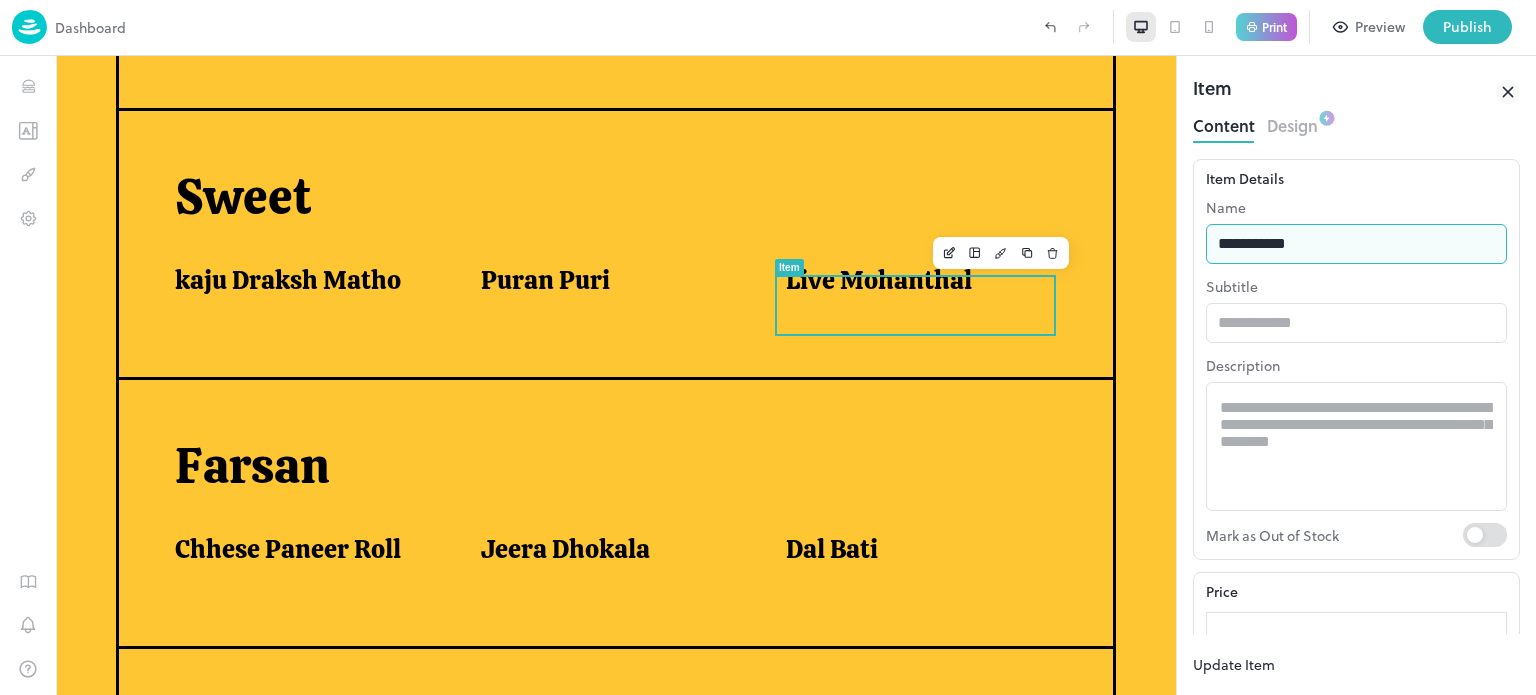 click on "Update Item" at bounding box center (1234, 664) 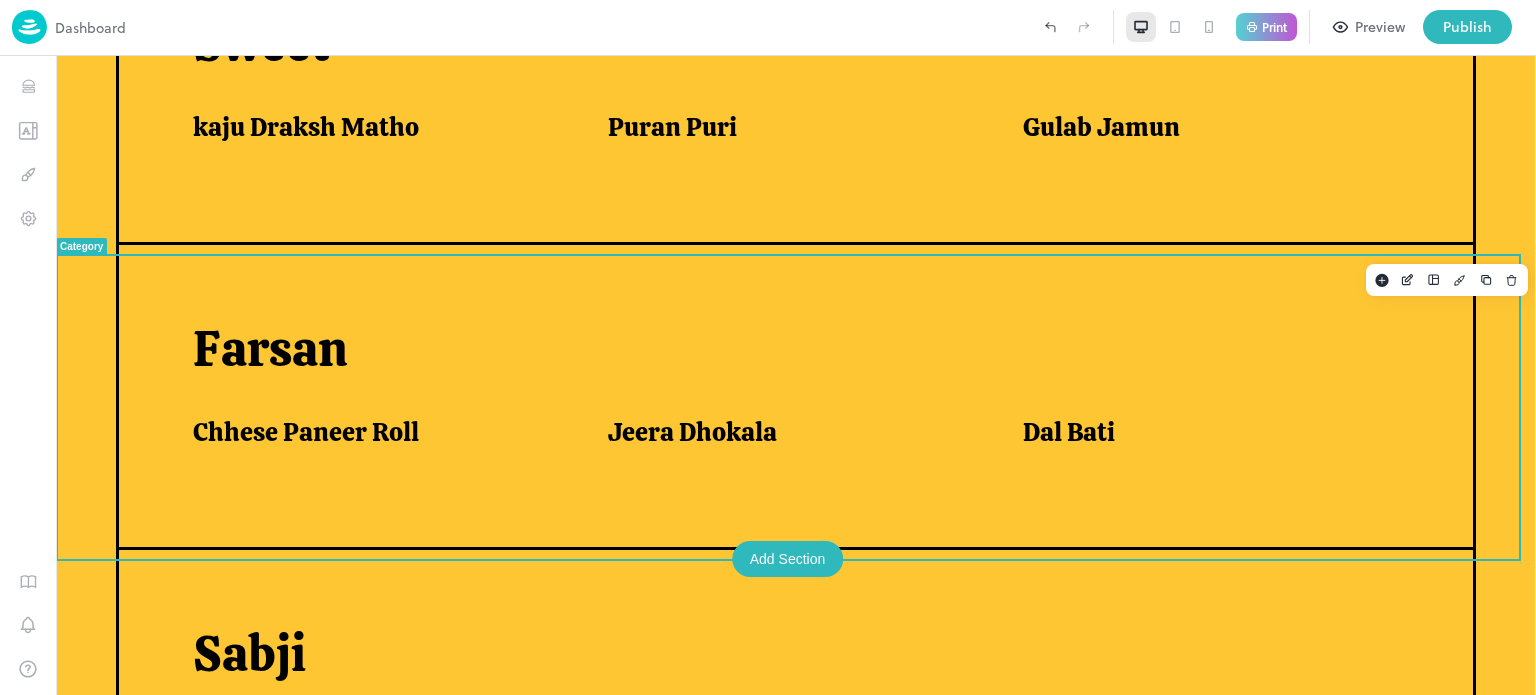 scroll, scrollTop: 1016, scrollLeft: 0, axis: vertical 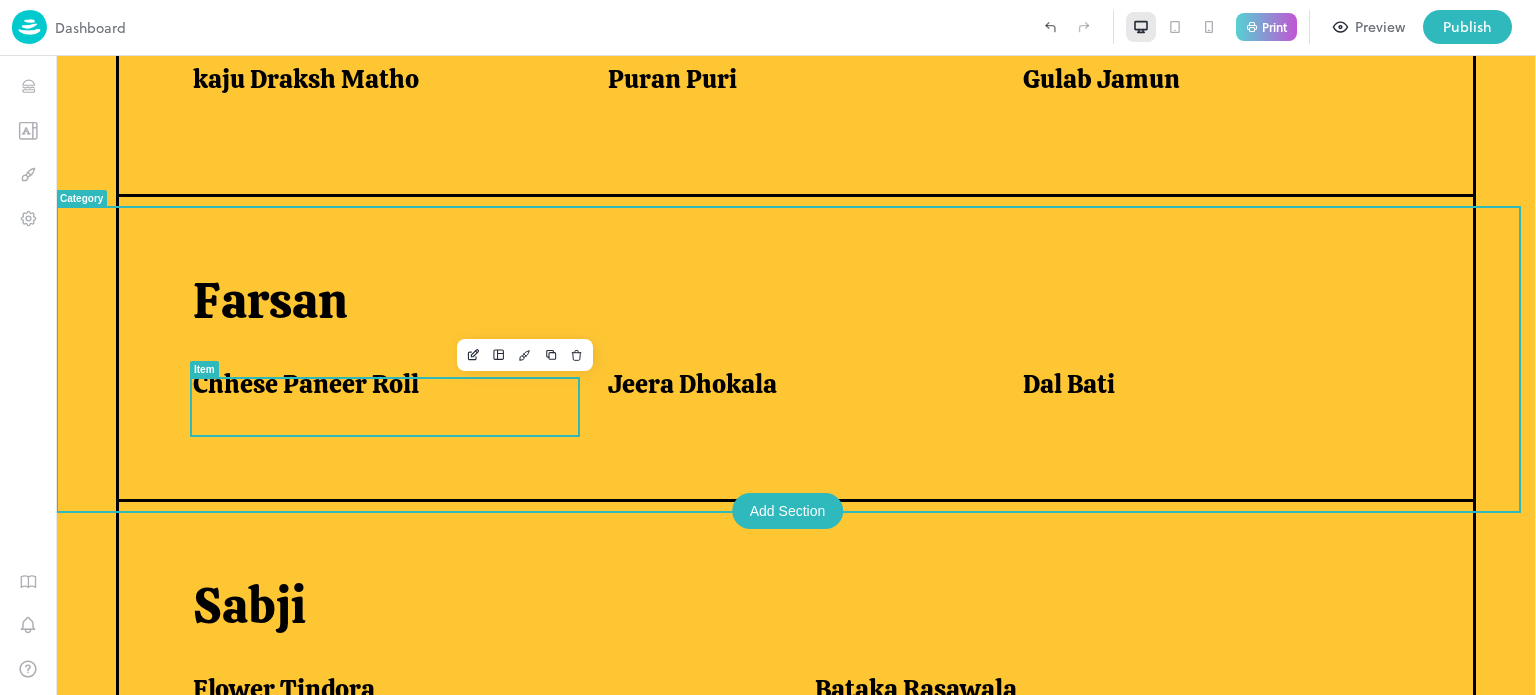 click on "Chhese Paneer Roll" at bounding box center [376, 389] 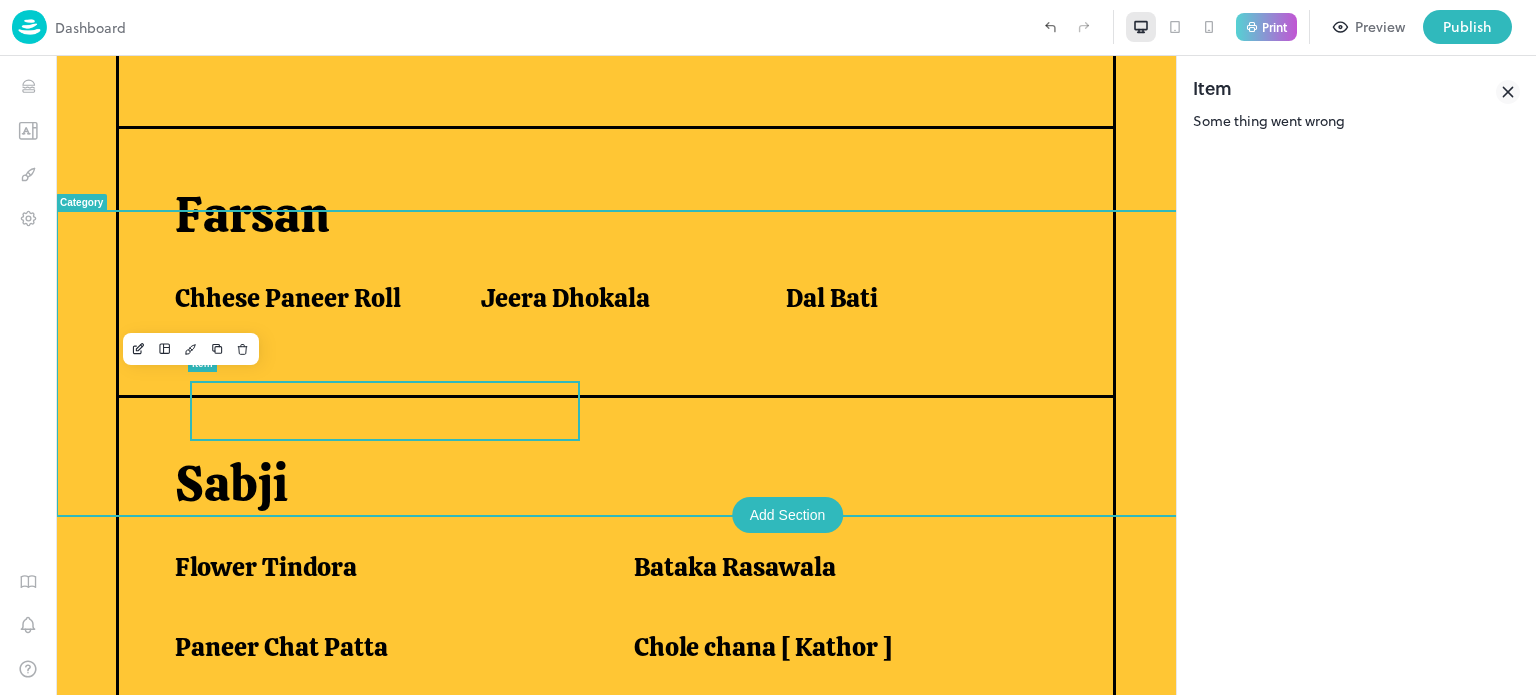 scroll, scrollTop: 961, scrollLeft: 0, axis: vertical 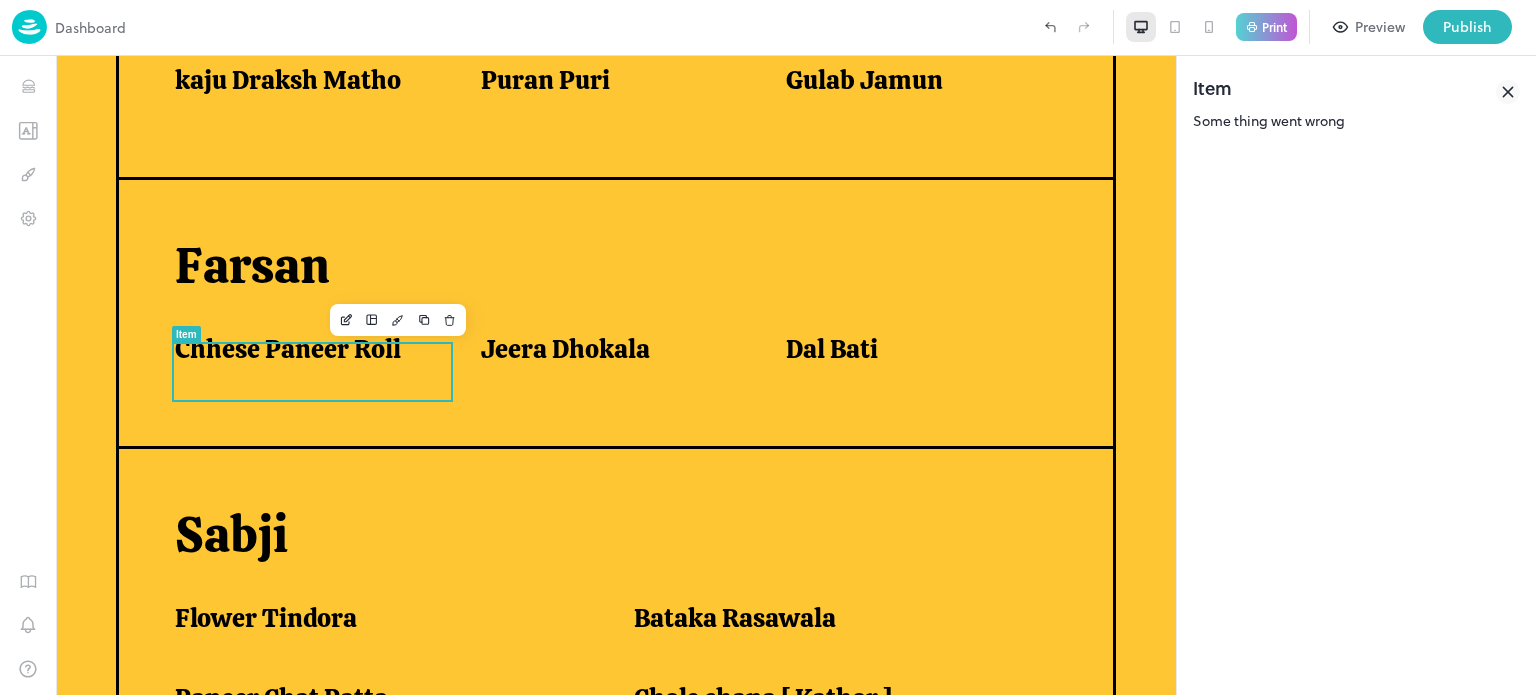 click 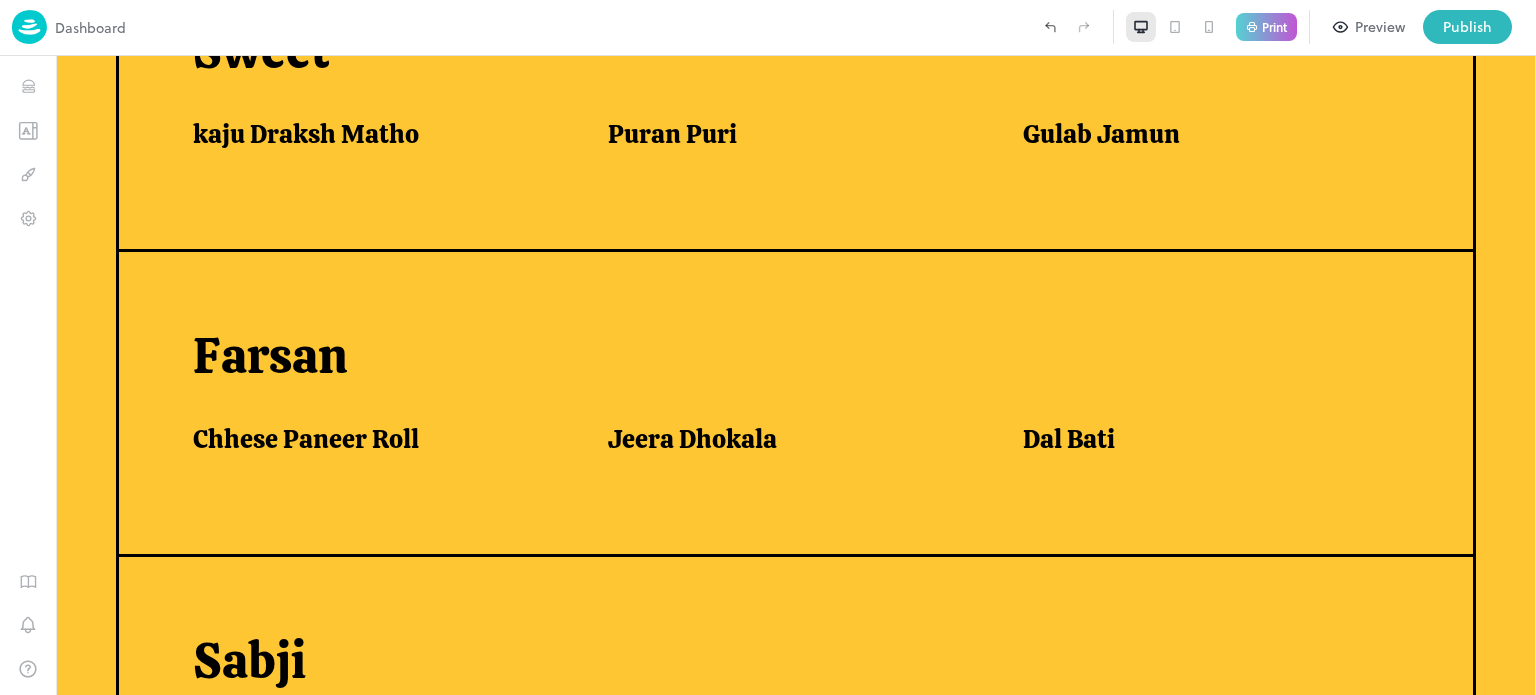 scroll, scrollTop: 1016, scrollLeft: 0, axis: vertical 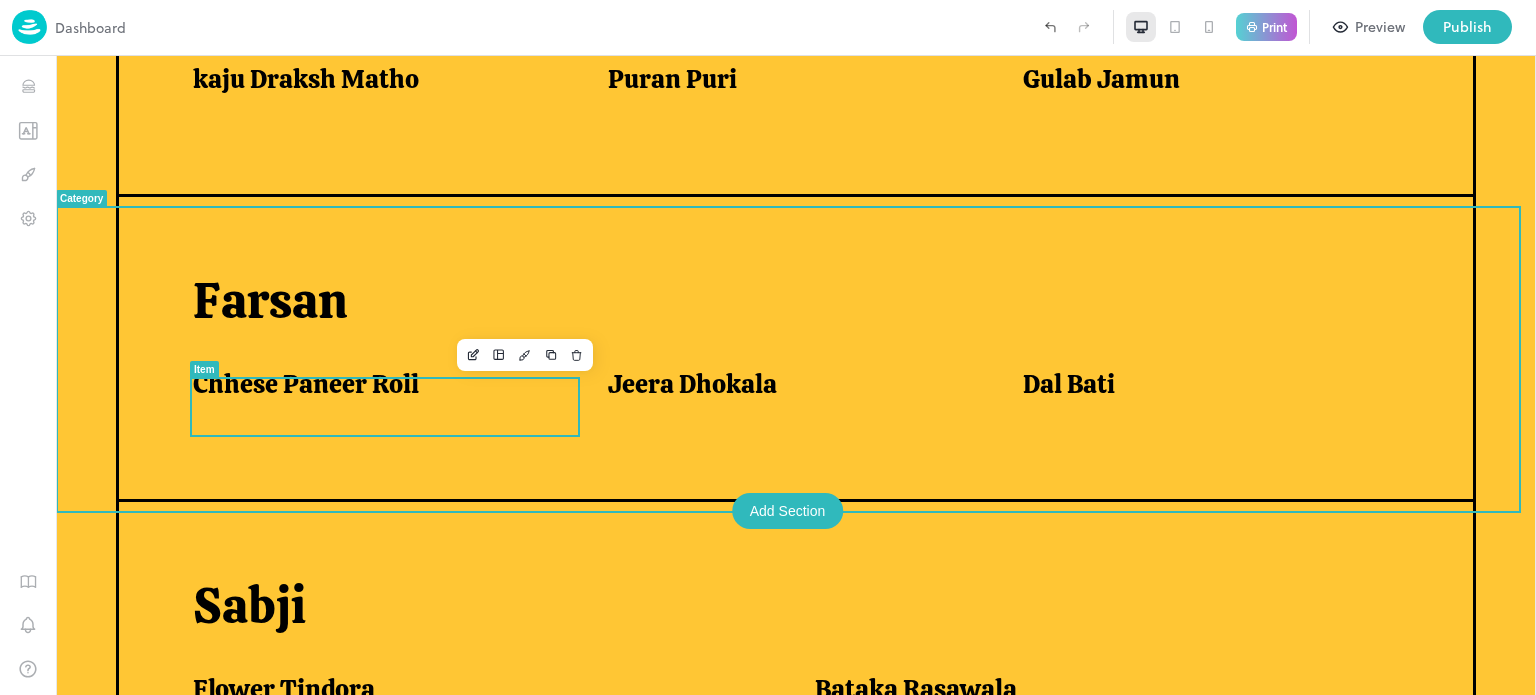 click on "Chhese Paneer Roll" at bounding box center [388, 396] 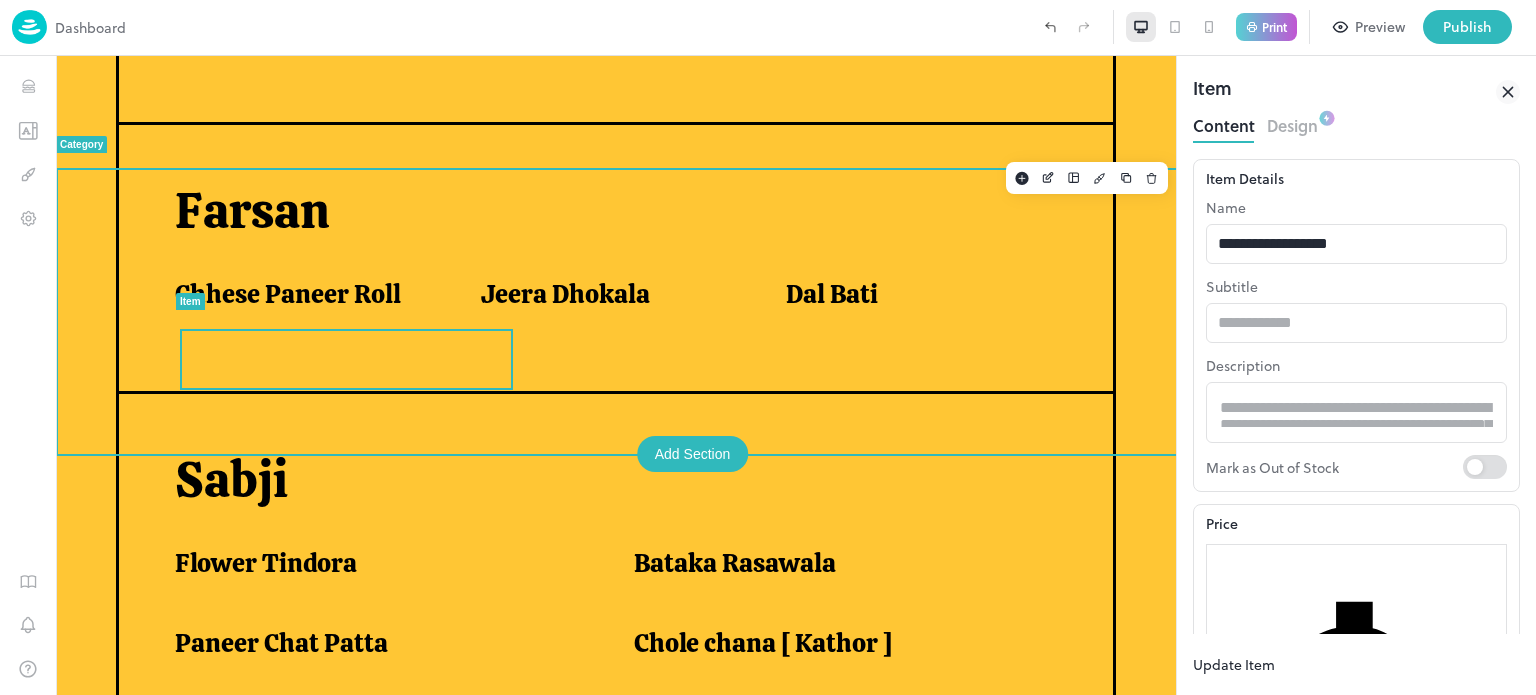 scroll, scrollTop: 0, scrollLeft: 0, axis: both 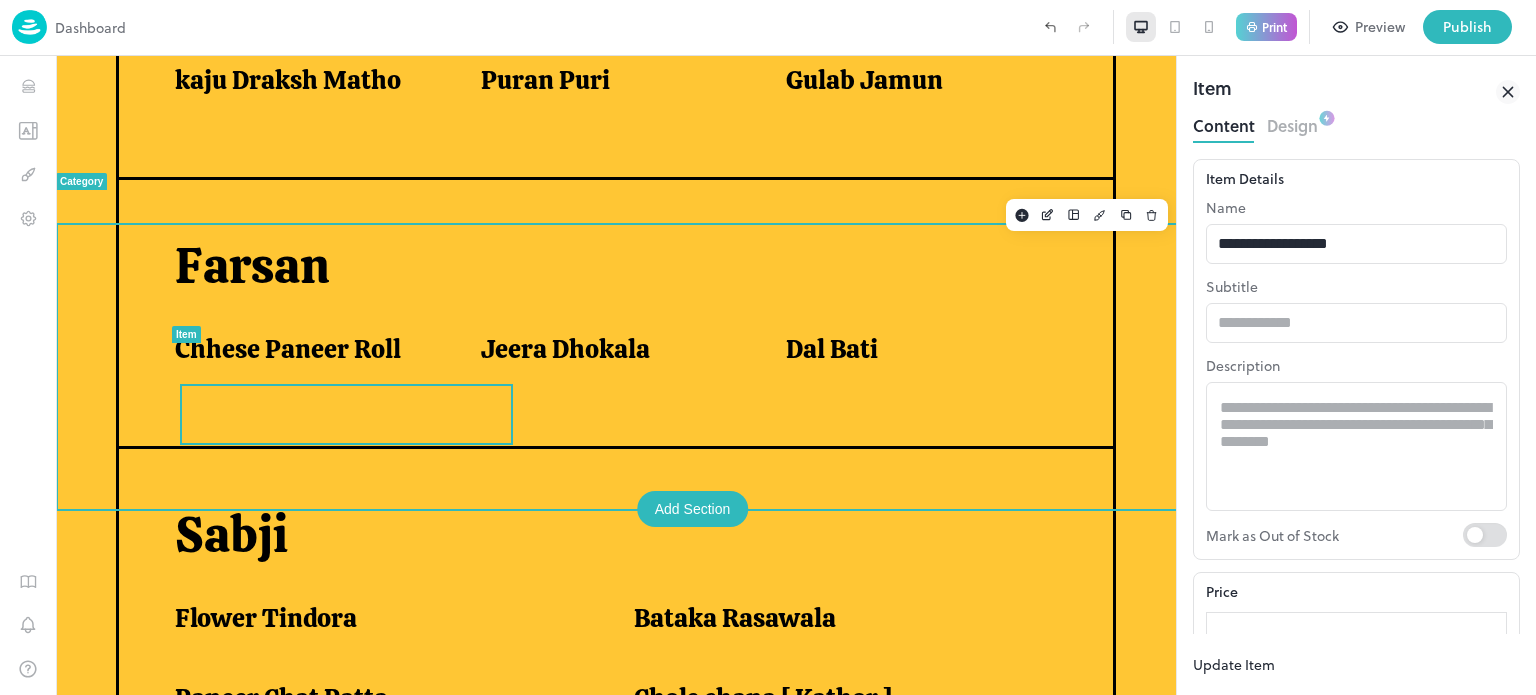 click on "Farsan Chhese Paneer Roll Jeera Dhokala Dal Bati" at bounding box center (616, 314) 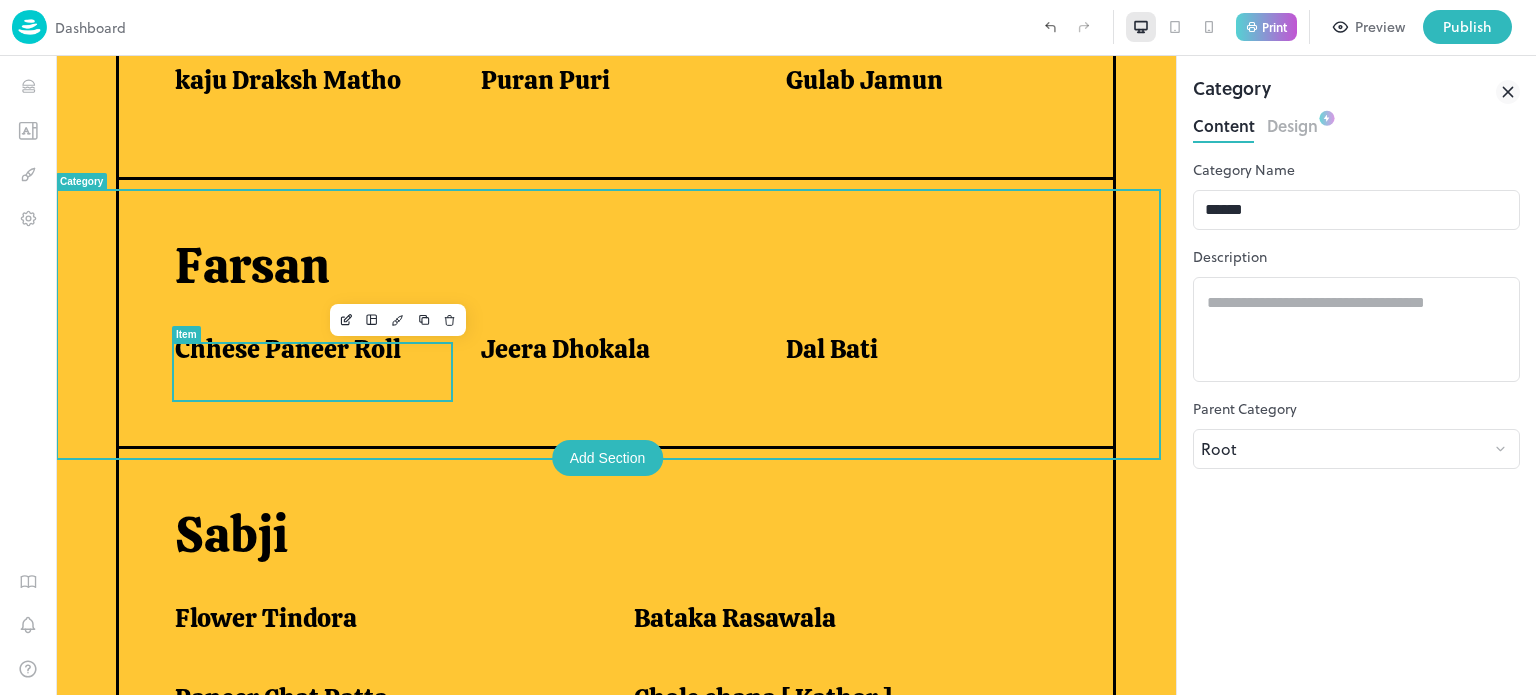 click on "Chhese Paneer Roll" at bounding box center (288, 349) 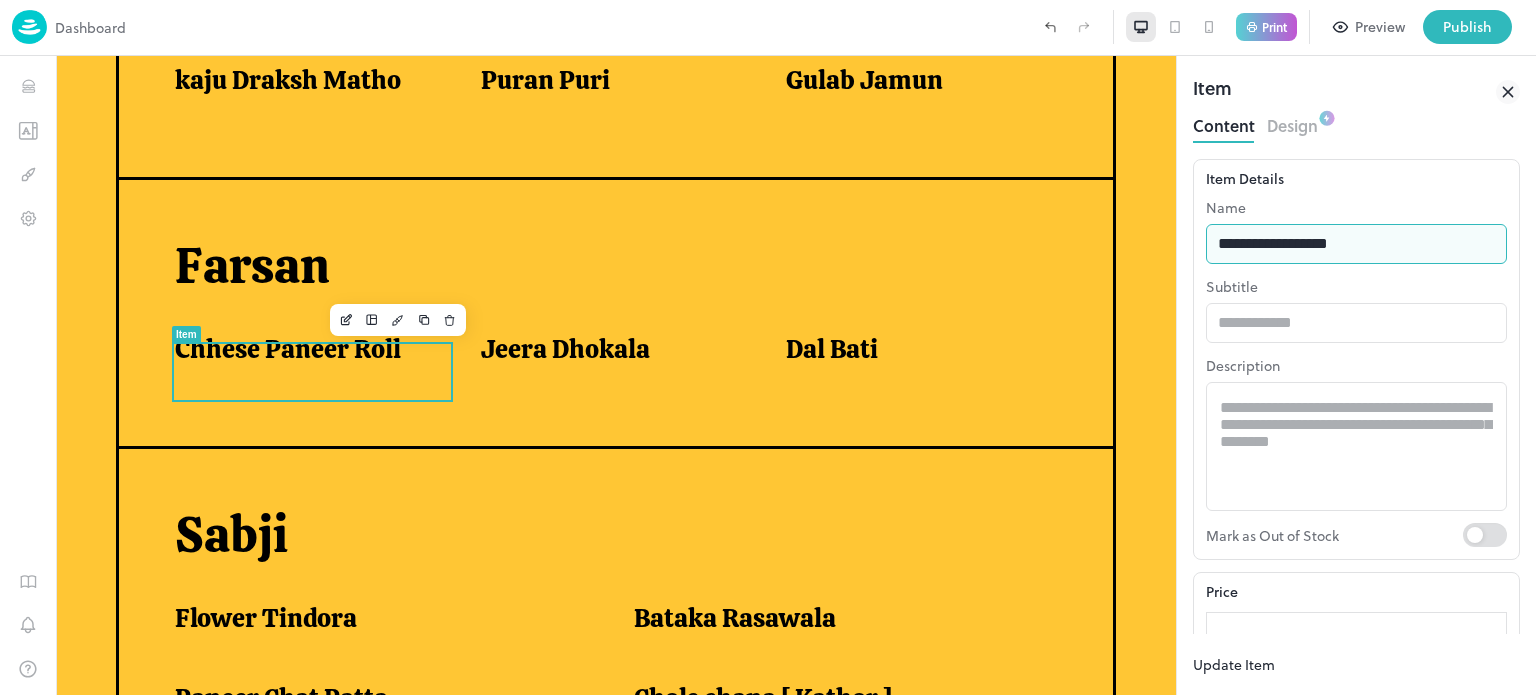 click on "**********" at bounding box center [1356, 244] 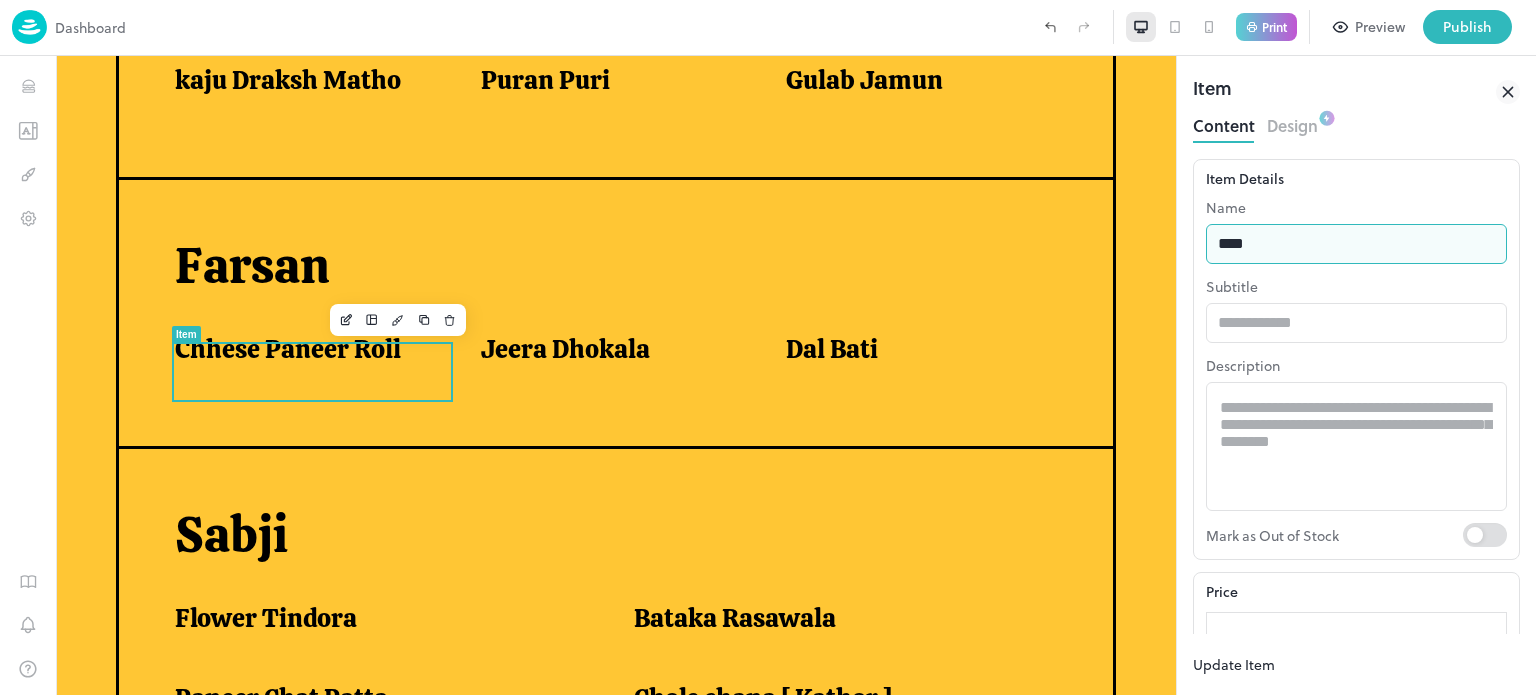 type on "**********" 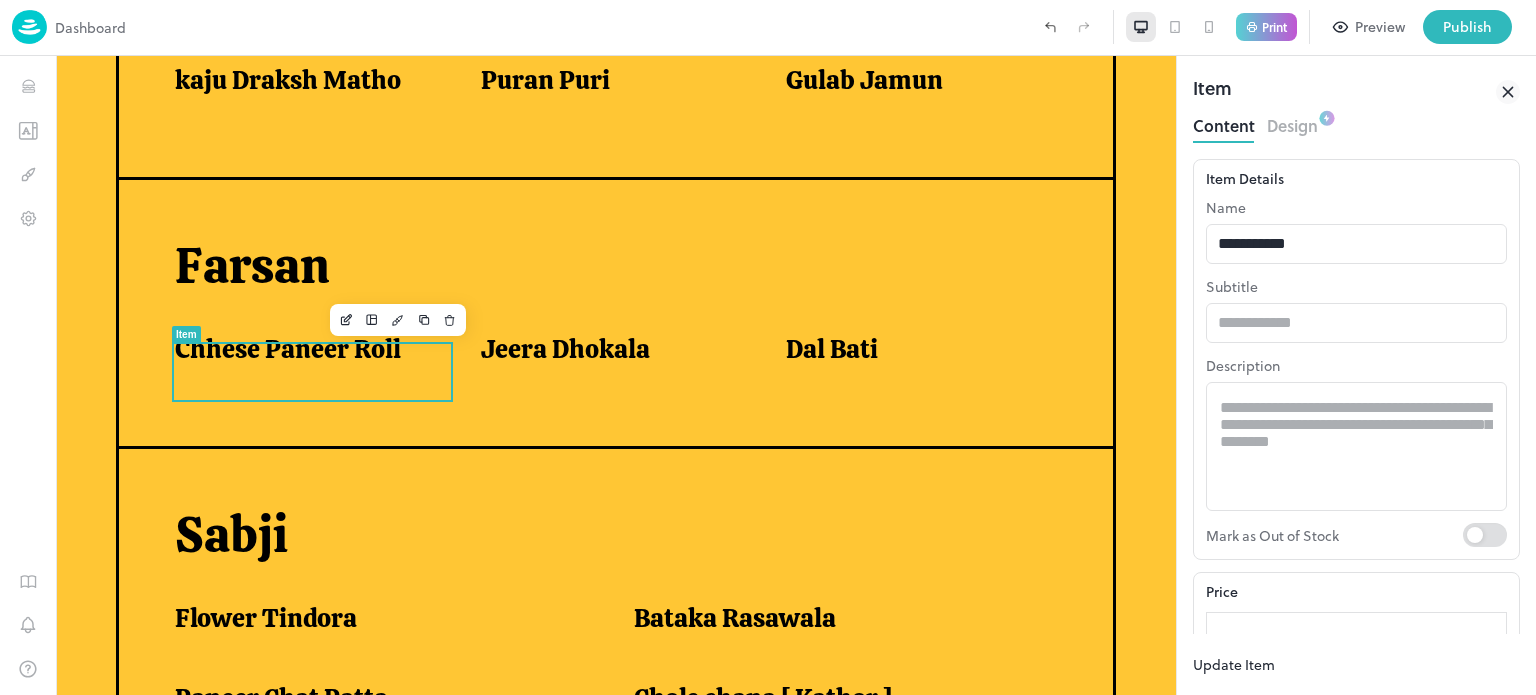 click on "Update Item" at bounding box center [1234, 664] 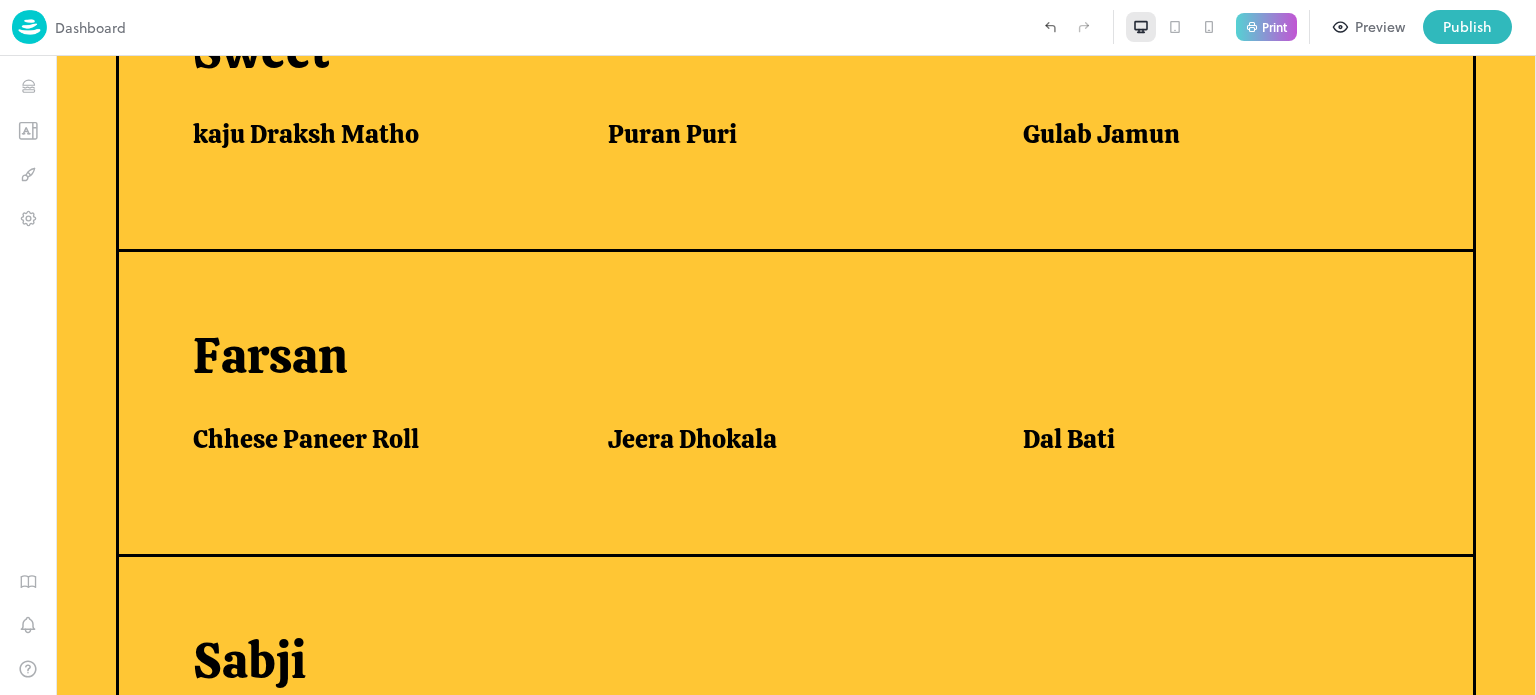 scroll, scrollTop: 1016, scrollLeft: 0, axis: vertical 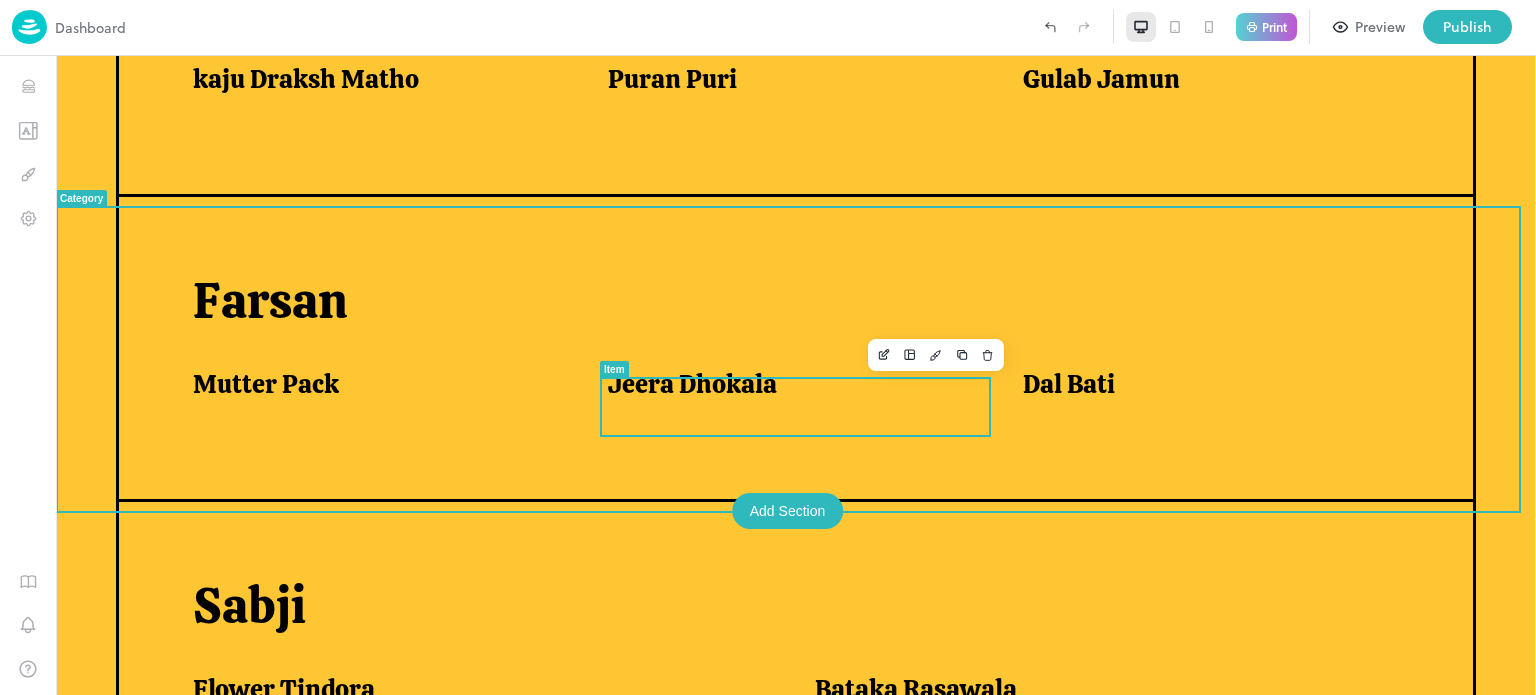 click on "Jeera Dhokala" at bounding box center [692, 384] 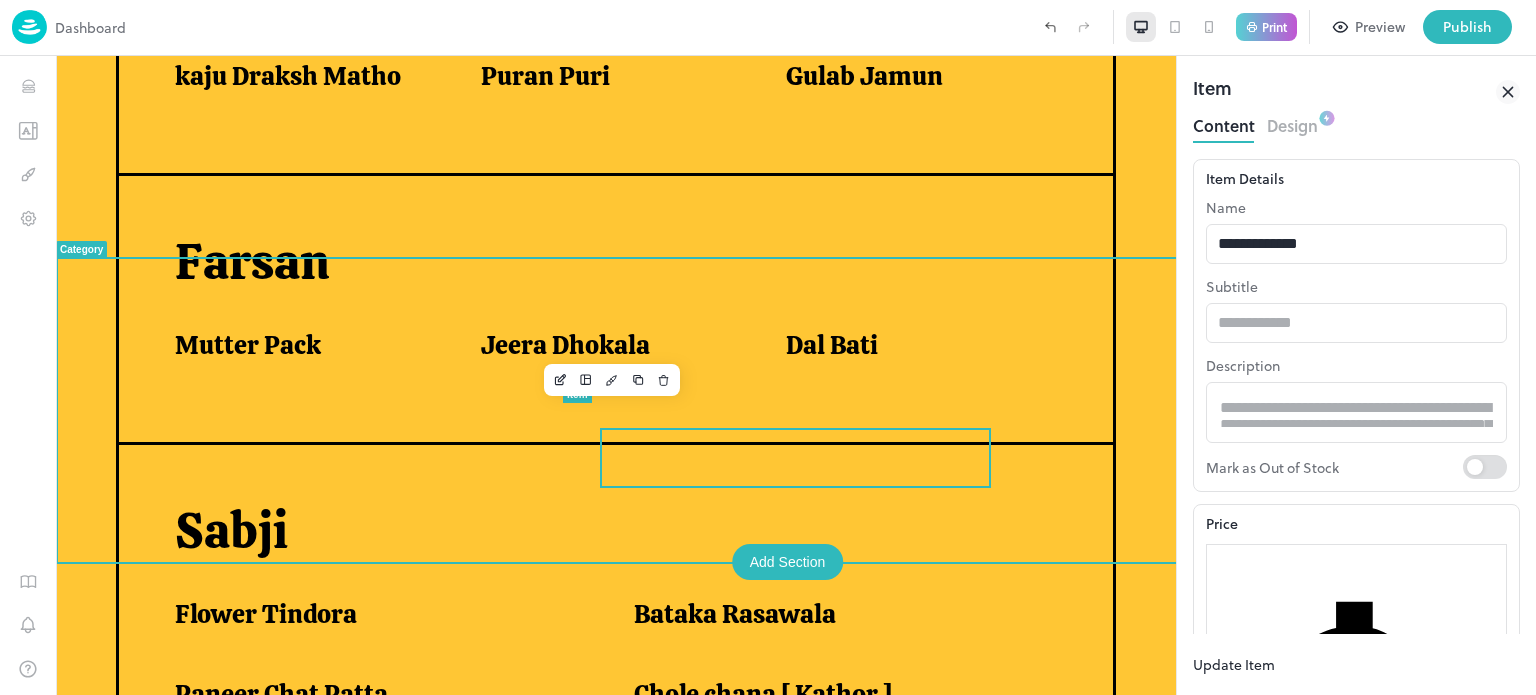 scroll, scrollTop: 0, scrollLeft: 0, axis: both 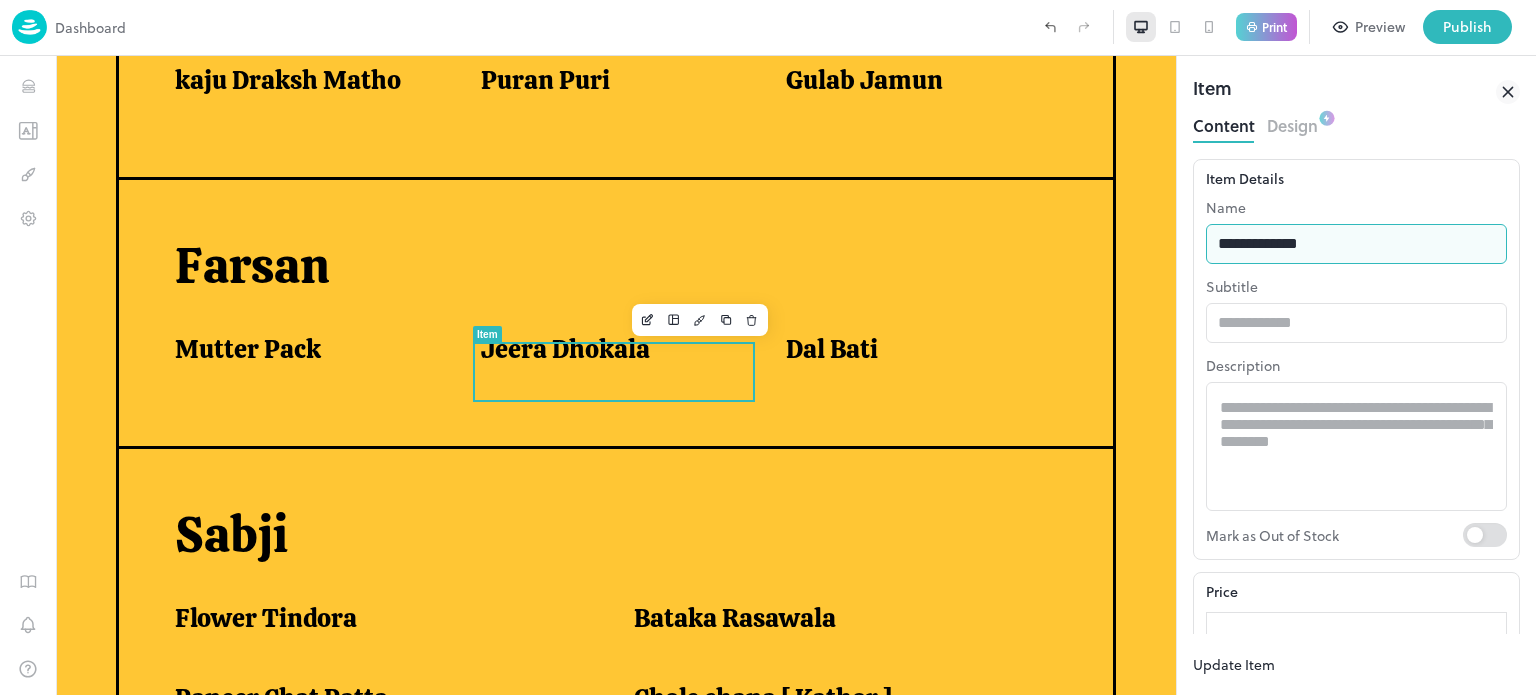 click on "**********" at bounding box center [1356, 244] 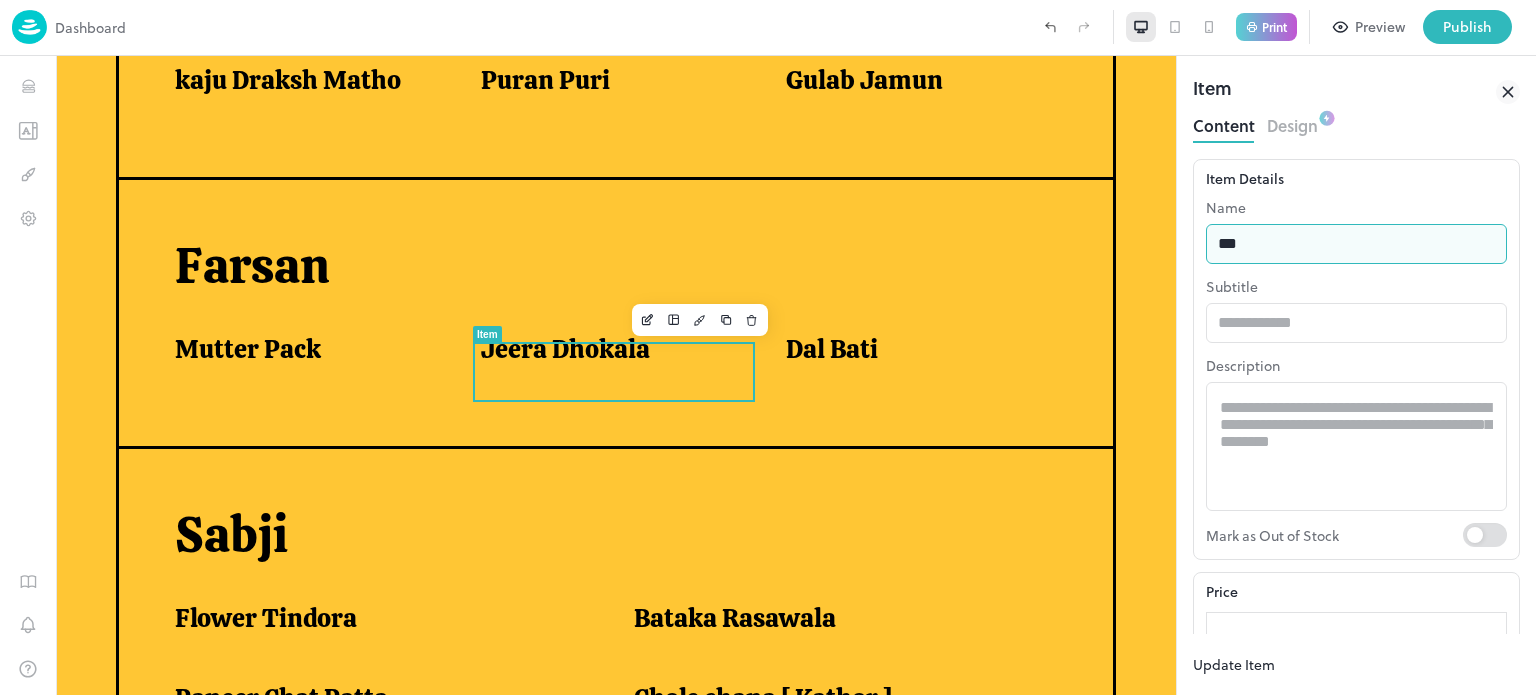 type on "**********" 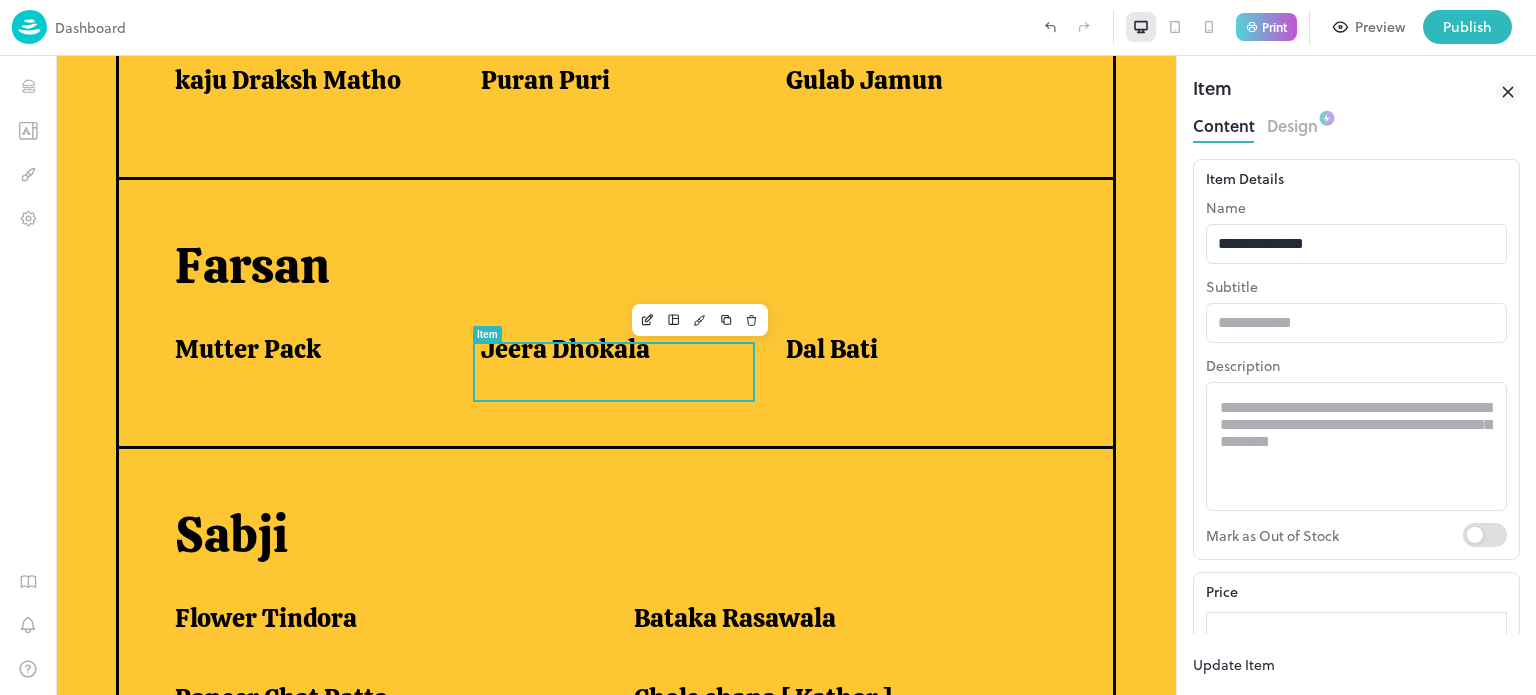 click on "Update Item" at bounding box center (1234, 664) 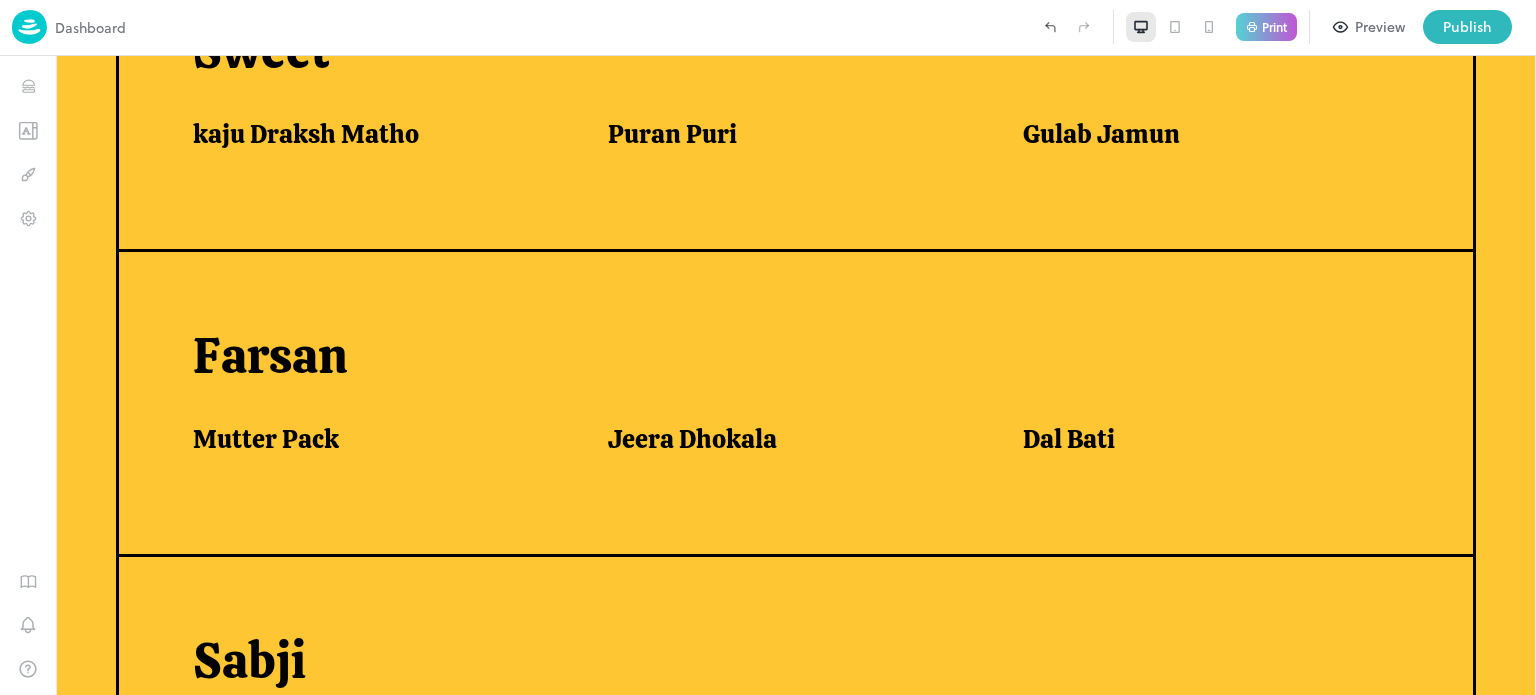 scroll, scrollTop: 1016, scrollLeft: 0, axis: vertical 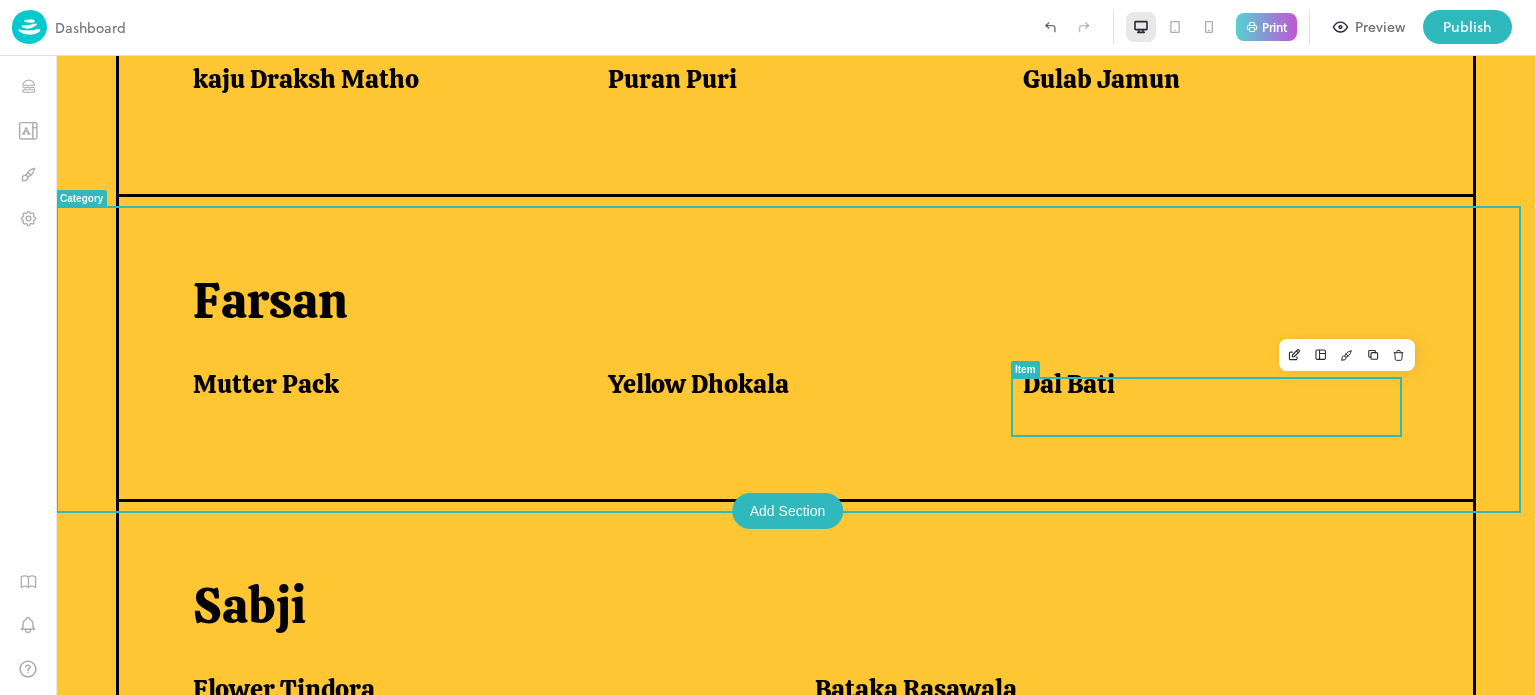 click on "Dal Bati" at bounding box center [1206, 384] 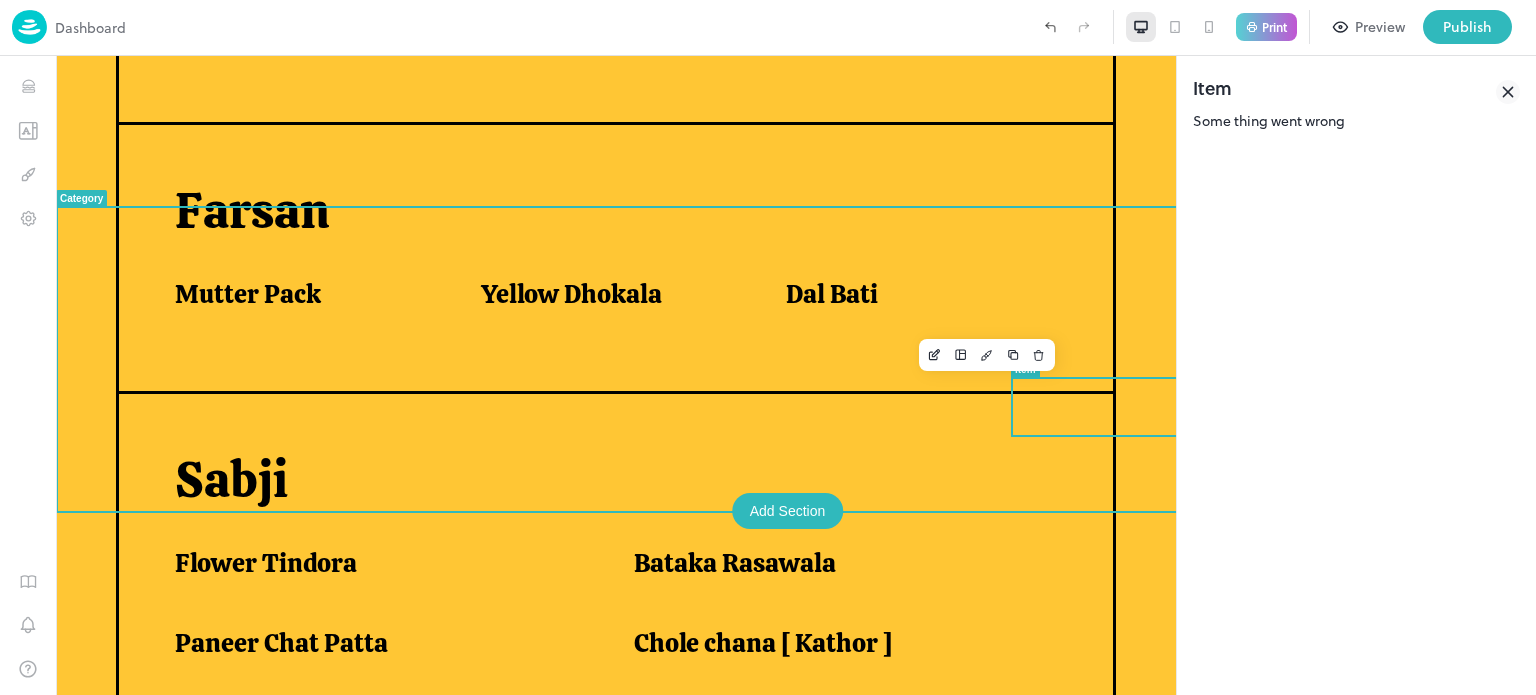 scroll, scrollTop: 961, scrollLeft: 0, axis: vertical 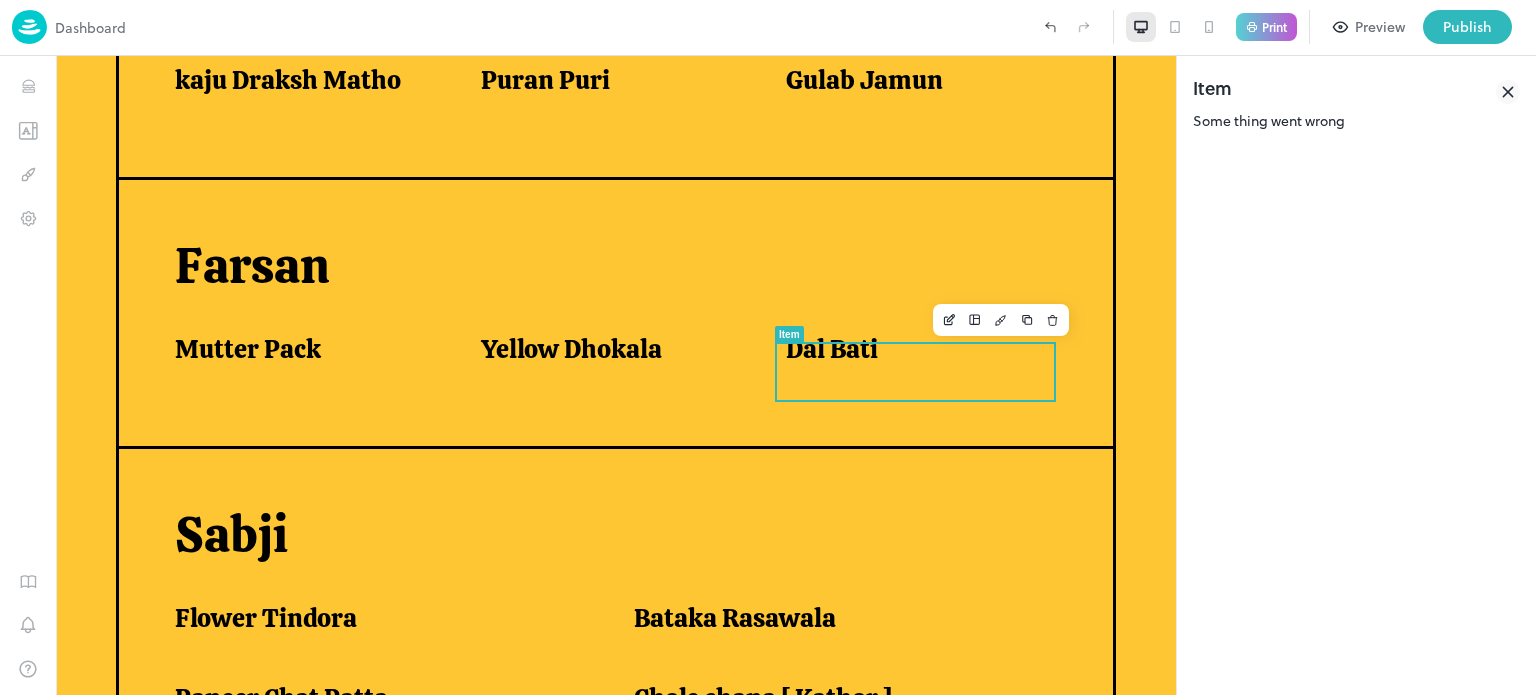 click 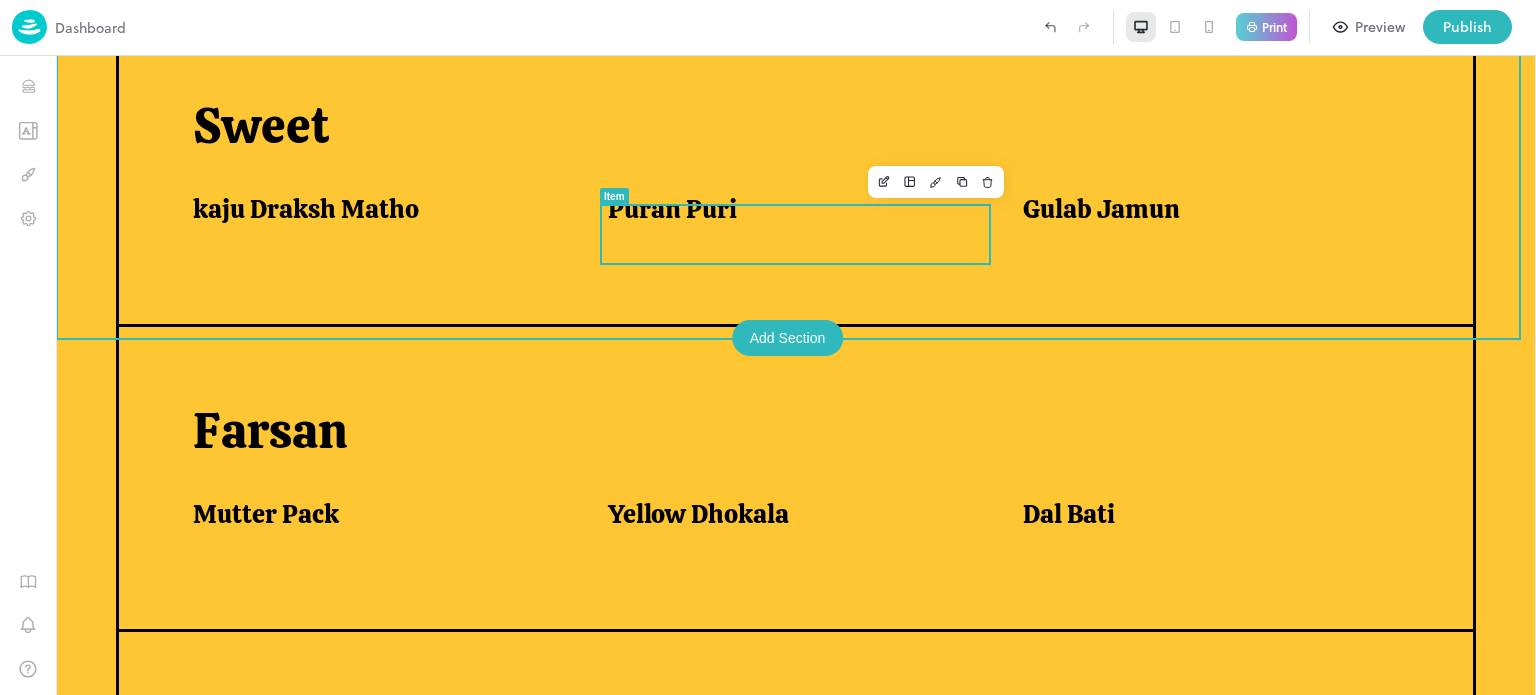 scroll, scrollTop: 880, scrollLeft: 0, axis: vertical 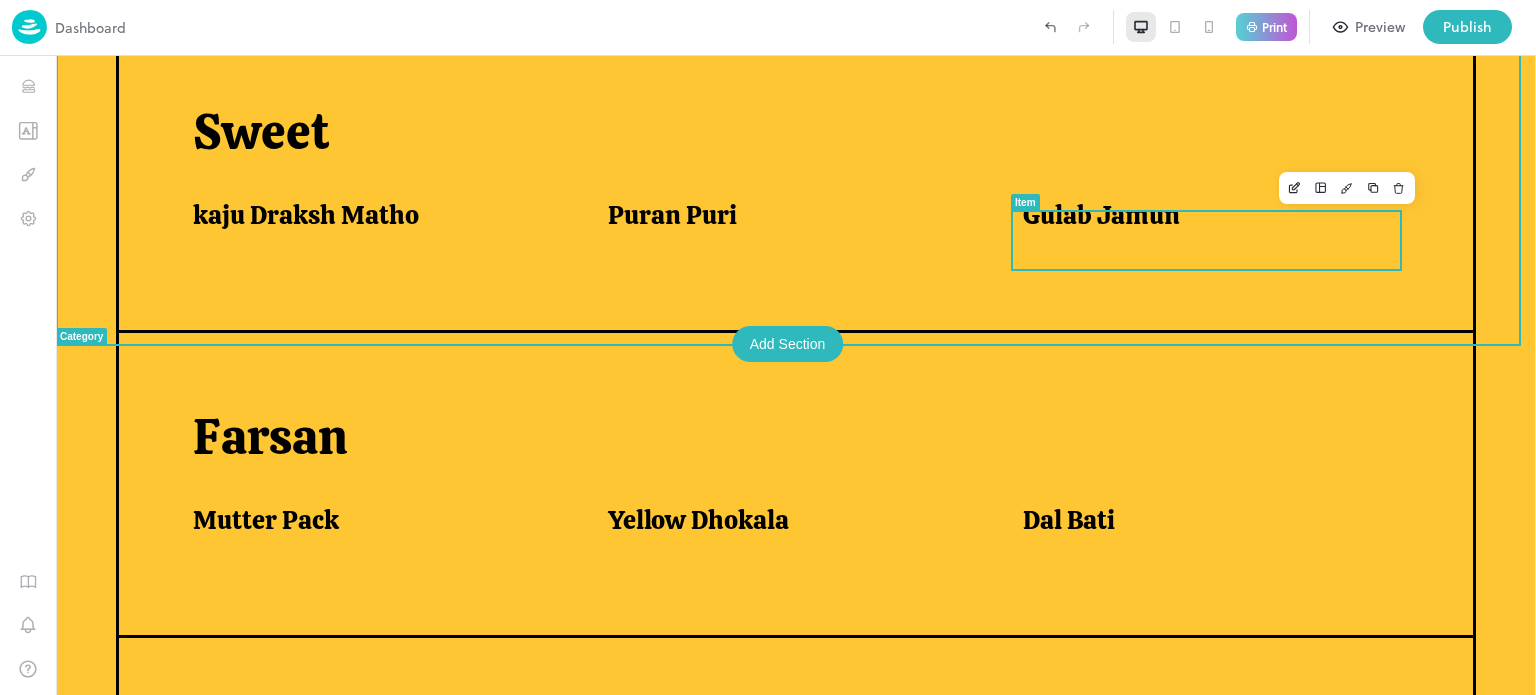 click on "Gulab Jamun" at bounding box center (1101, 215) 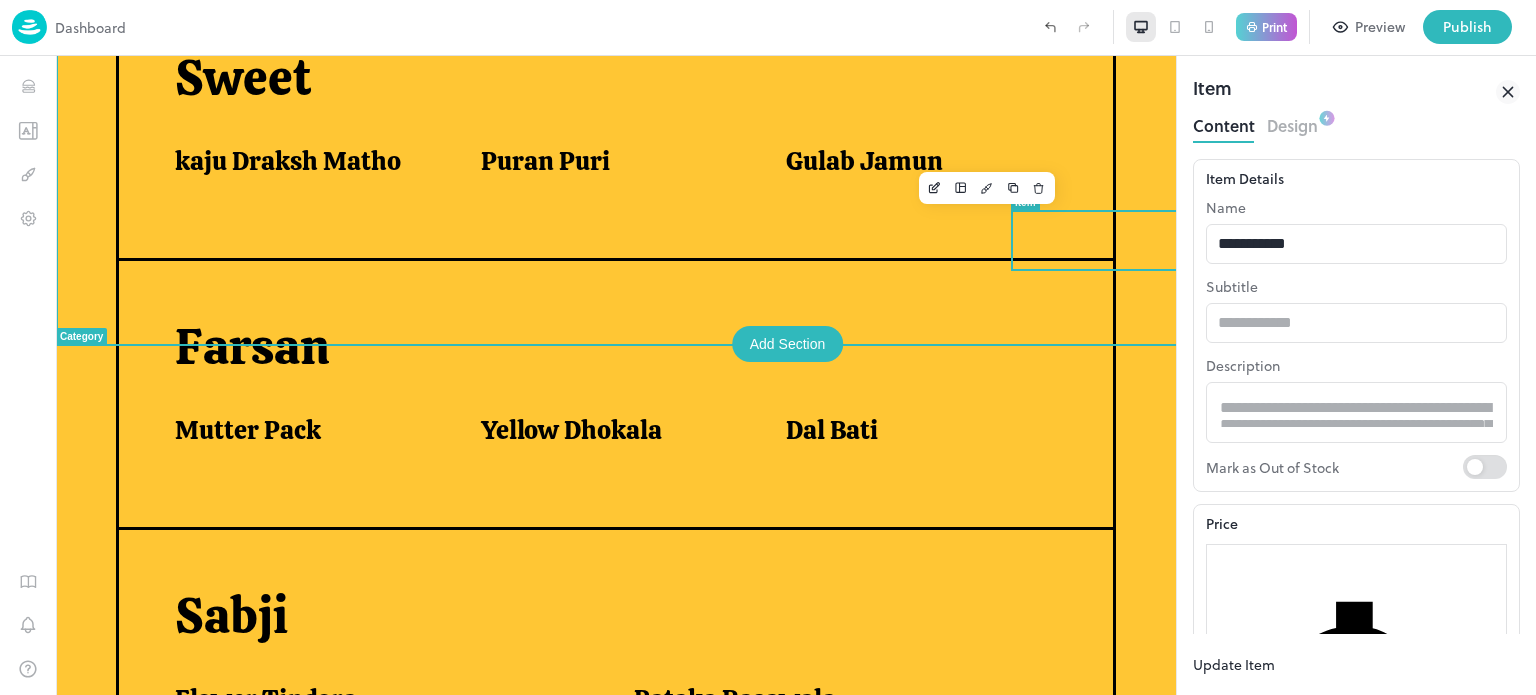 scroll, scrollTop: 825, scrollLeft: 0, axis: vertical 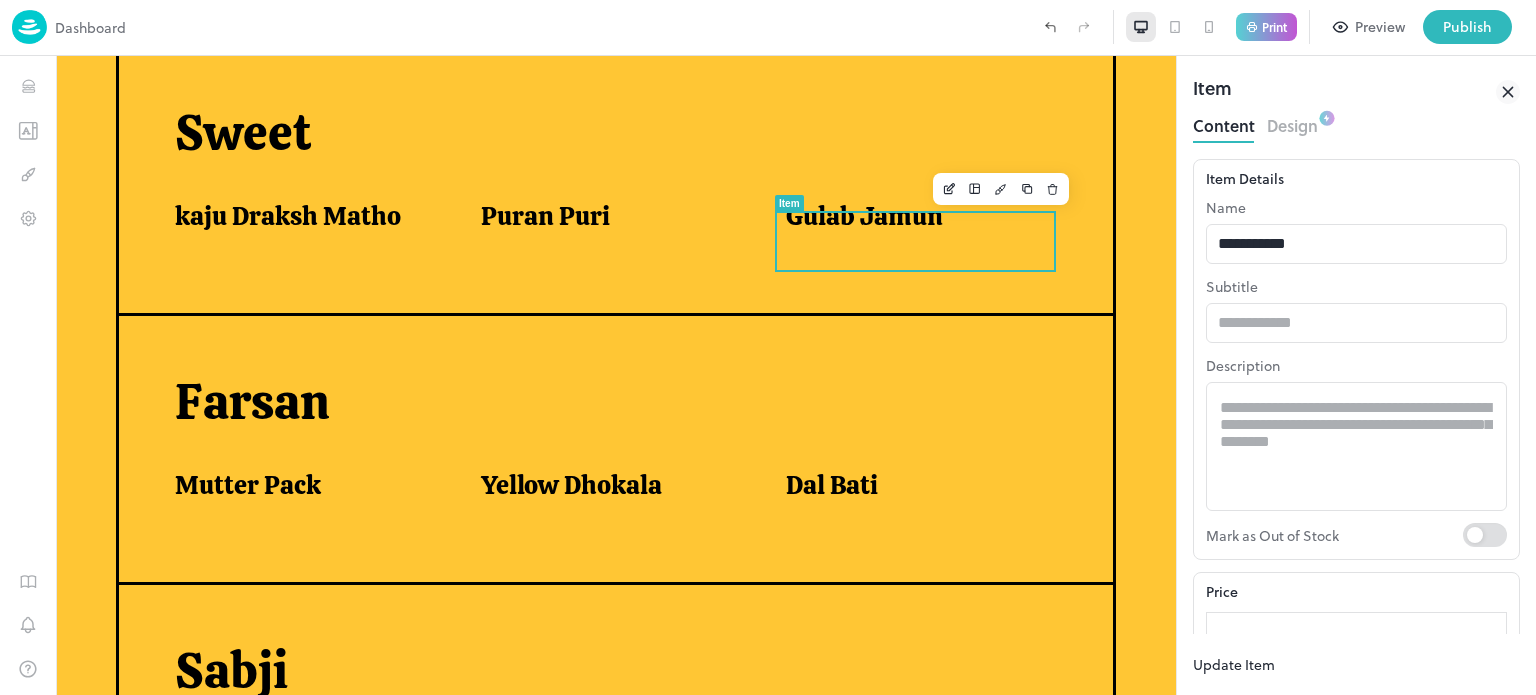 click on "Name" at bounding box center (1356, 207) 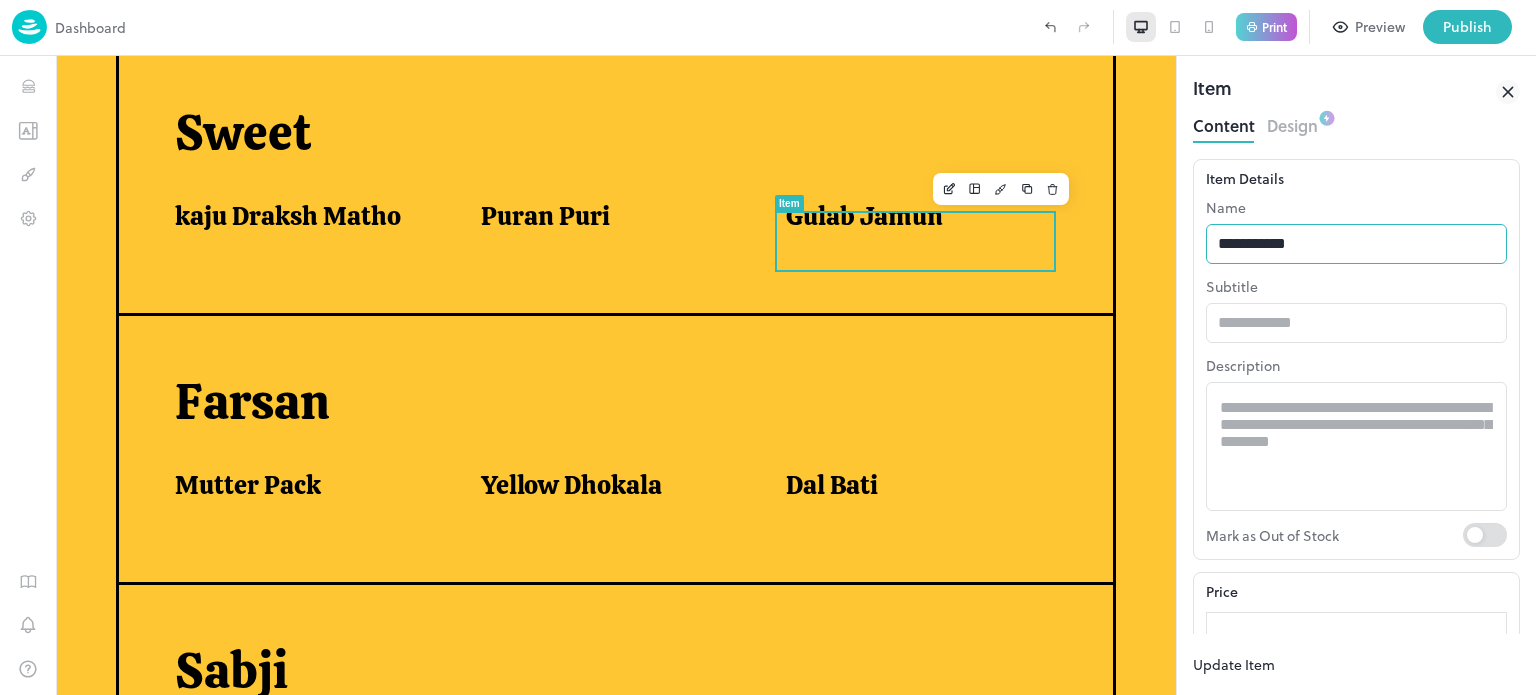 drag, startPoint x: 1254, startPoint y: 218, endPoint x: 1254, endPoint y: 251, distance: 33 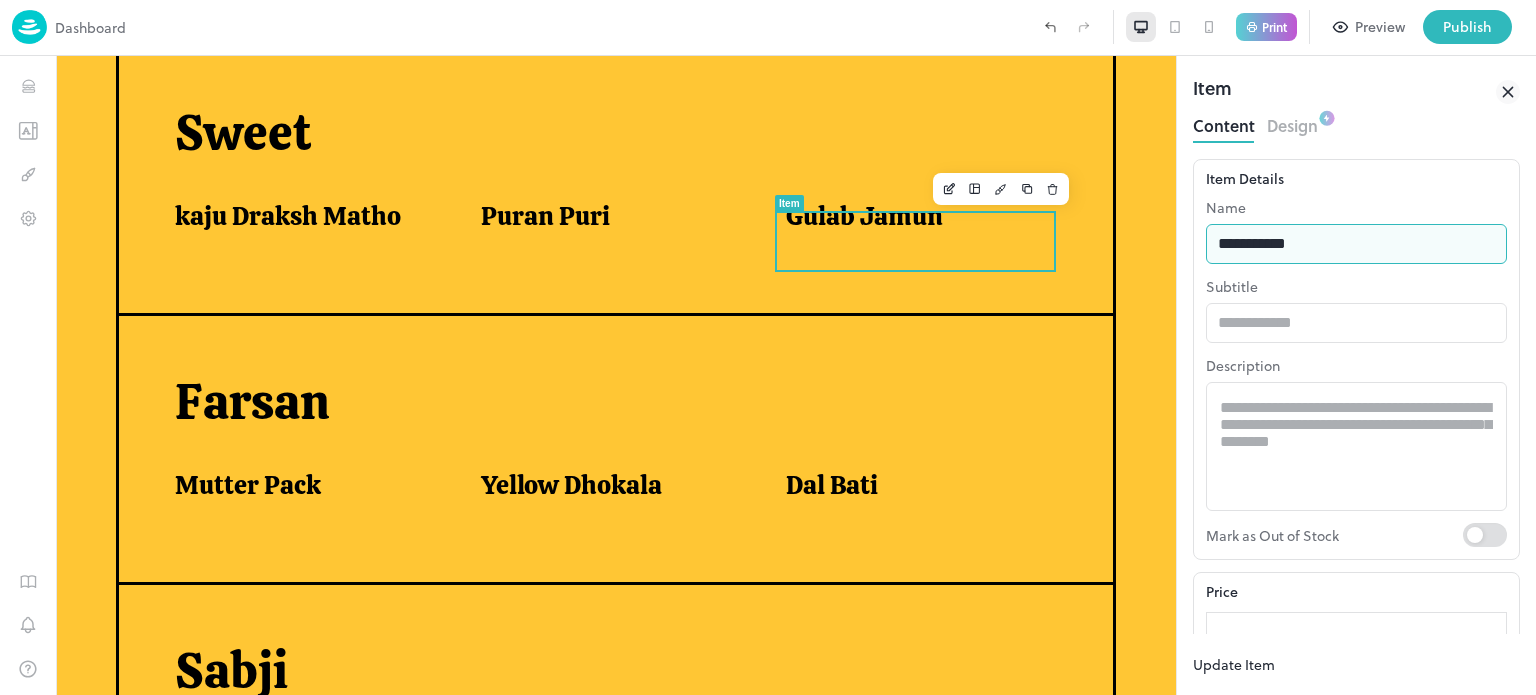 click on "**********" at bounding box center [1356, 244] 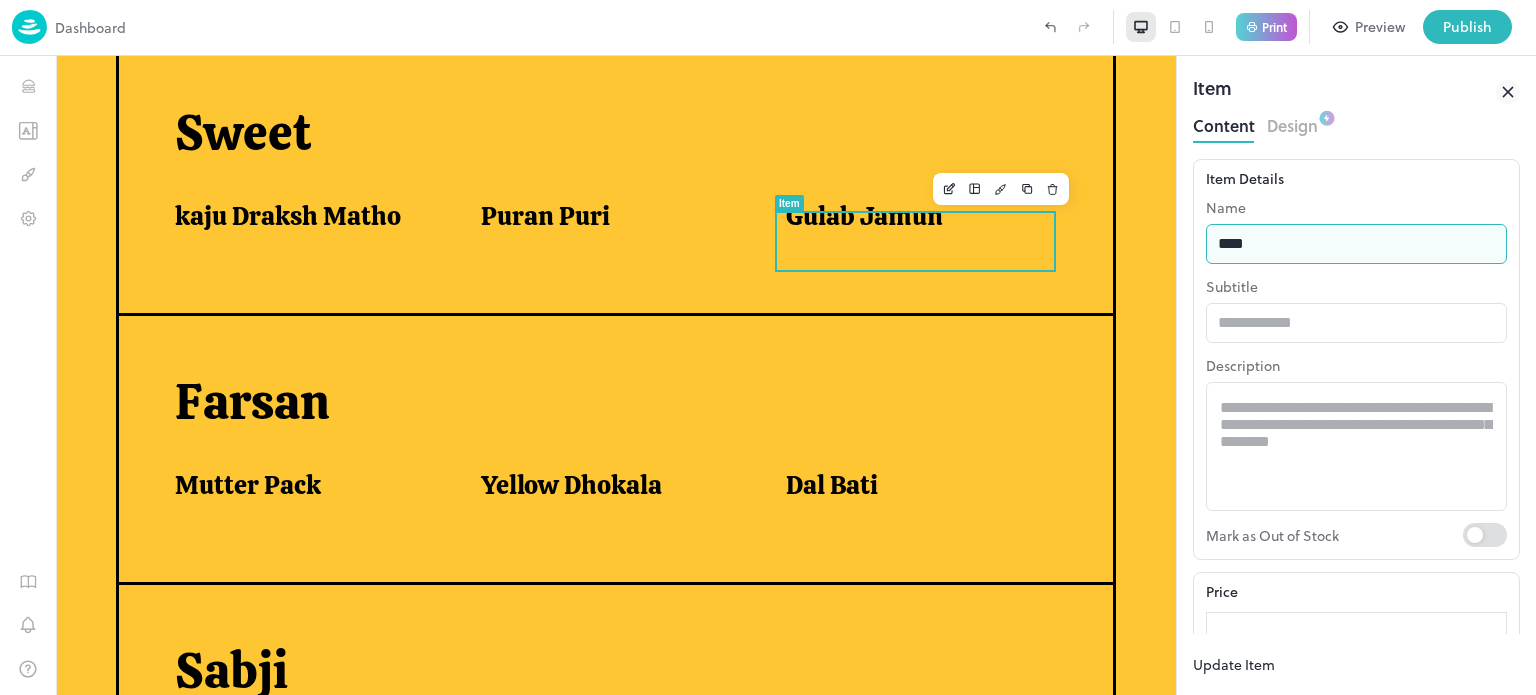 type on "**********" 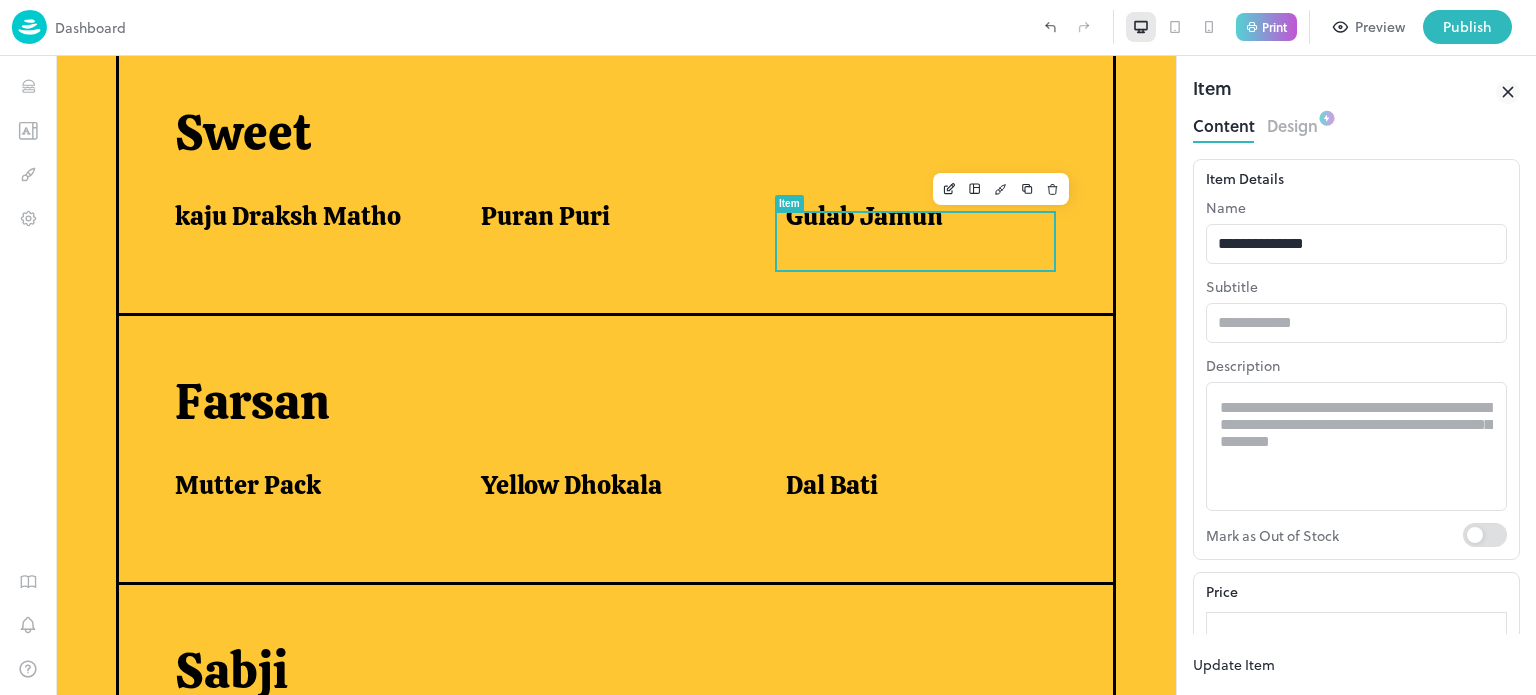 click on "Update Item" at bounding box center [1234, 664] 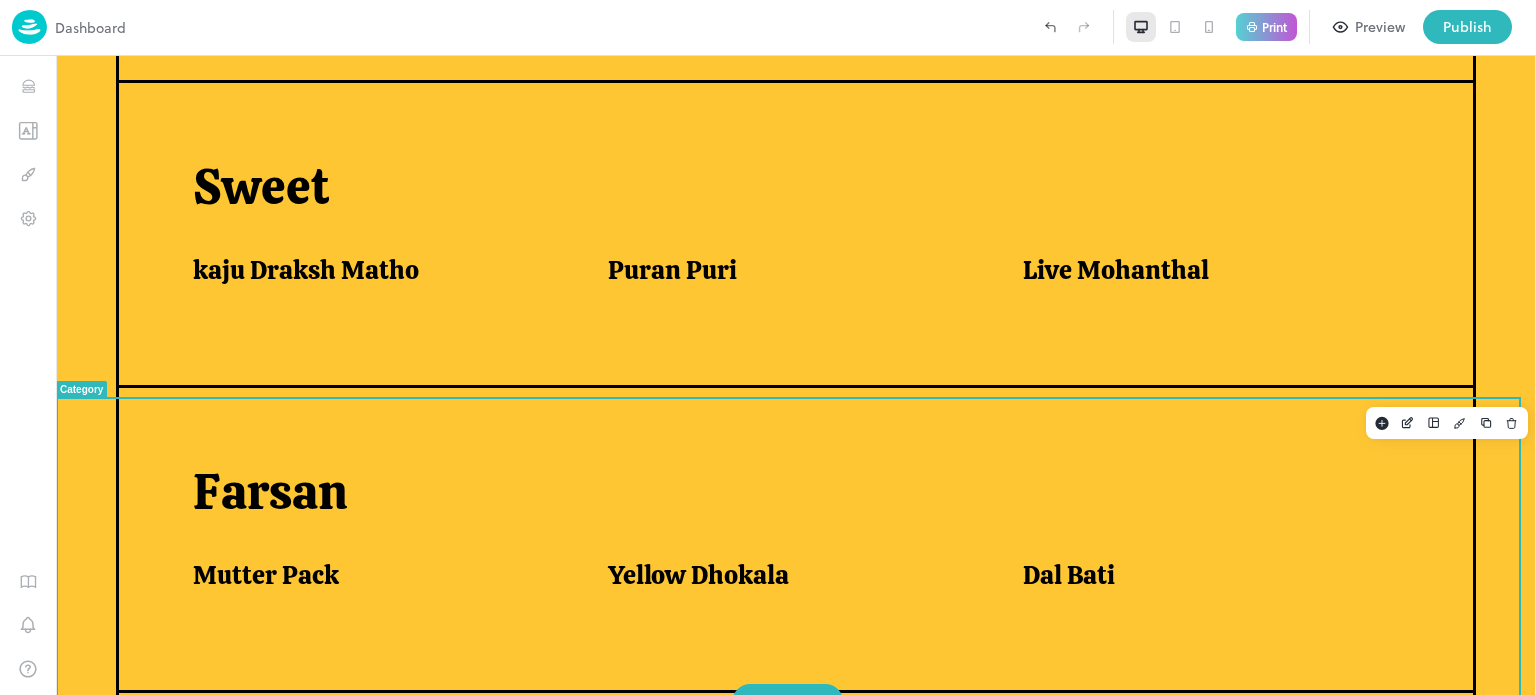 scroll, scrollTop: 880, scrollLeft: 0, axis: vertical 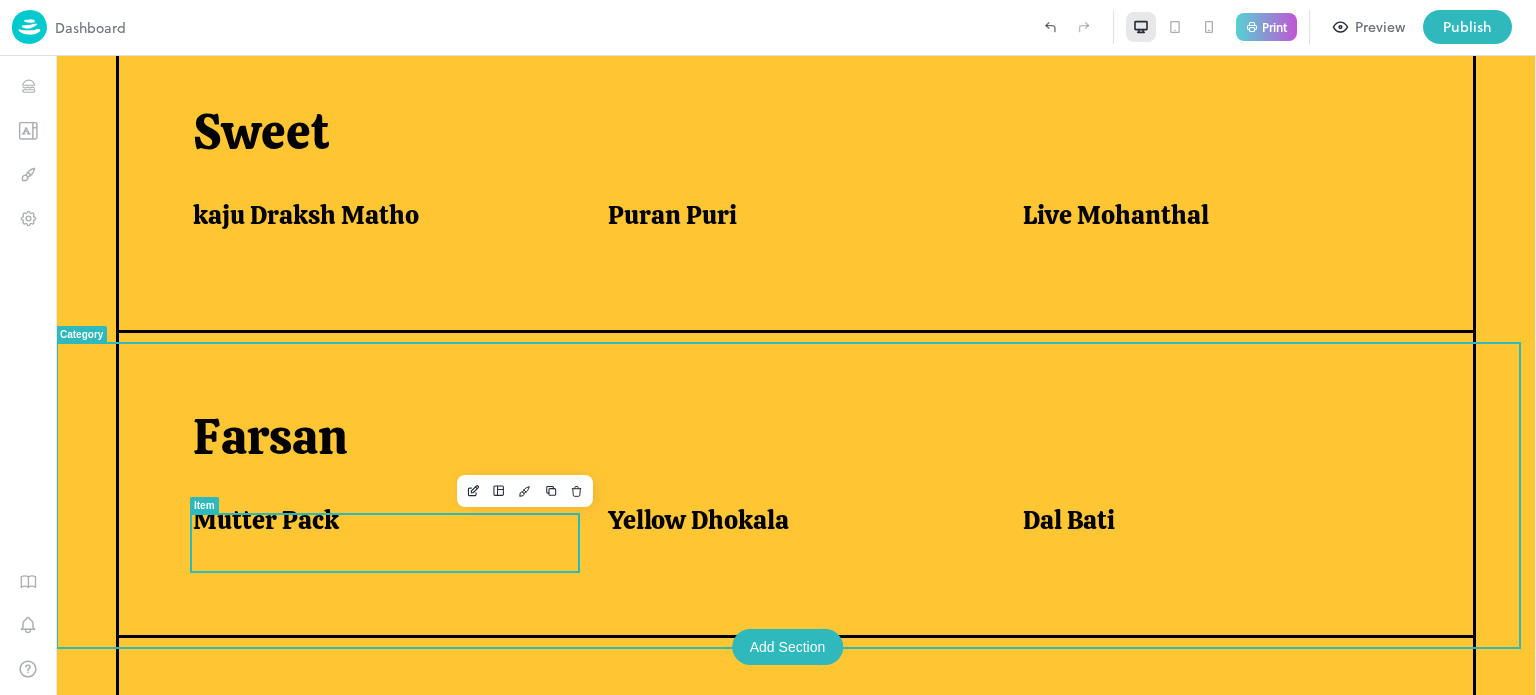 click on "Mutter Pack" at bounding box center [376, 520] 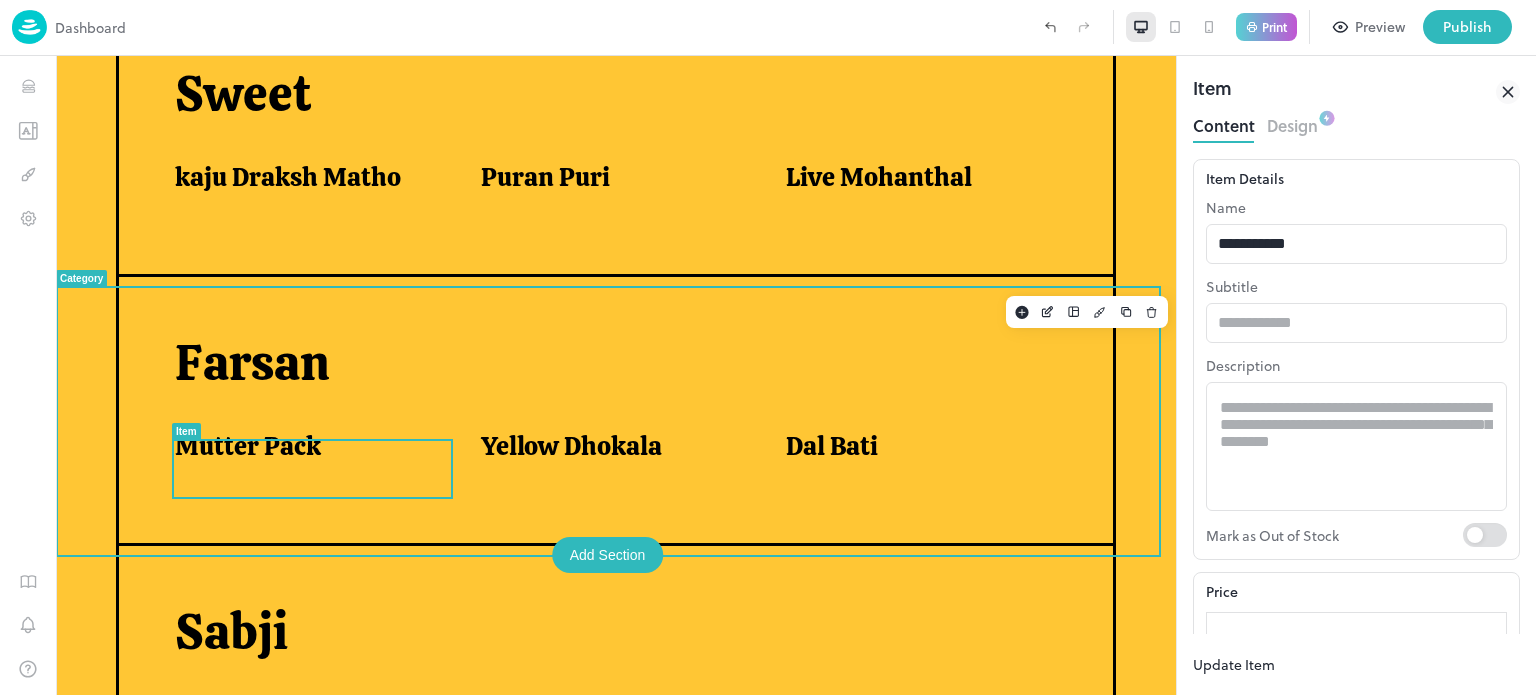 scroll, scrollTop: 825, scrollLeft: 0, axis: vertical 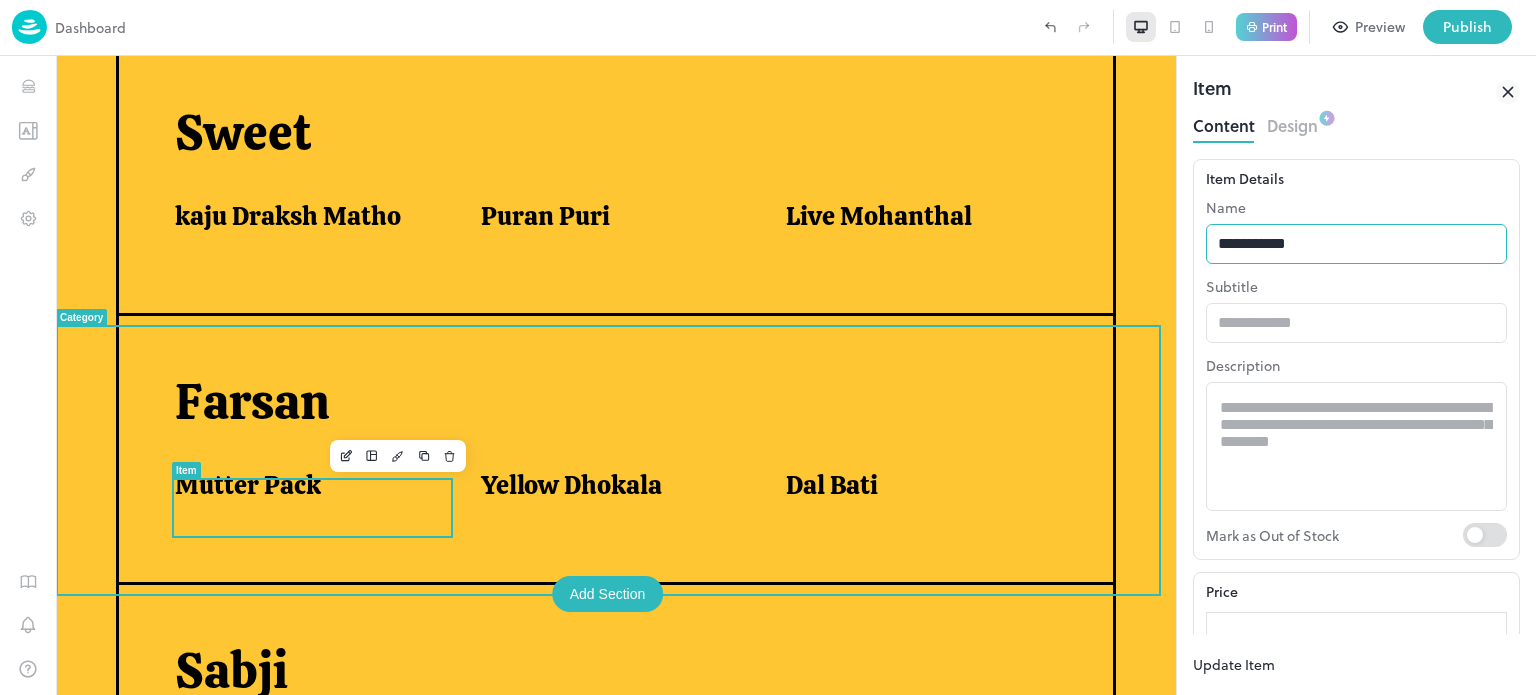 click on "**********" at bounding box center [1356, 244] 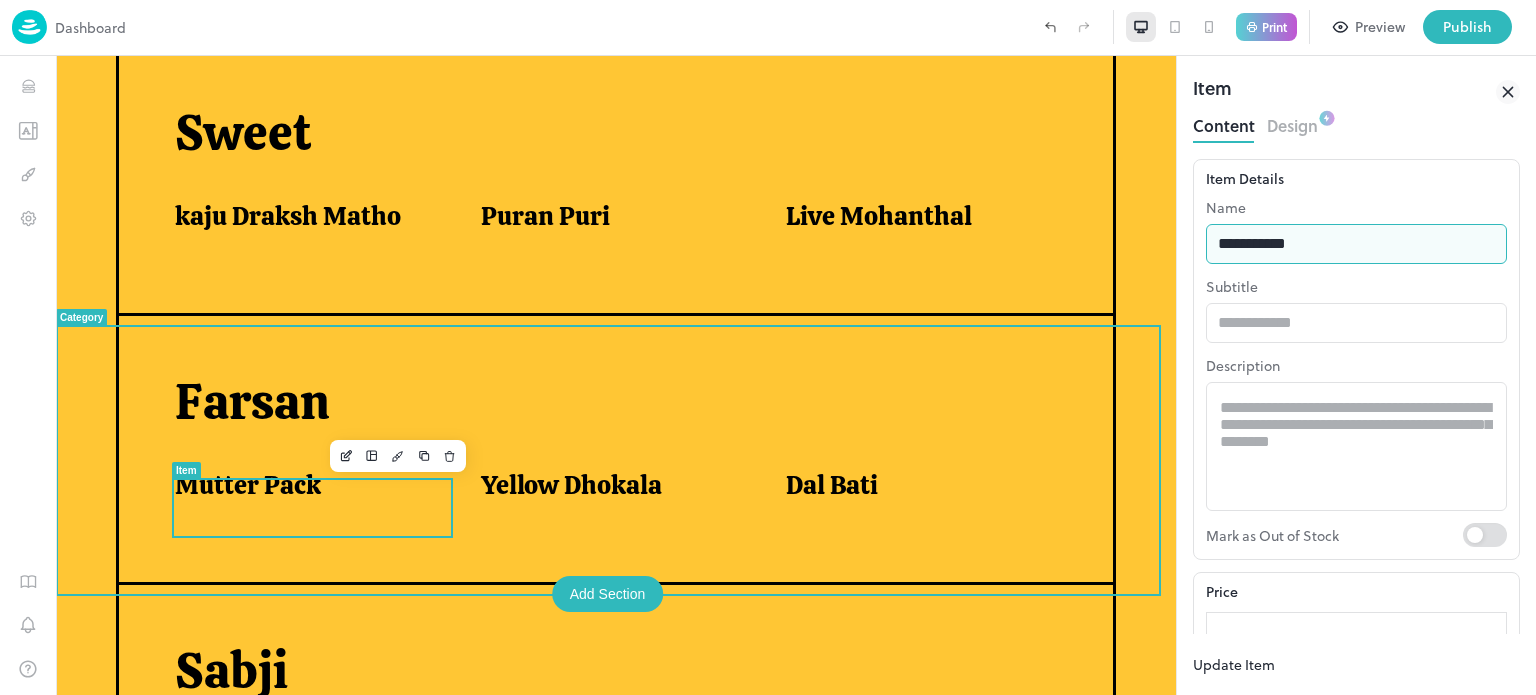 click on "**********" at bounding box center (1356, 244) 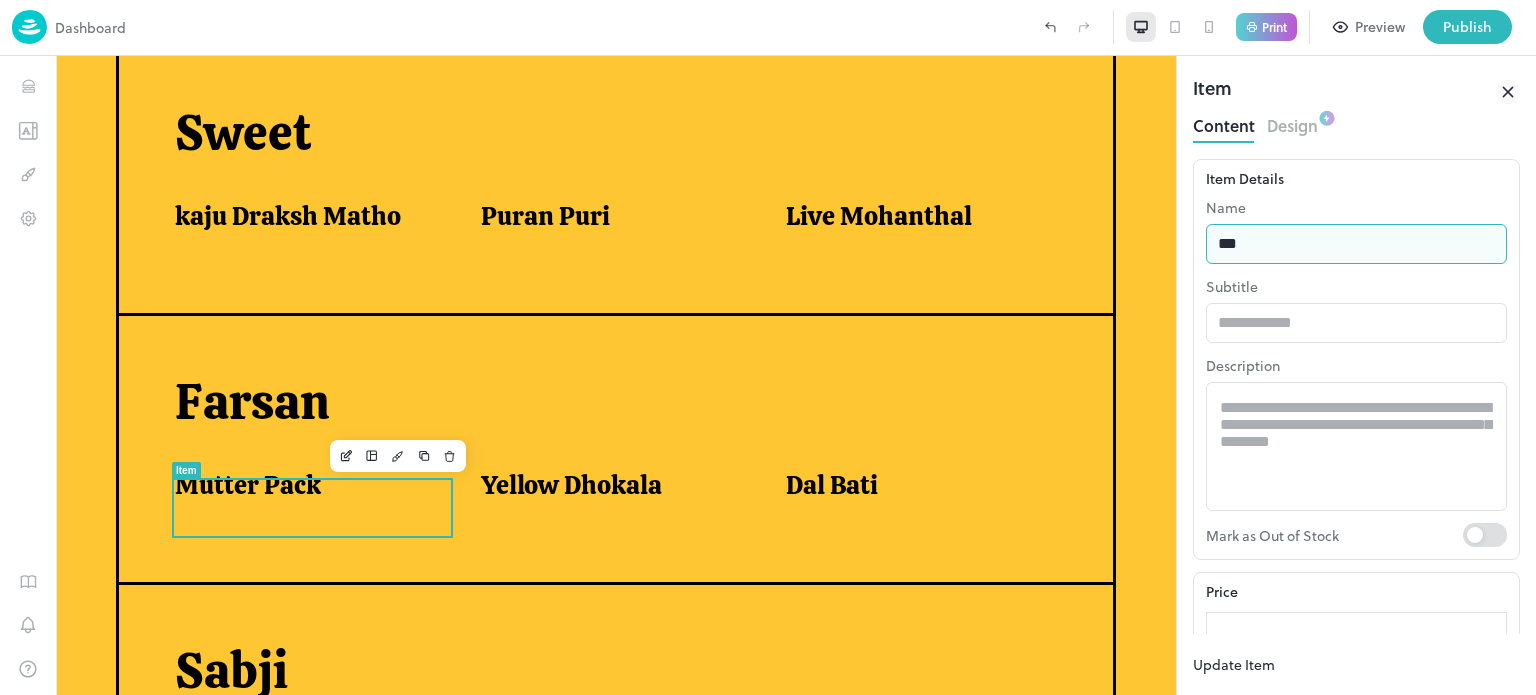 type on "**********" 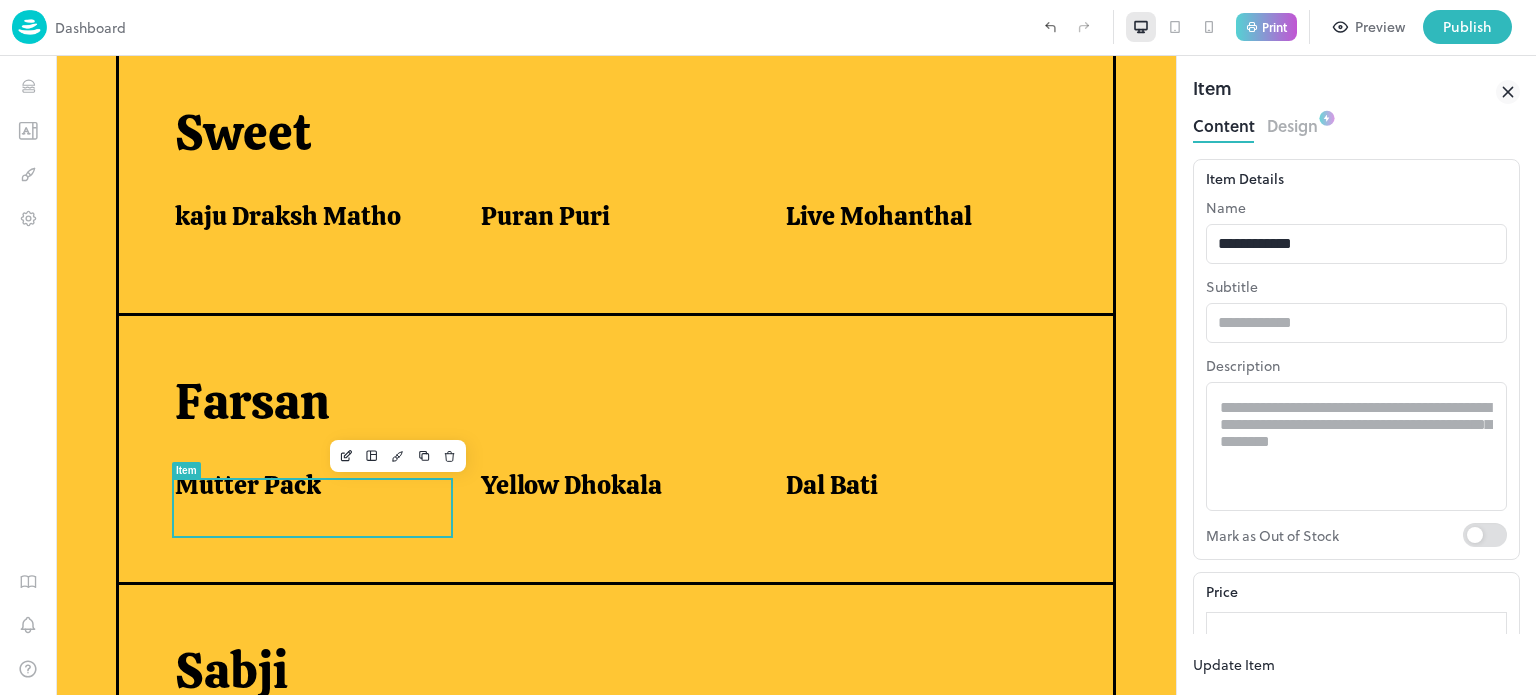 click on "Update Item" at bounding box center (1234, 664) 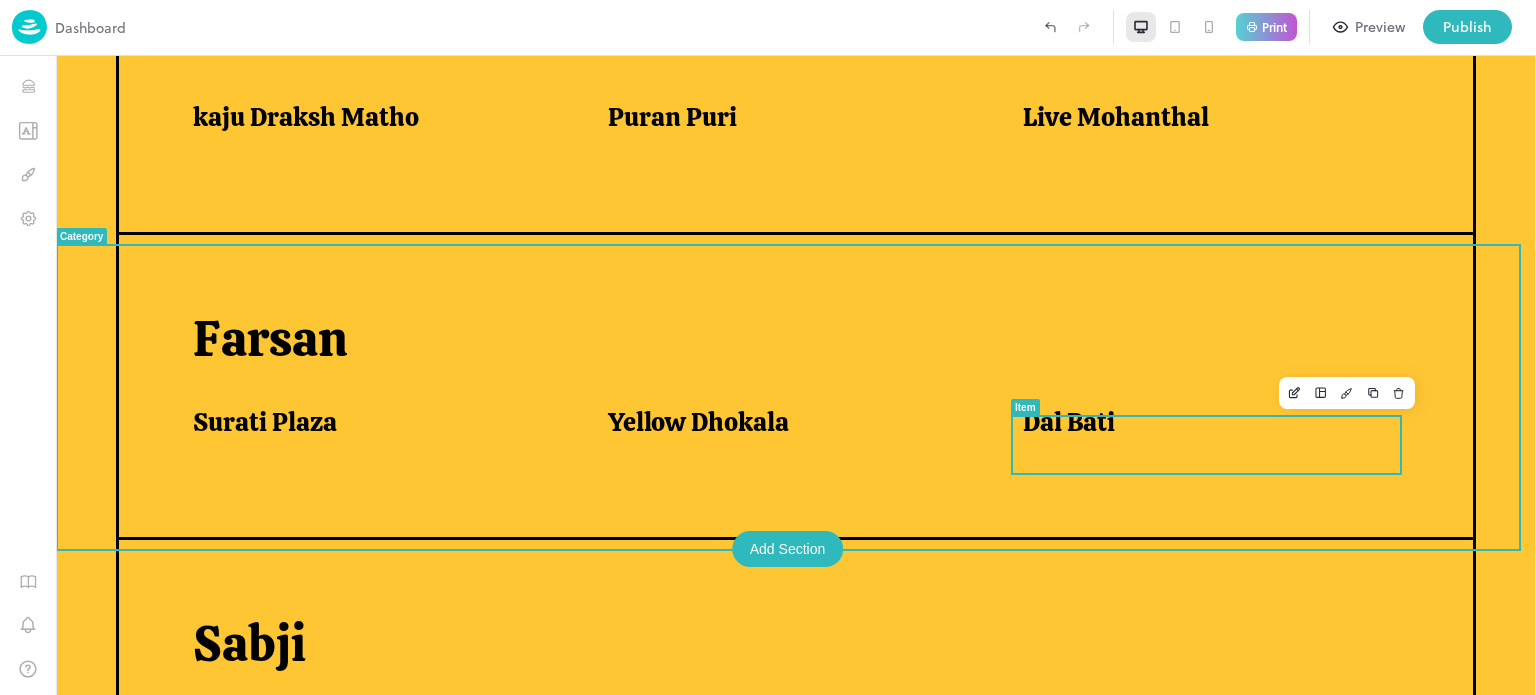 scroll, scrollTop: 980, scrollLeft: 0, axis: vertical 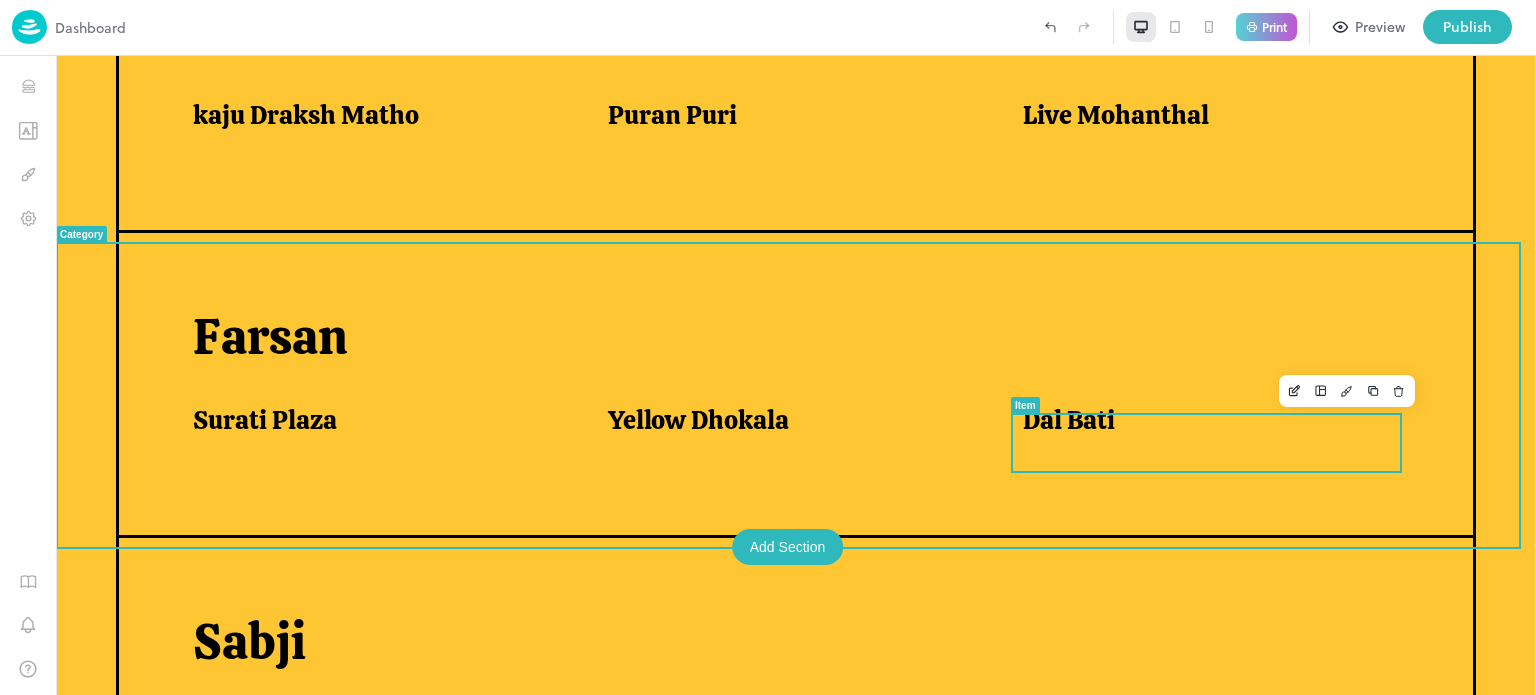 click on "Dal Bati" at bounding box center (1069, 420) 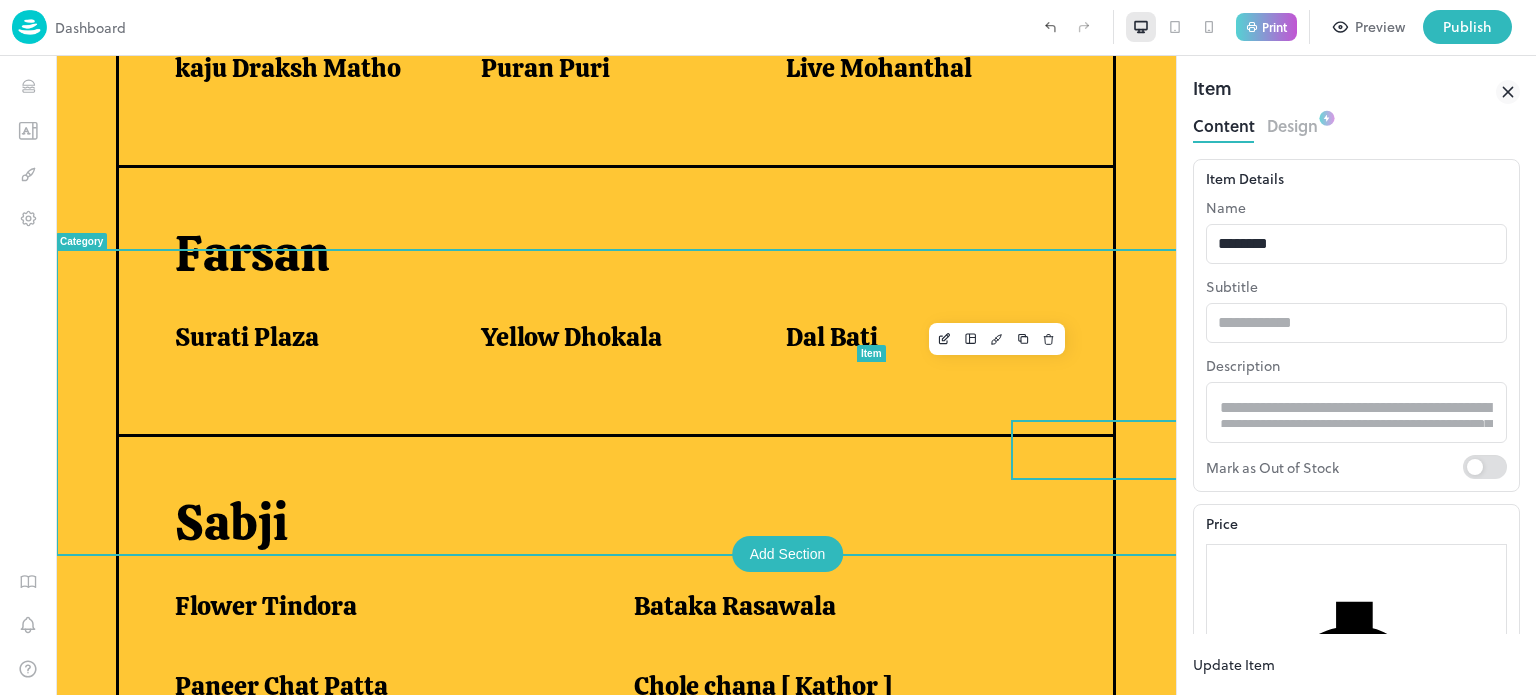 scroll, scrollTop: 927, scrollLeft: 0, axis: vertical 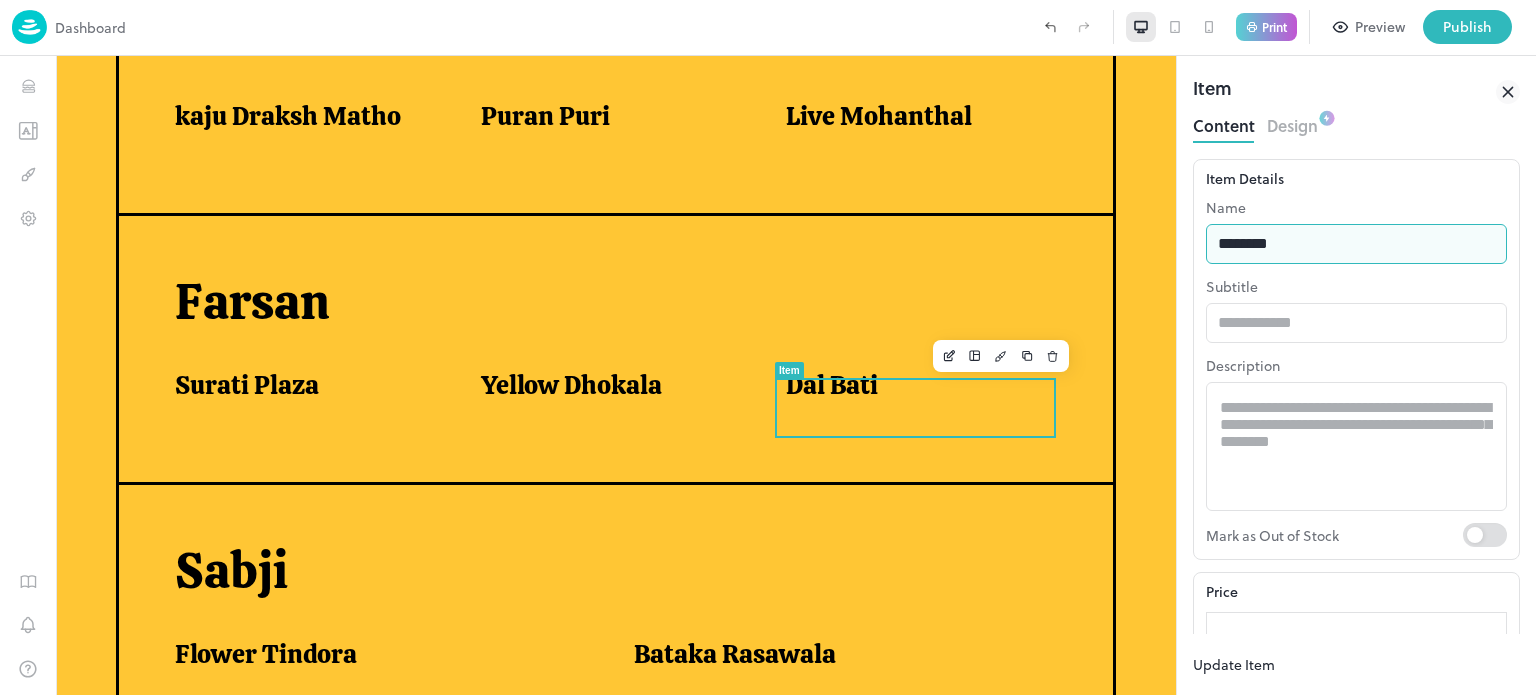 click on "********" at bounding box center [1356, 244] 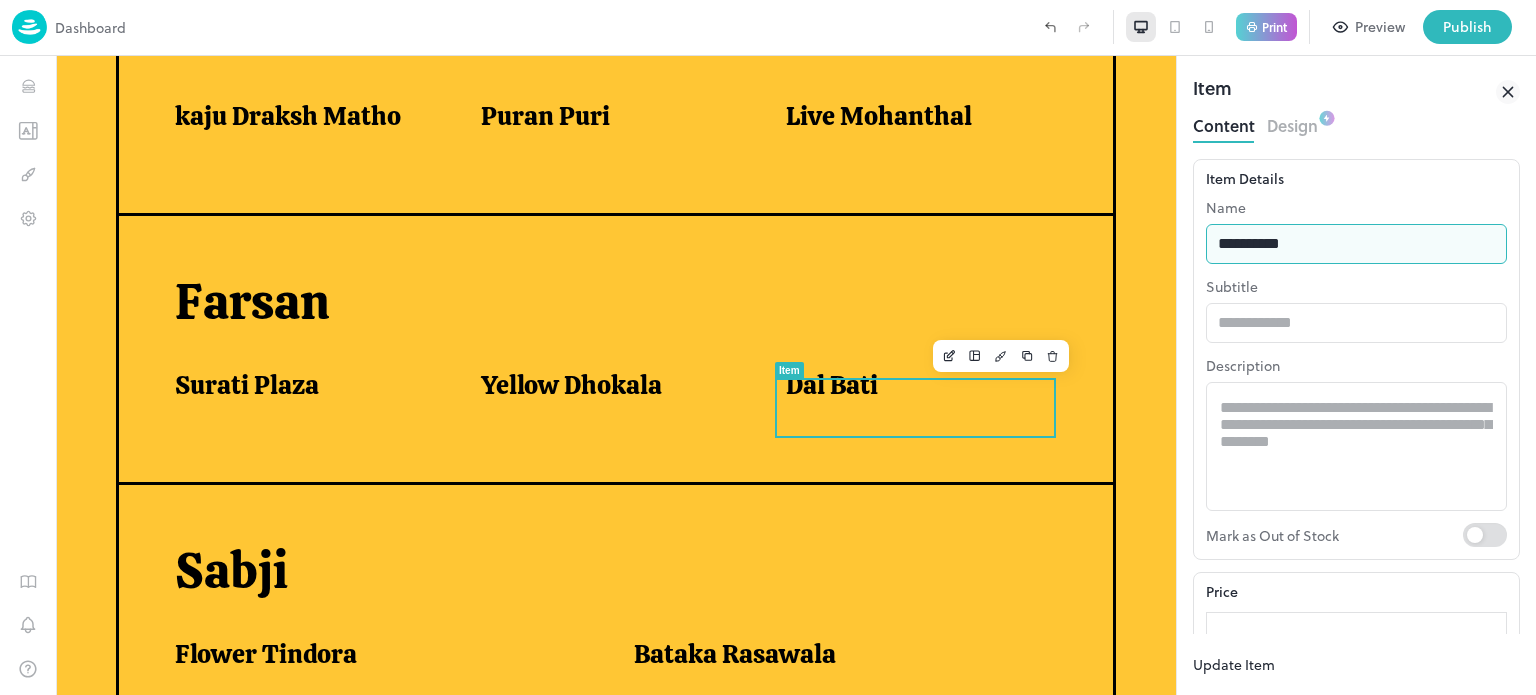 type on "**********" 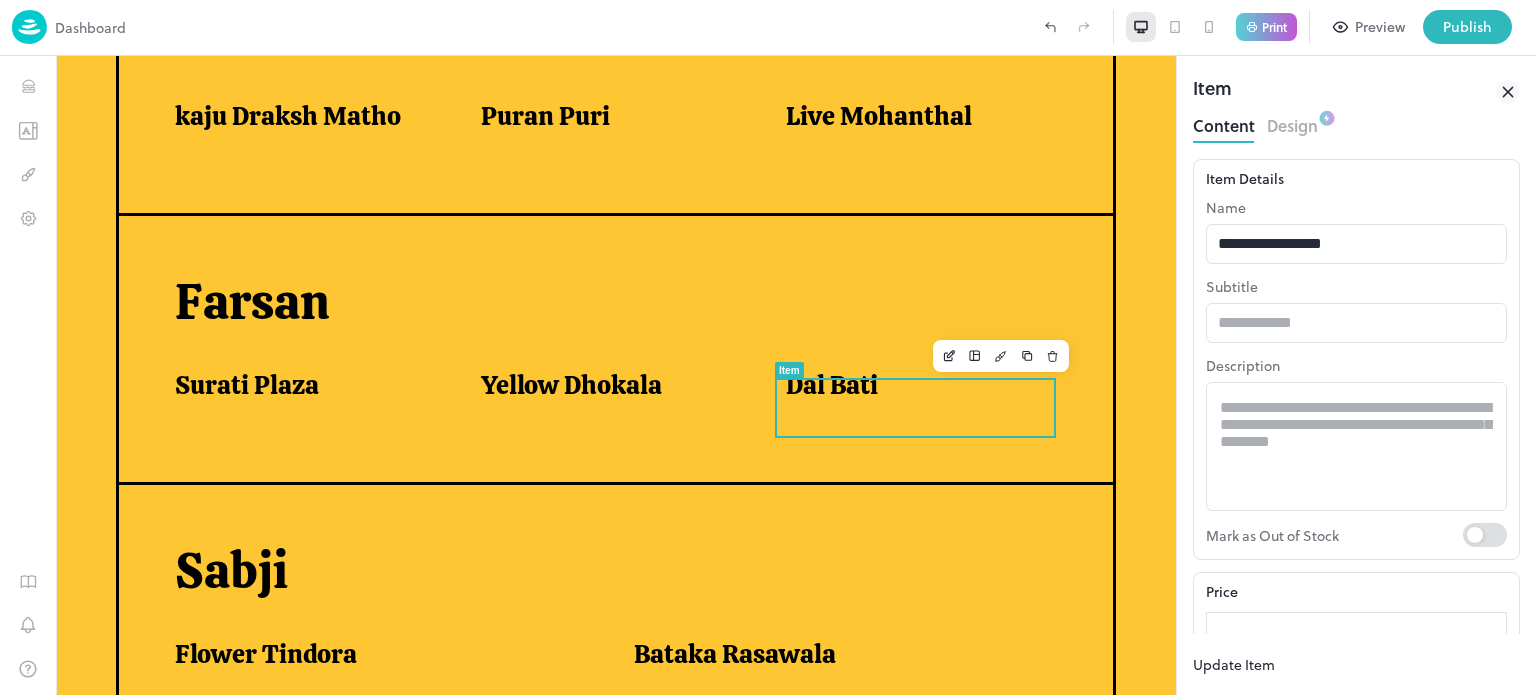 click on "Update Item" at bounding box center (1234, 664) 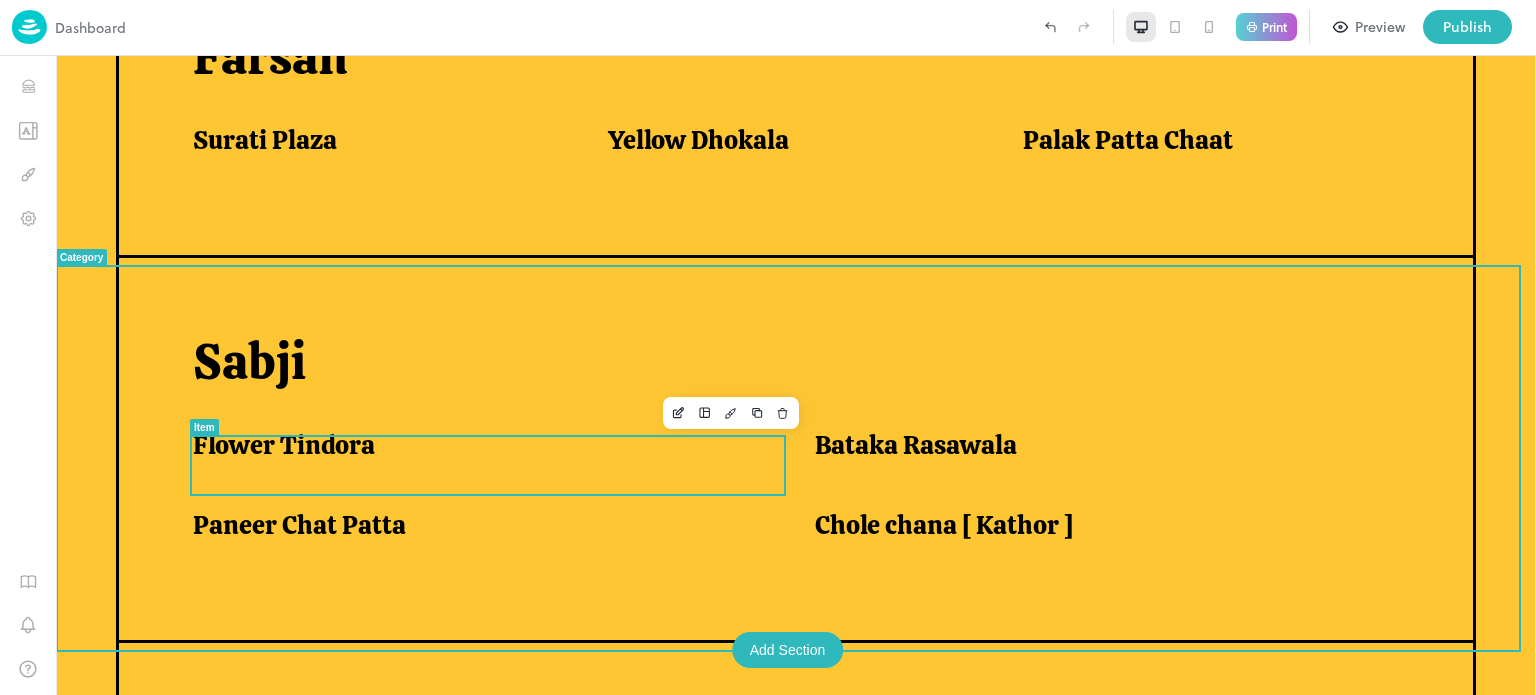 scroll, scrollTop: 1266, scrollLeft: 0, axis: vertical 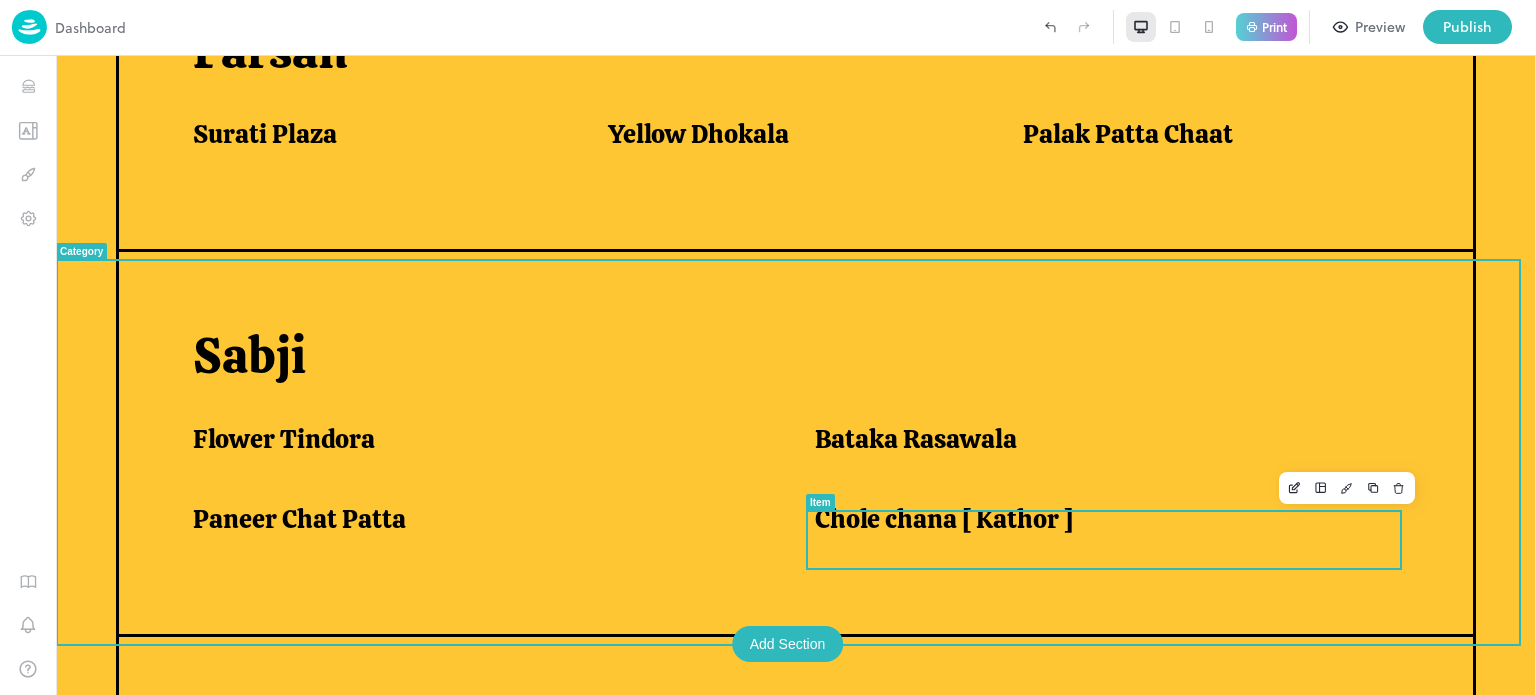 click on "Chole chana [ Kathor ]" at bounding box center [1101, 524] 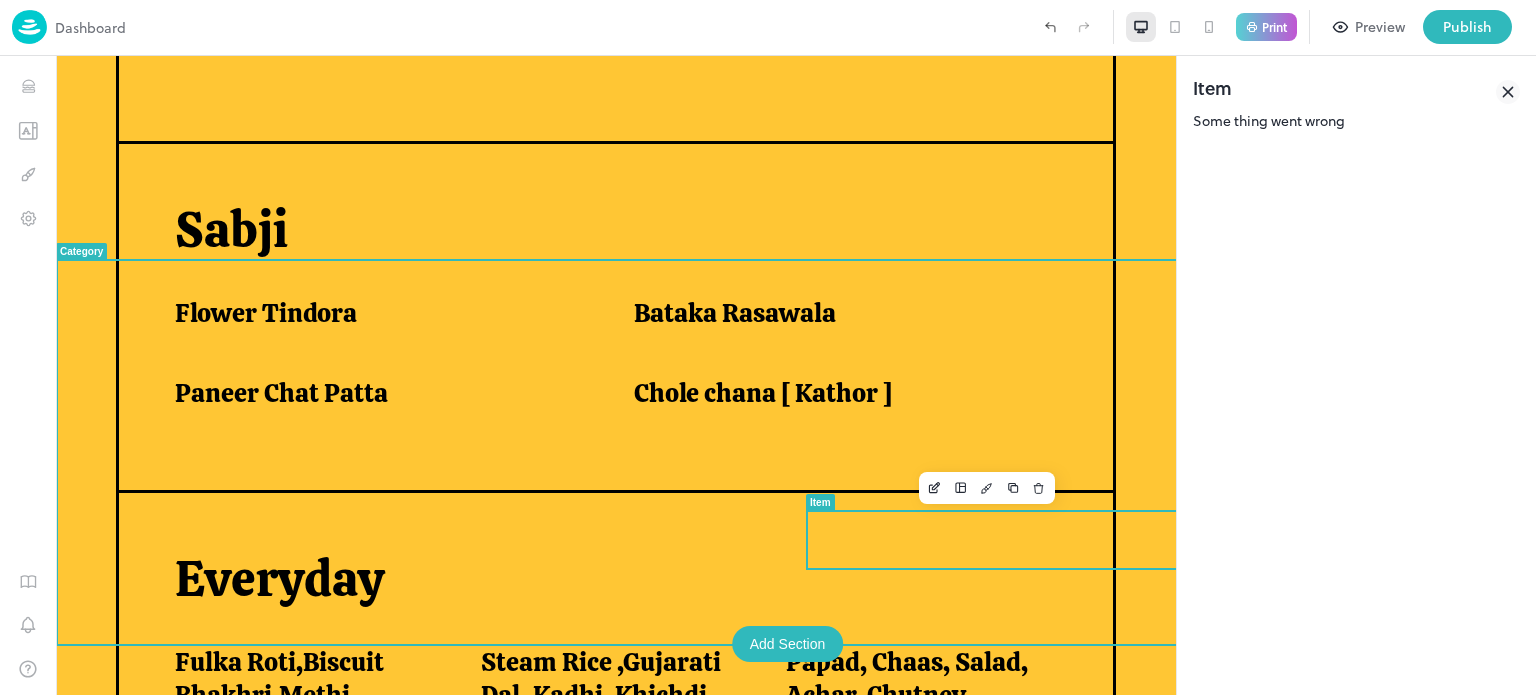 scroll, scrollTop: 1176, scrollLeft: 0, axis: vertical 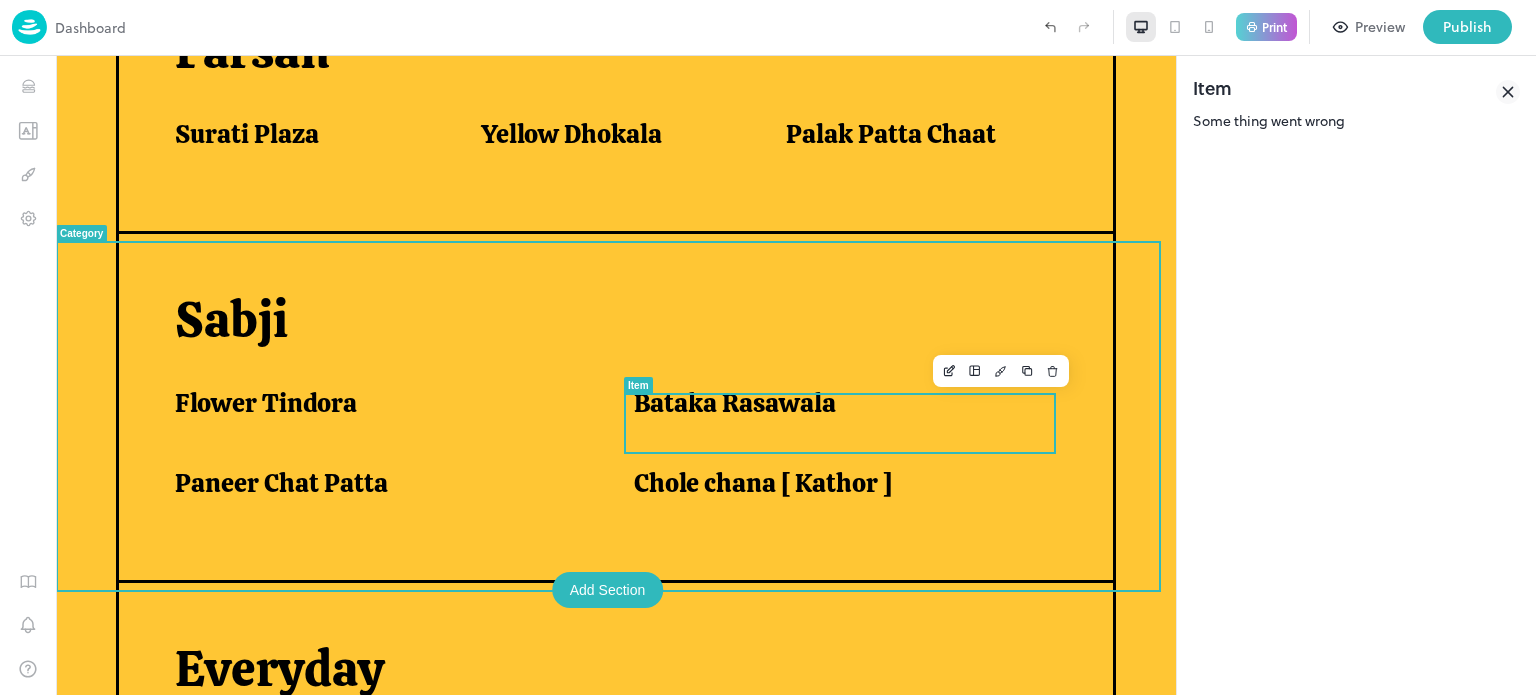 click on "Bataka Rasawala" at bounding box center [735, 403] 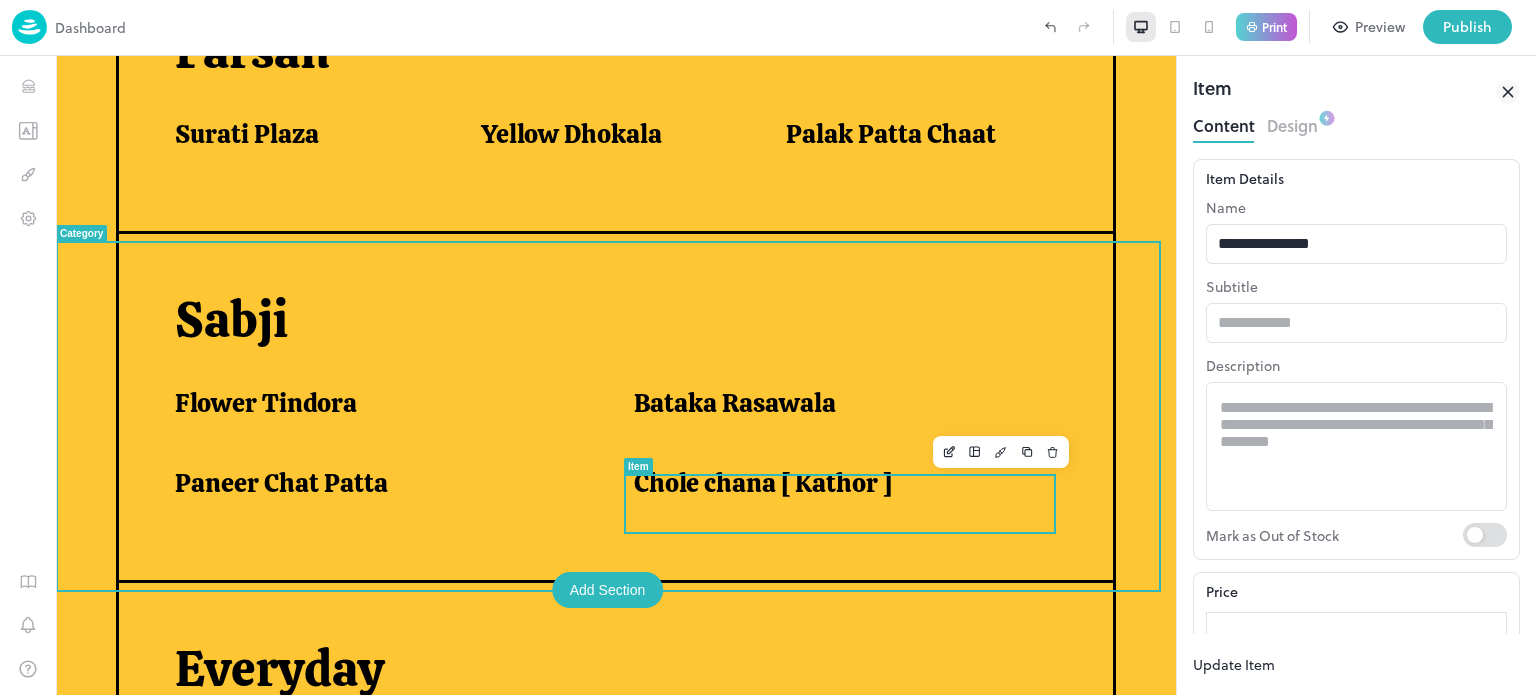 click on "Chole chana [ Kathor ]" at bounding box center [851, 495] 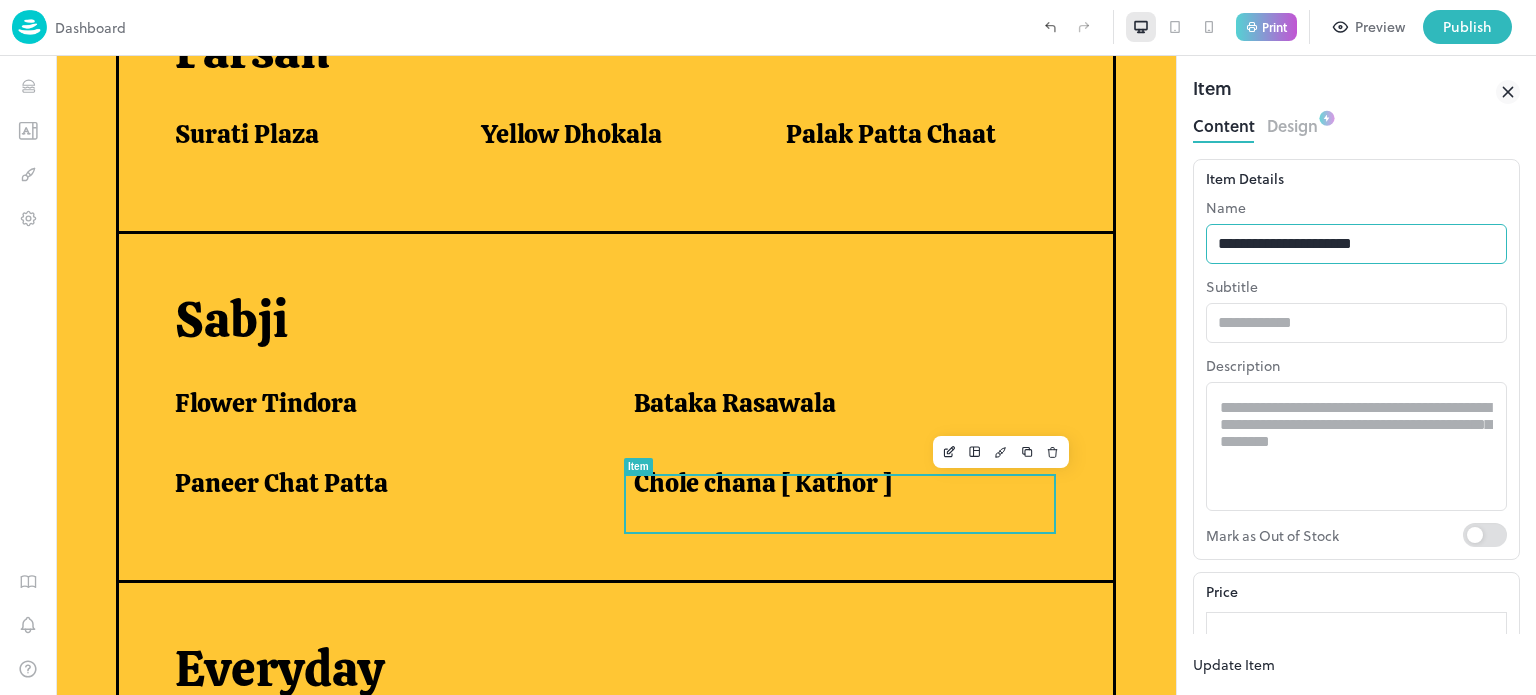 click on "**********" at bounding box center (1356, 244) 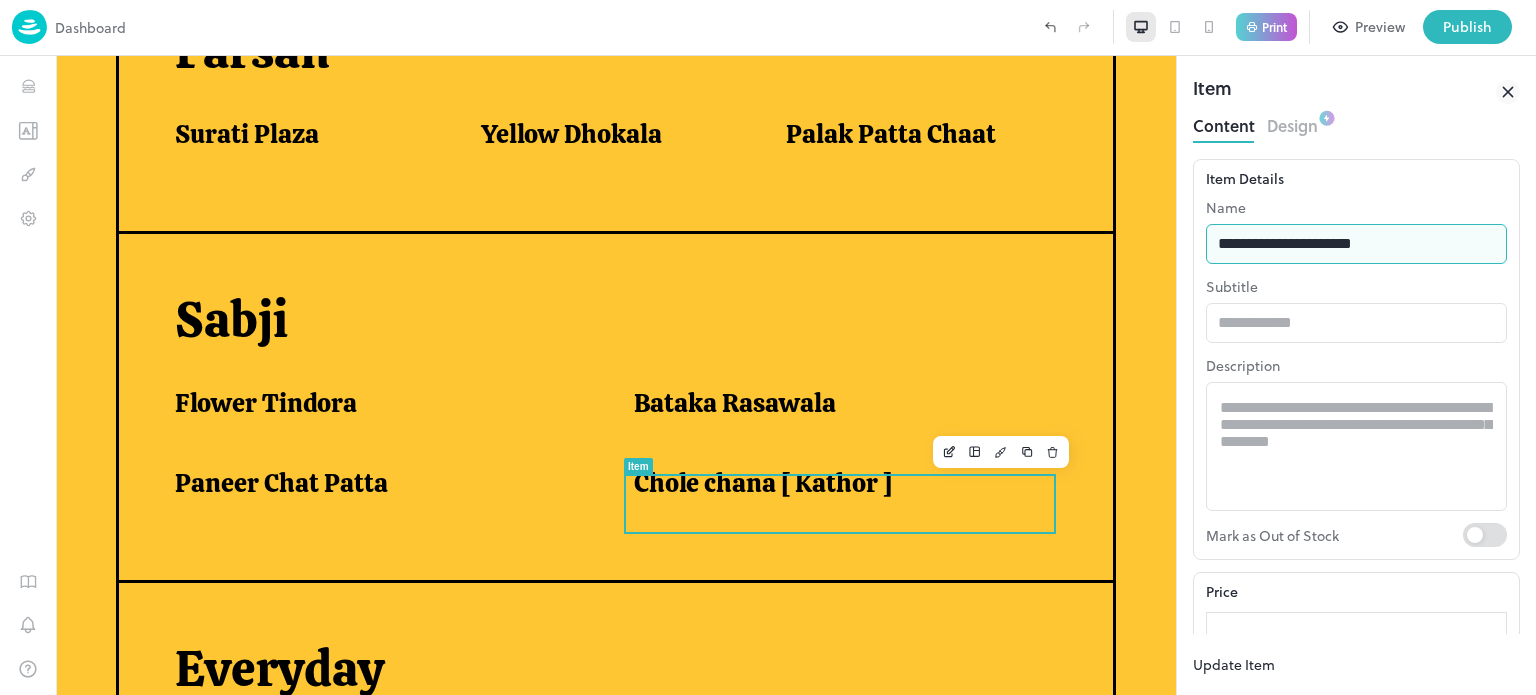 click on "**********" at bounding box center [1356, 244] 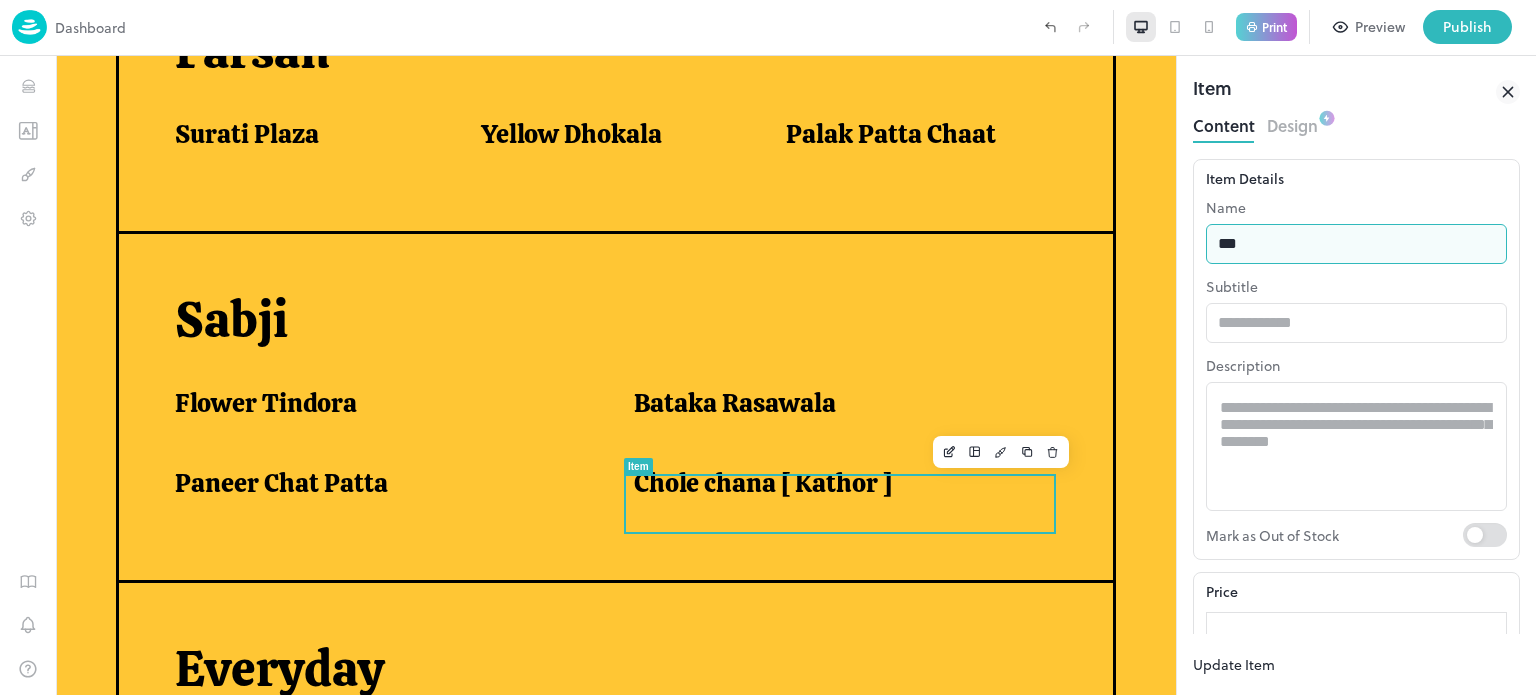 type on "**********" 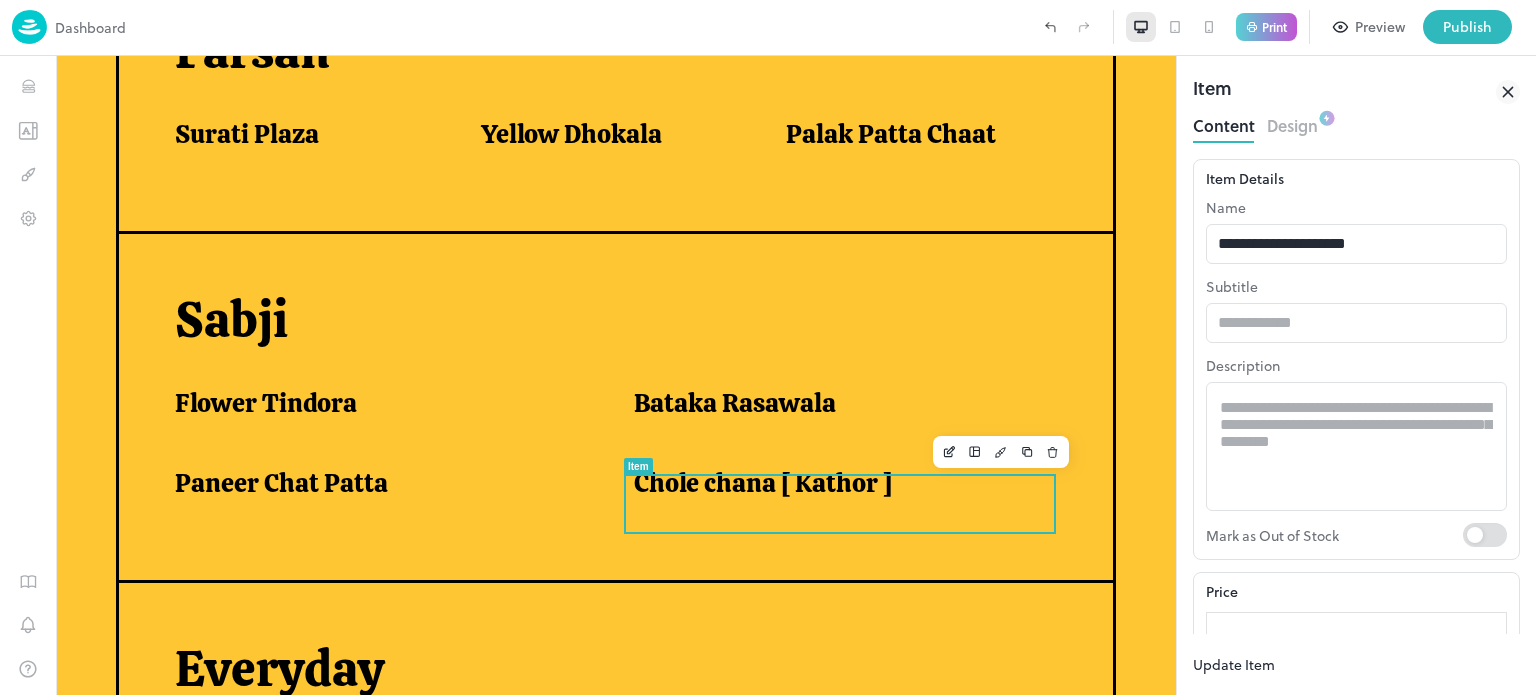 click on "Update Item" at bounding box center (1234, 664) 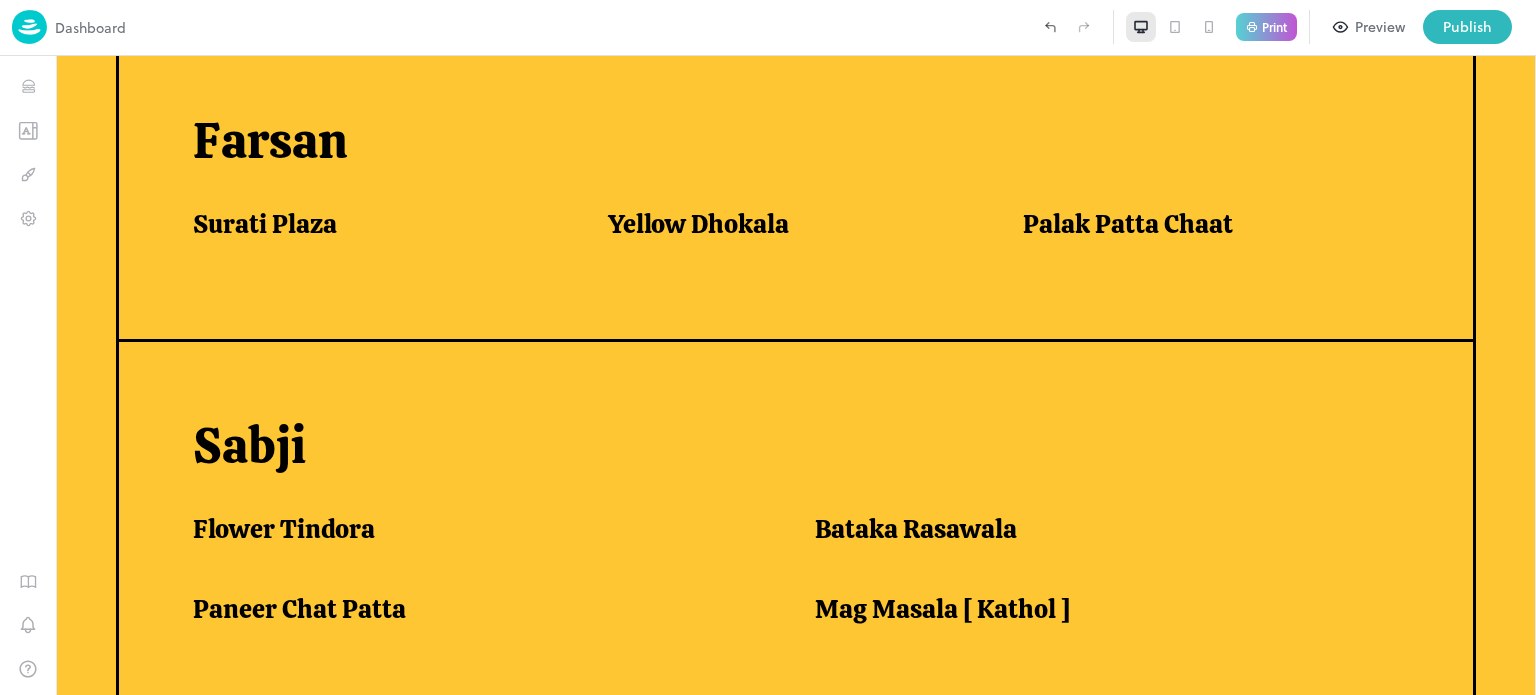 scroll, scrollTop: 1266, scrollLeft: 0, axis: vertical 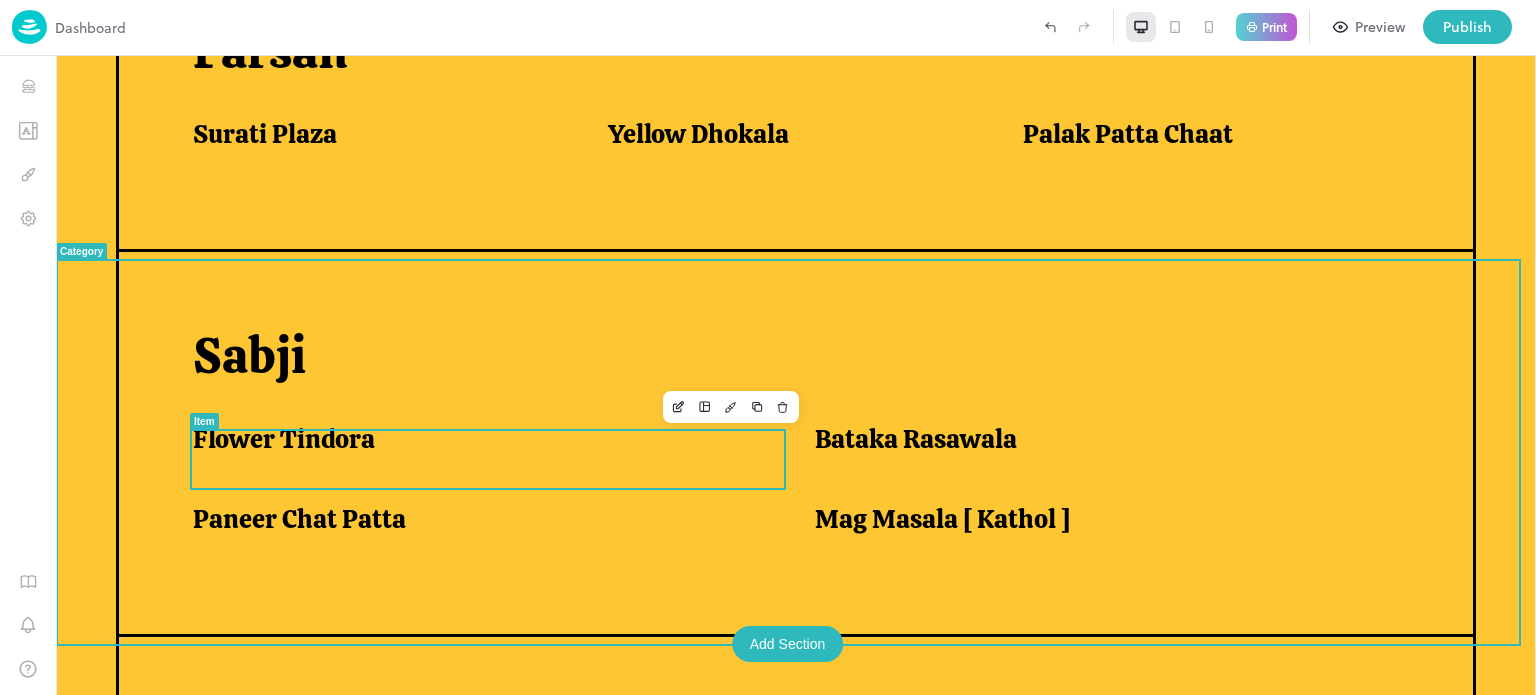 click on "Flower Tindora" at bounding box center (284, 439) 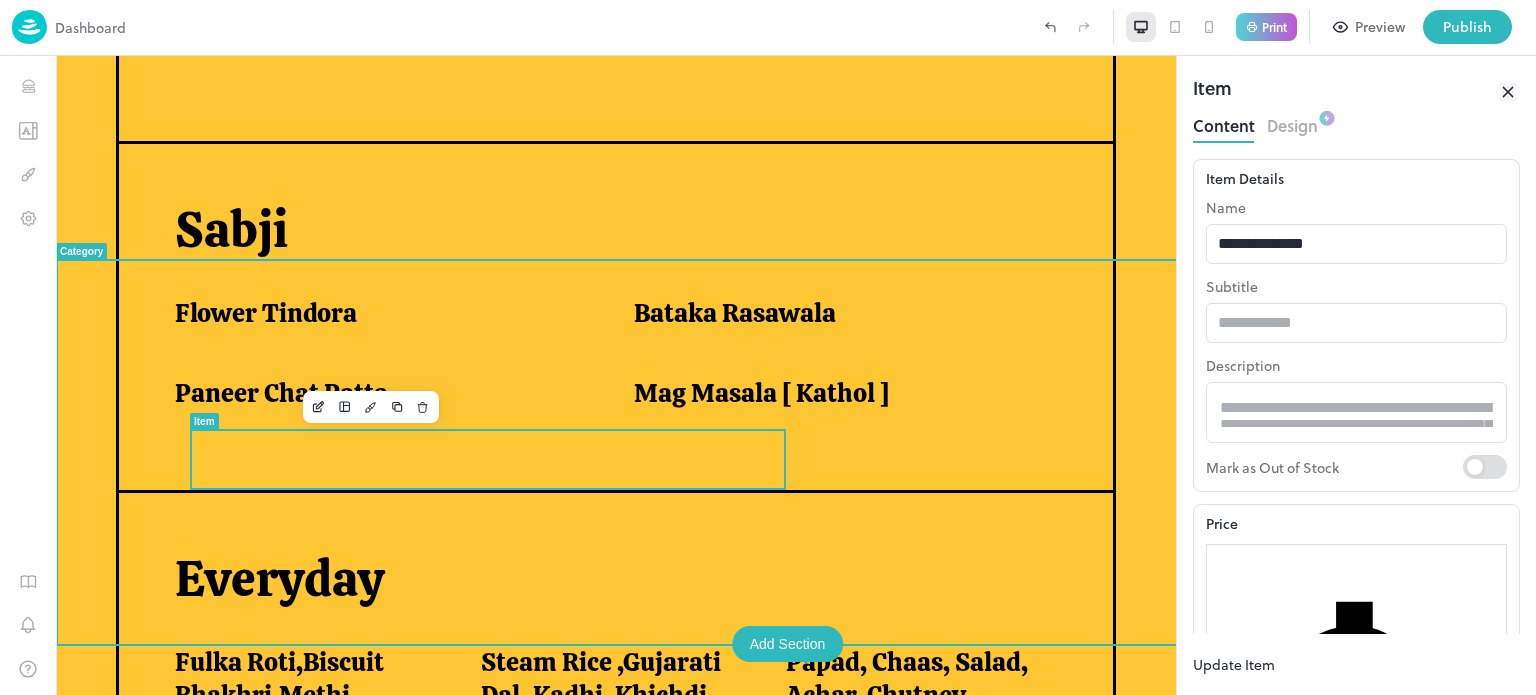 scroll, scrollTop: 1197, scrollLeft: 0, axis: vertical 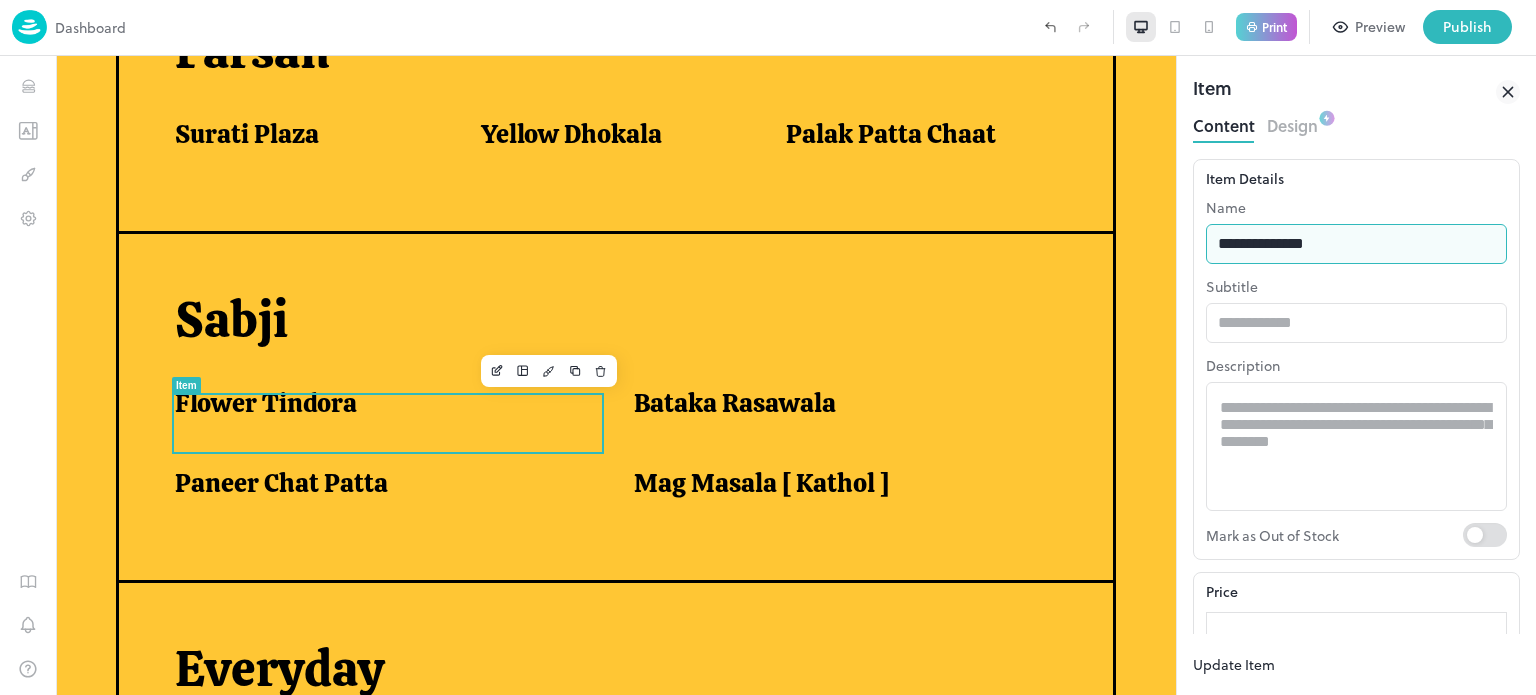 click on "**********" at bounding box center [1356, 244] 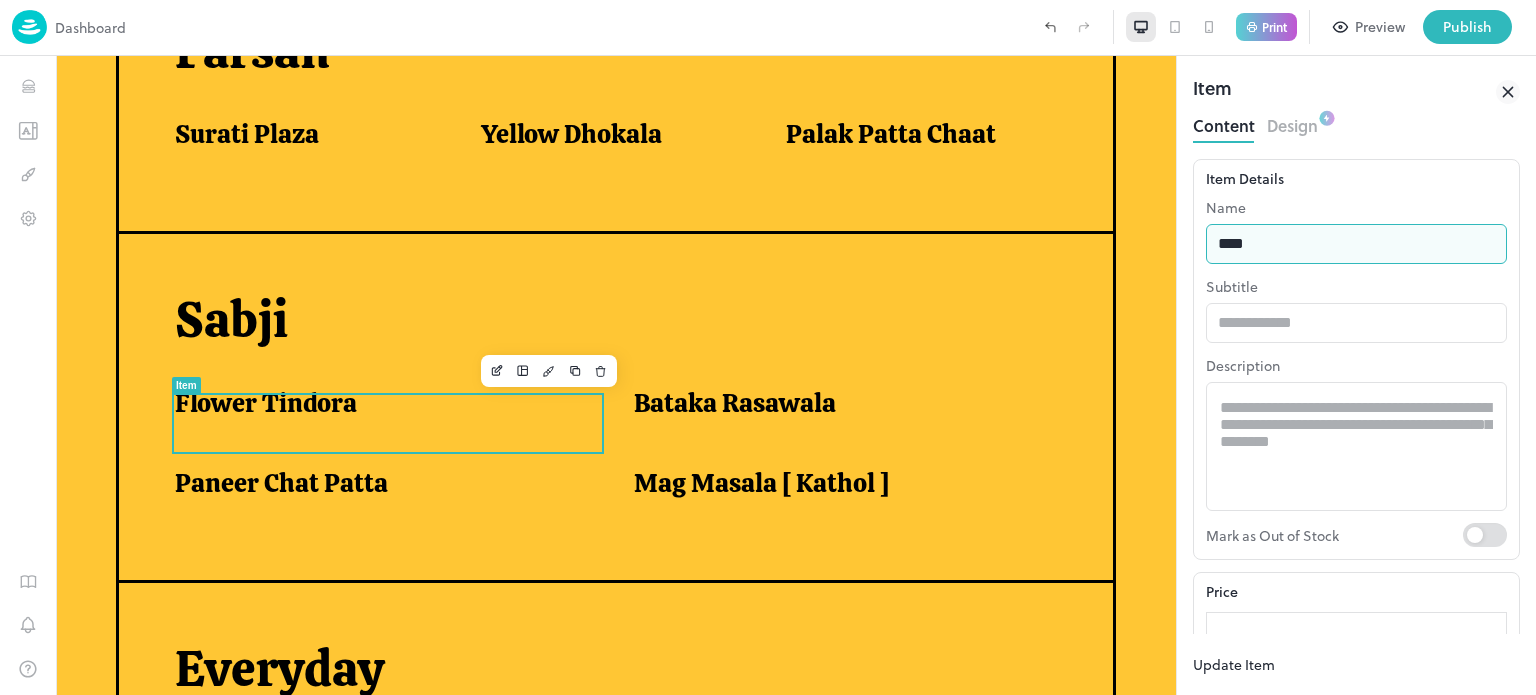 type on "**********" 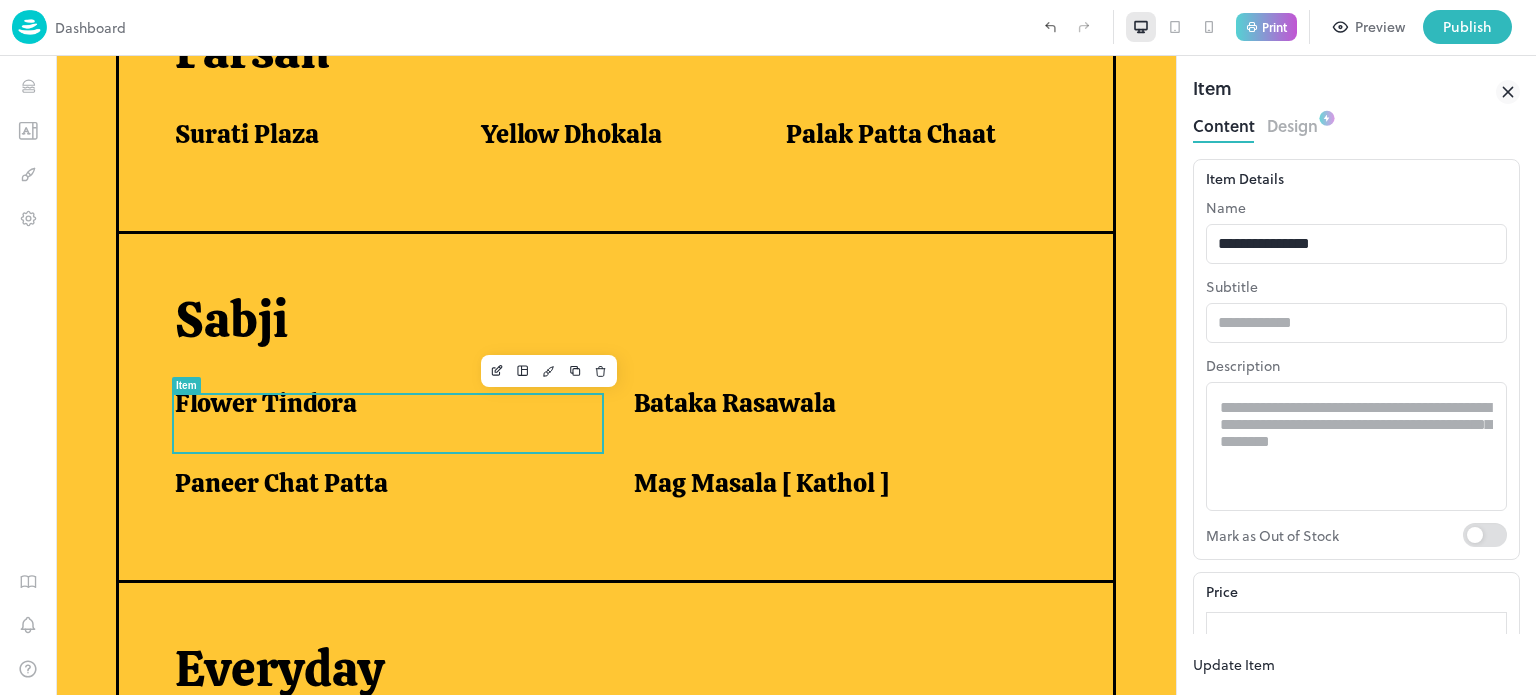 click on "Update Item" at bounding box center (1234, 664) 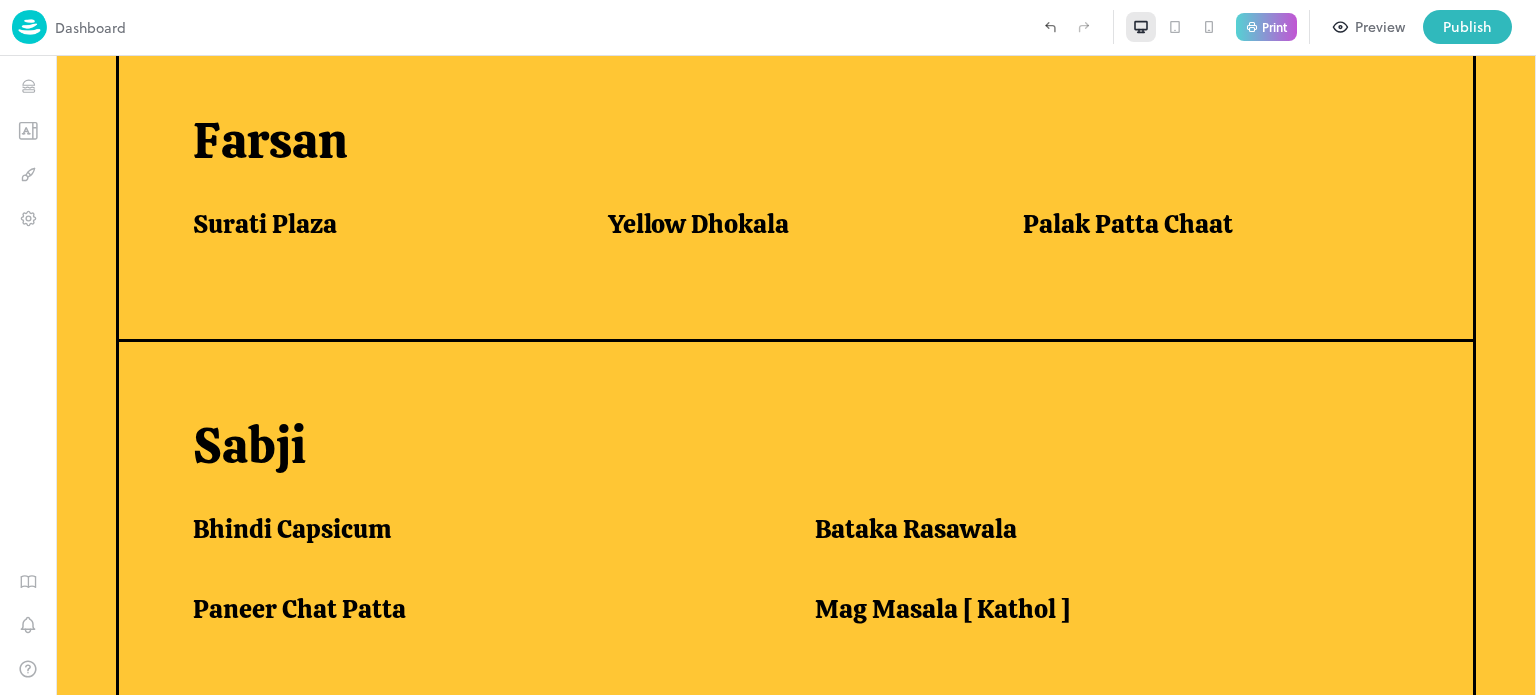 scroll, scrollTop: 1266, scrollLeft: 0, axis: vertical 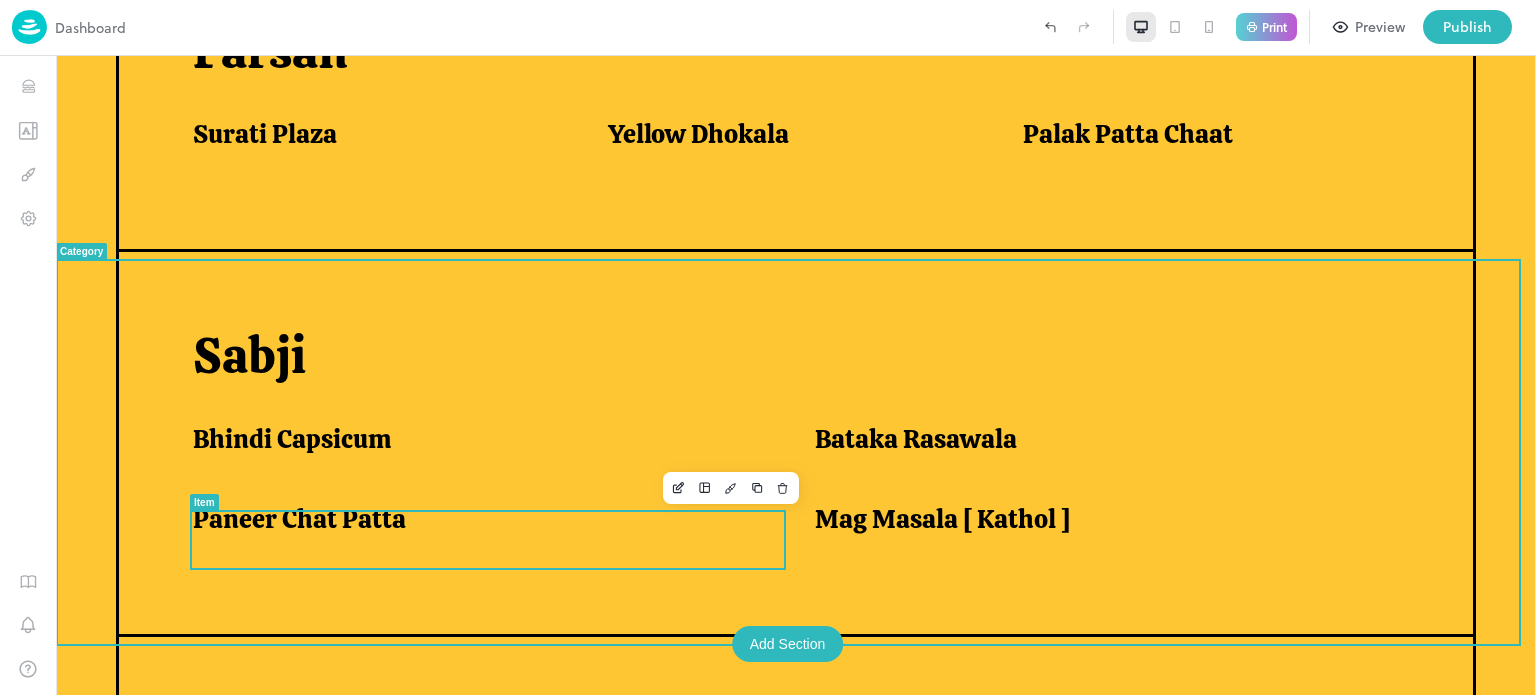 click on "Paneer Chat Patta" at bounding box center (299, 519) 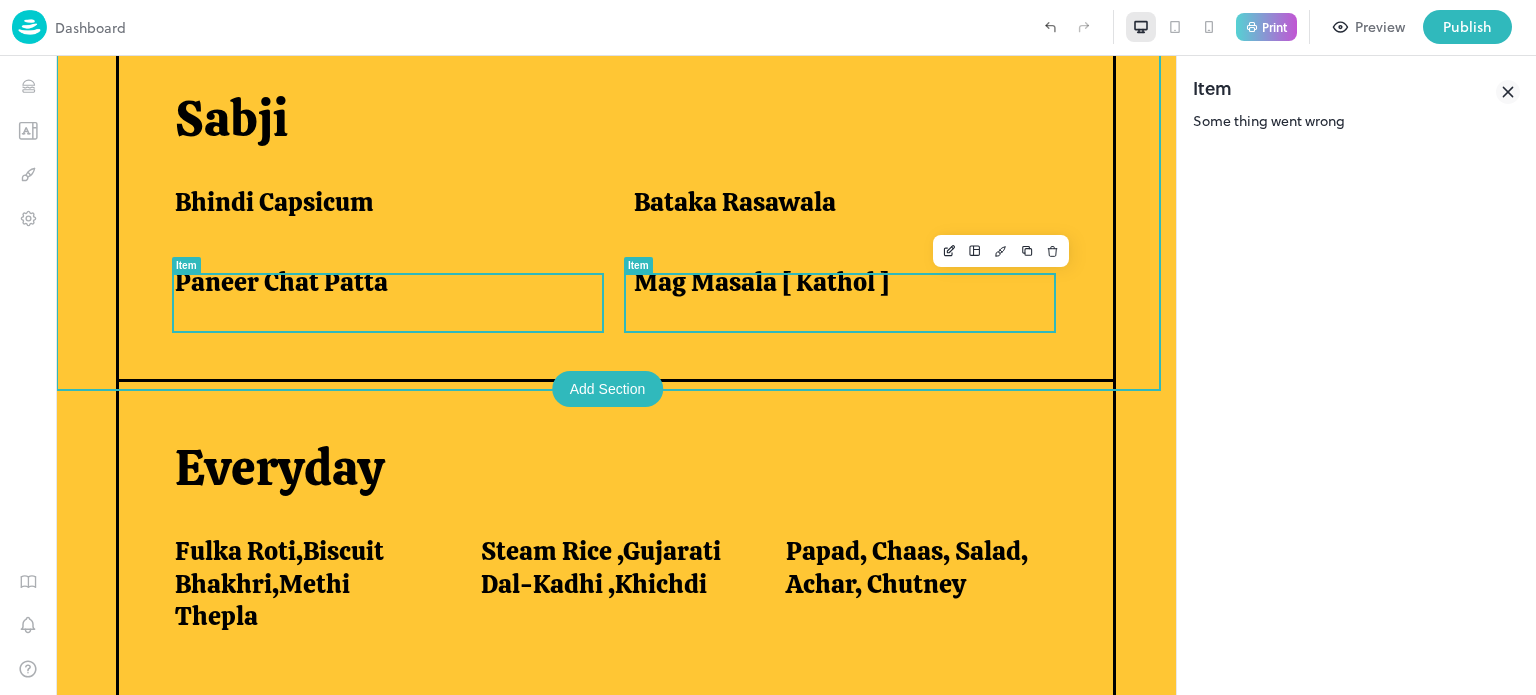scroll, scrollTop: 1397, scrollLeft: 0, axis: vertical 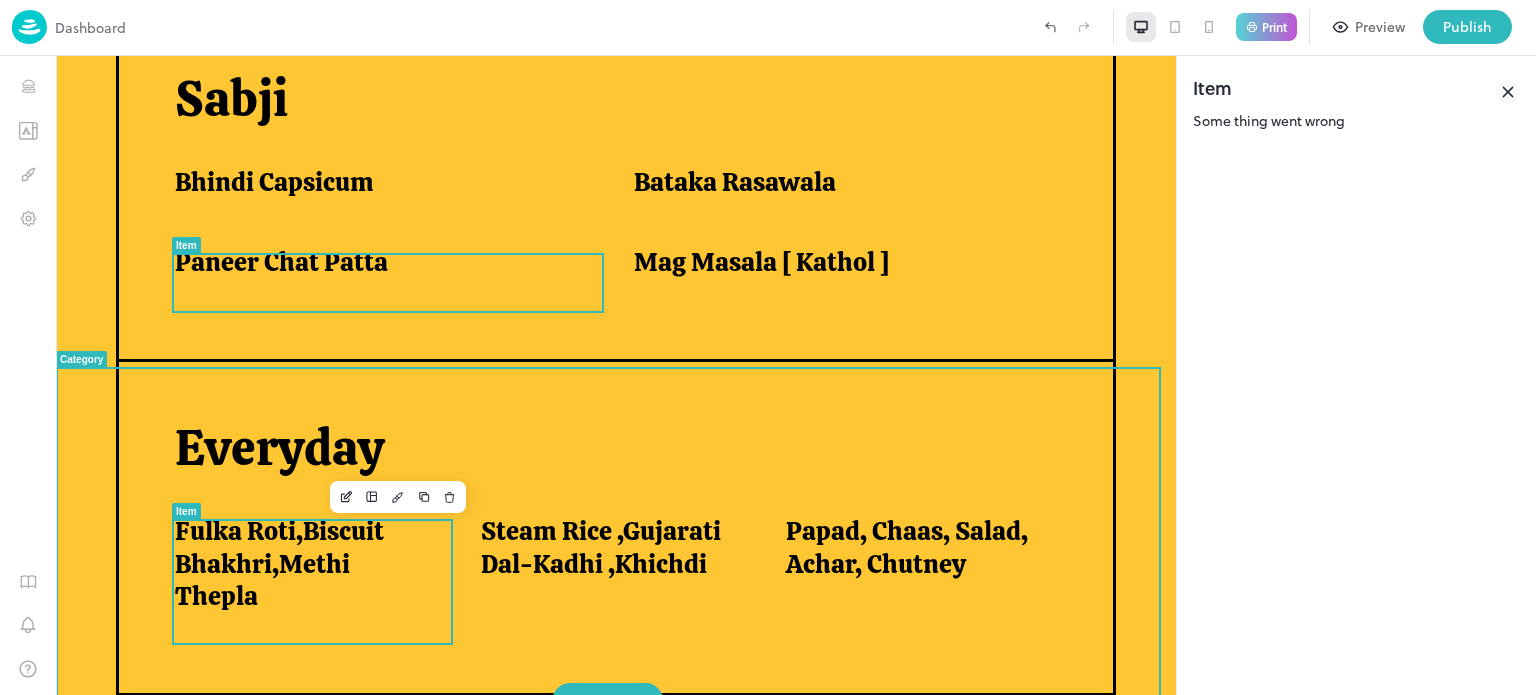click on "Fulka Roti,Biscuit Bhakhri,Methi Thepla" at bounding box center [303, 564] 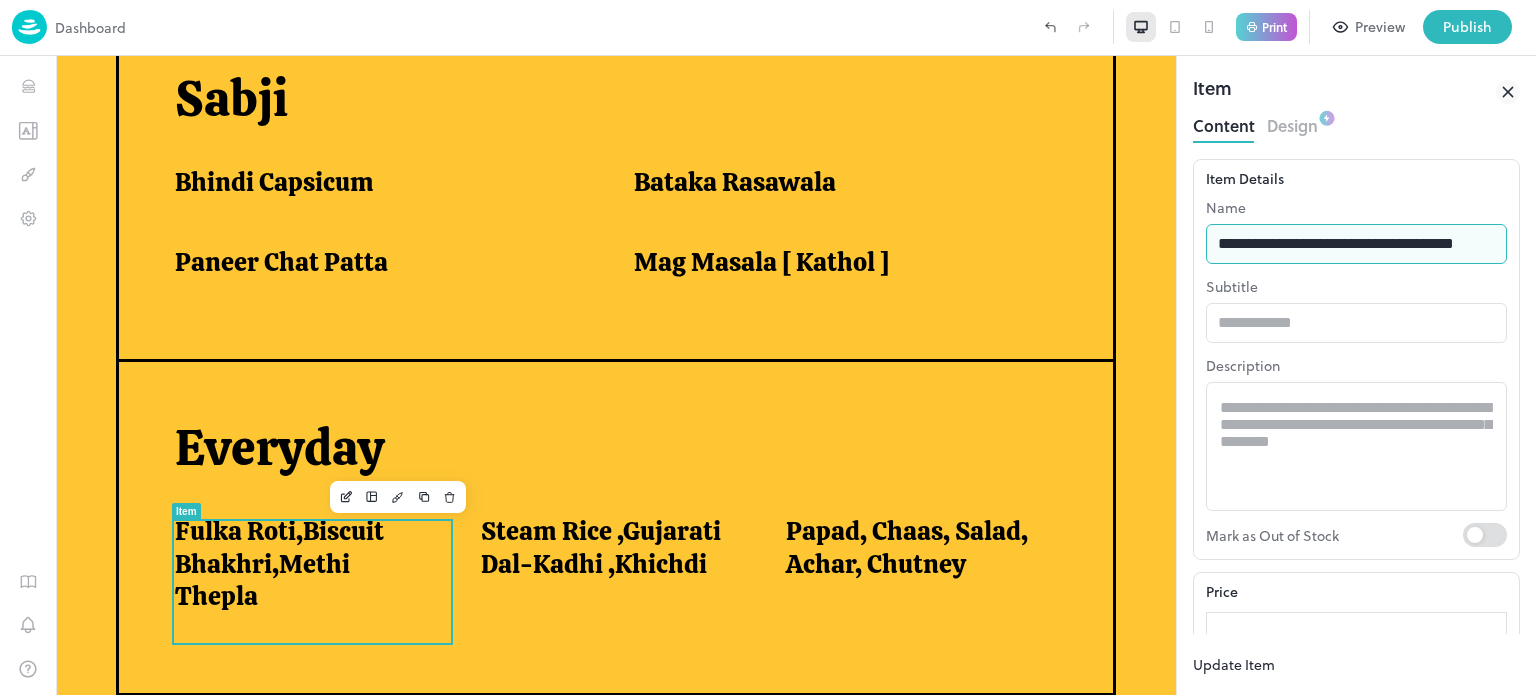 click on "**********" at bounding box center (1356, 244) 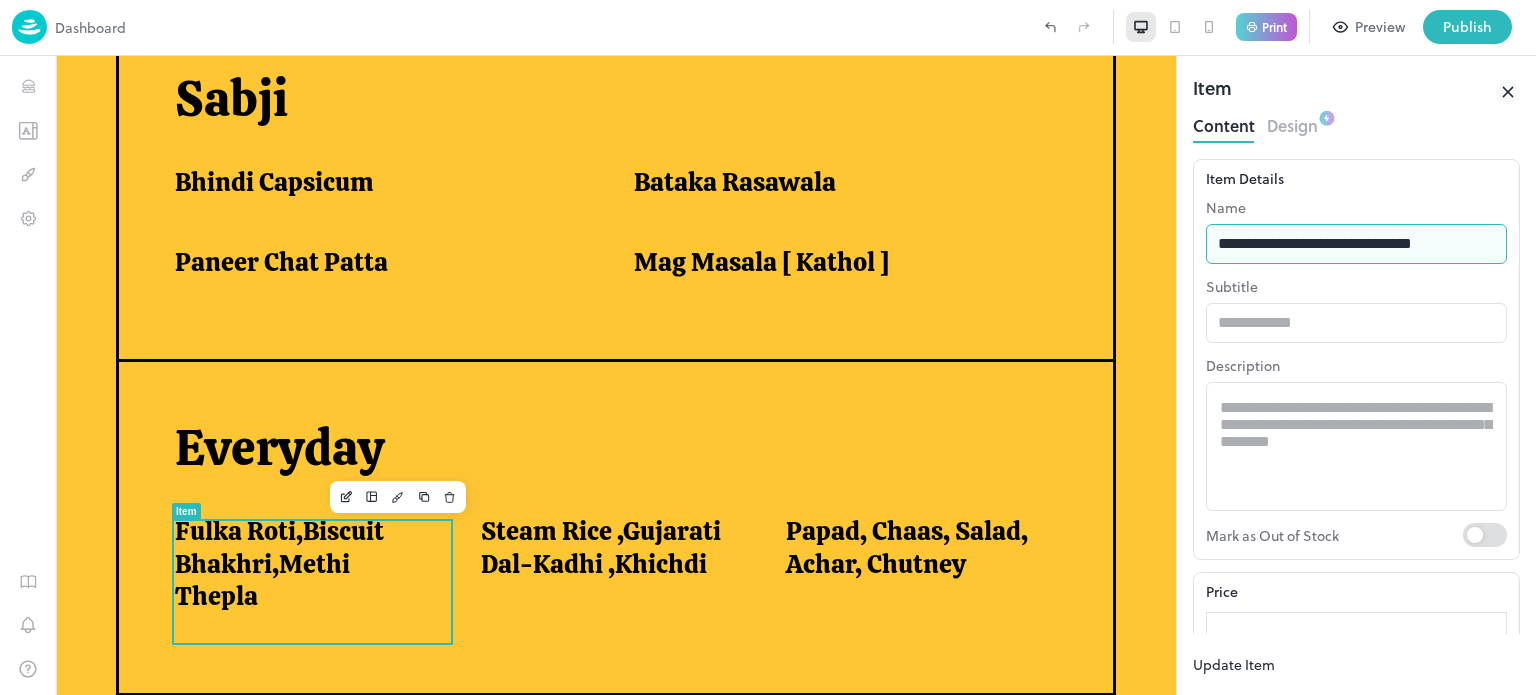 scroll, scrollTop: 0, scrollLeft: 0, axis: both 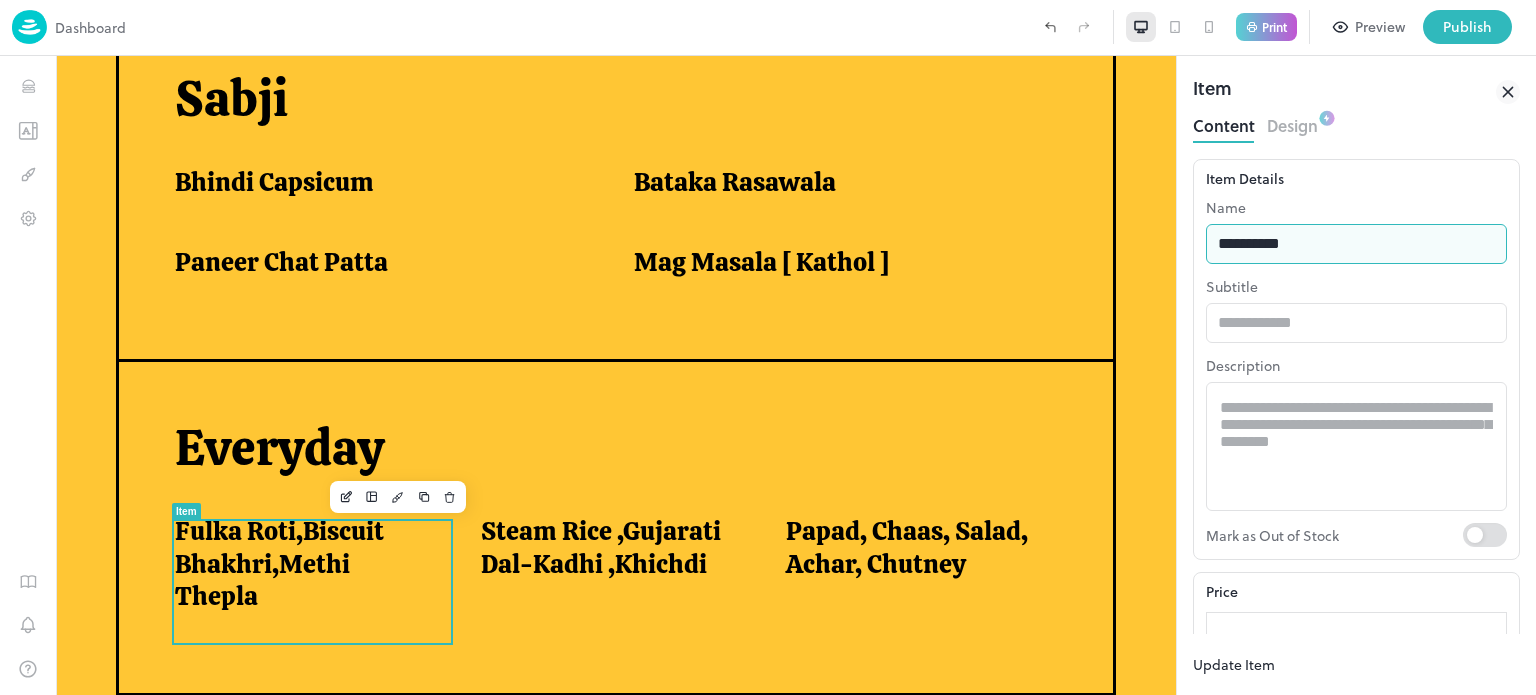 type on "**********" 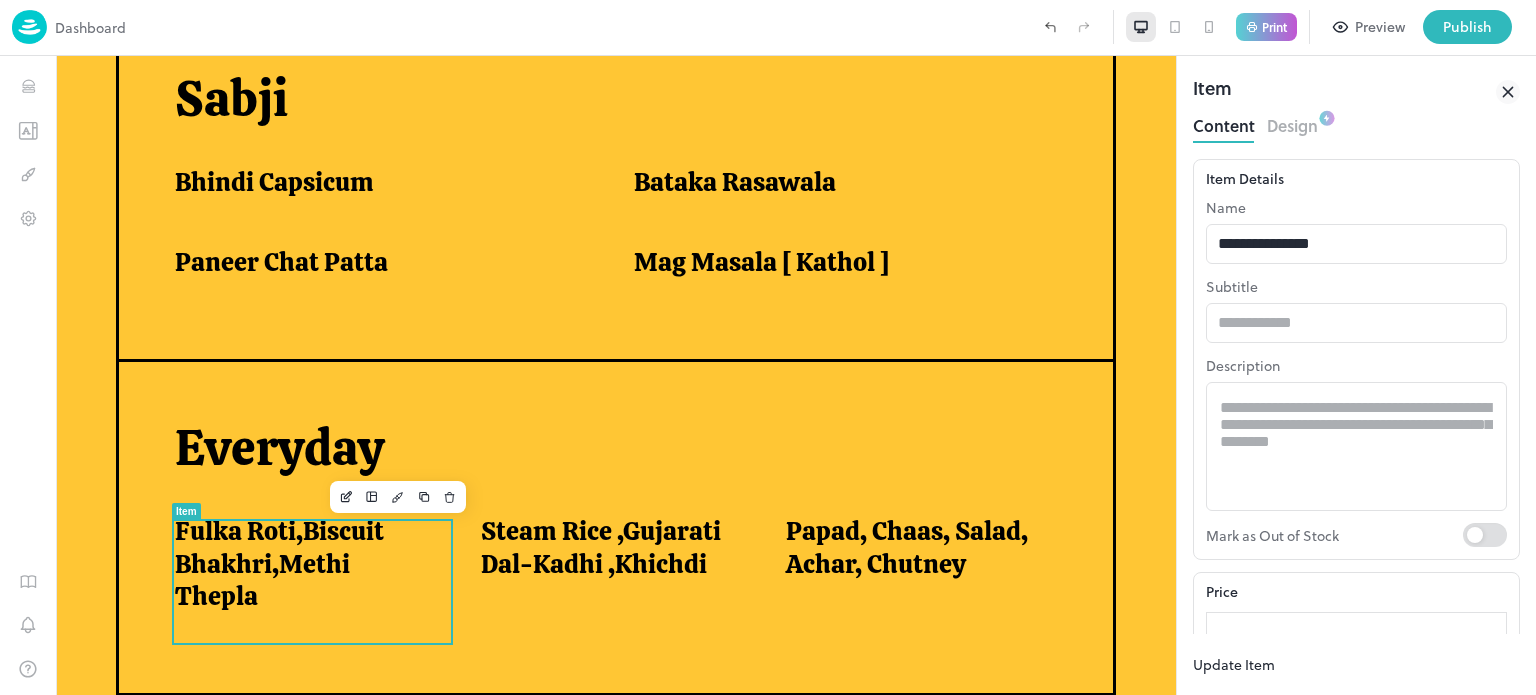 click on "Update Item" at bounding box center [1234, 664] 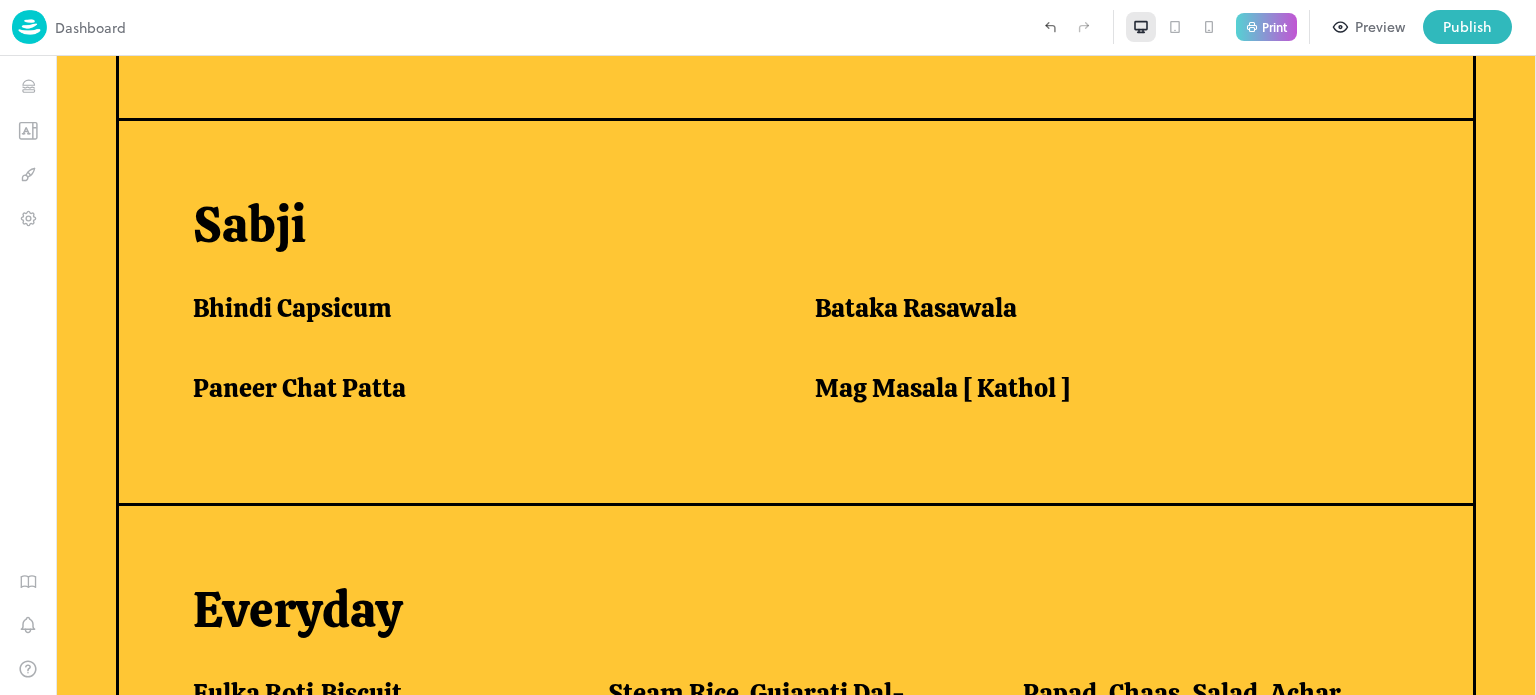 scroll, scrollTop: 1488, scrollLeft: 0, axis: vertical 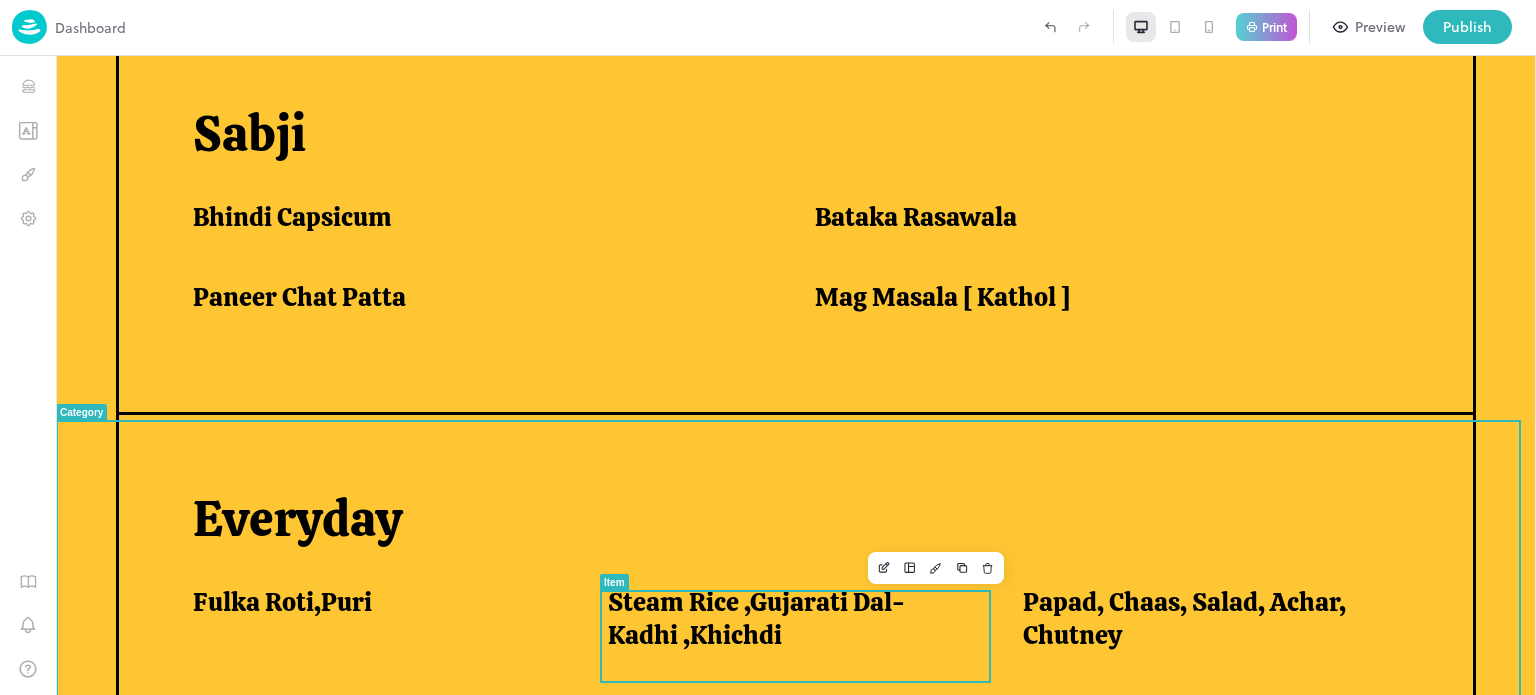 click on "Steam Rice ,Gujarati Dal-Kadhi ,Khichdi" at bounding box center [791, 618] 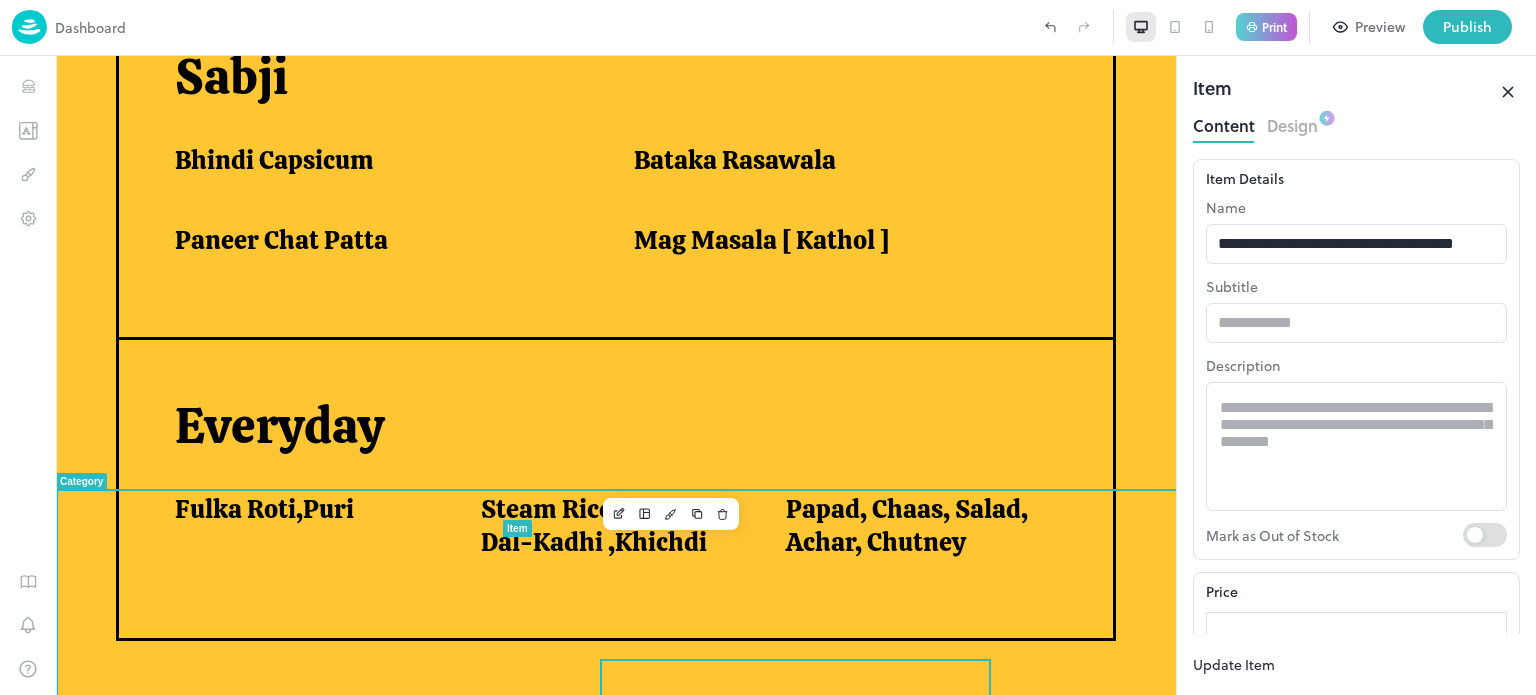 scroll, scrollTop: 0, scrollLeft: 0, axis: both 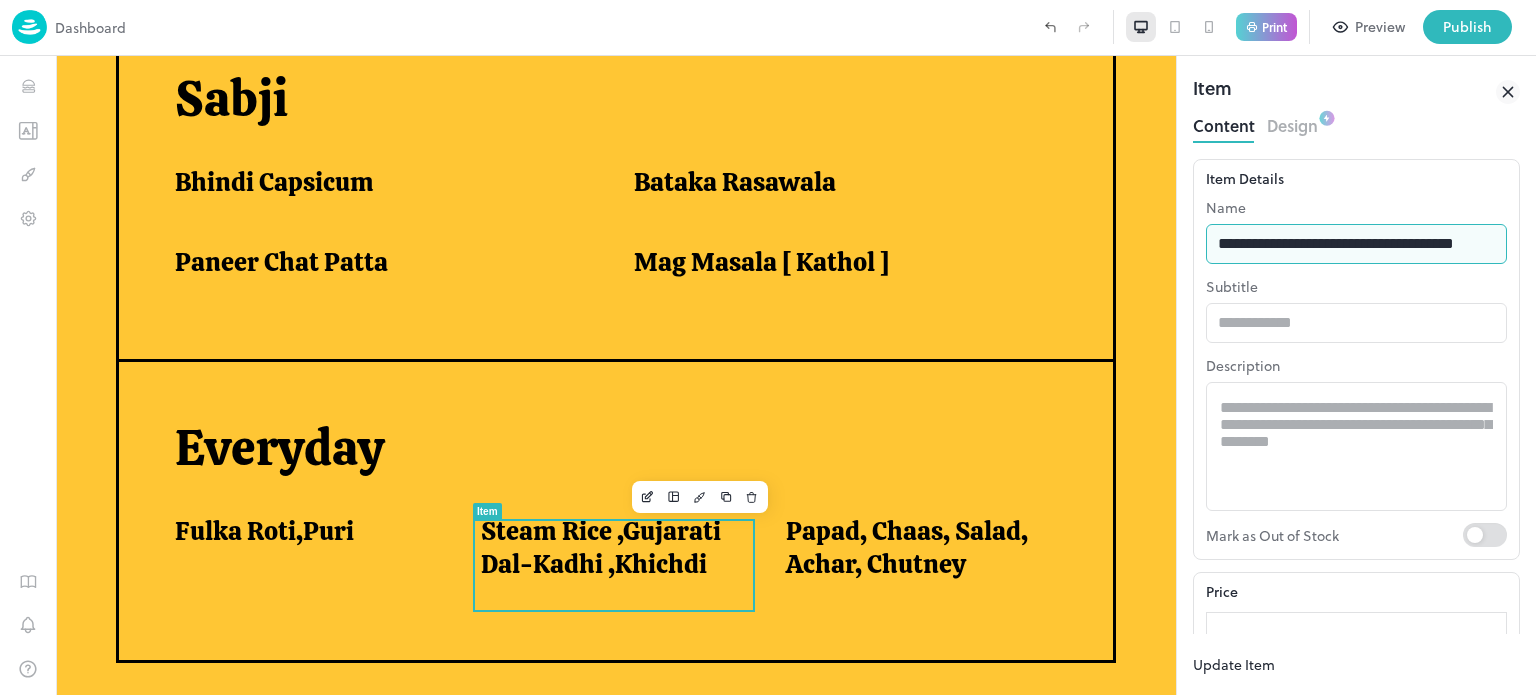 click on "**********" at bounding box center (1356, 244) 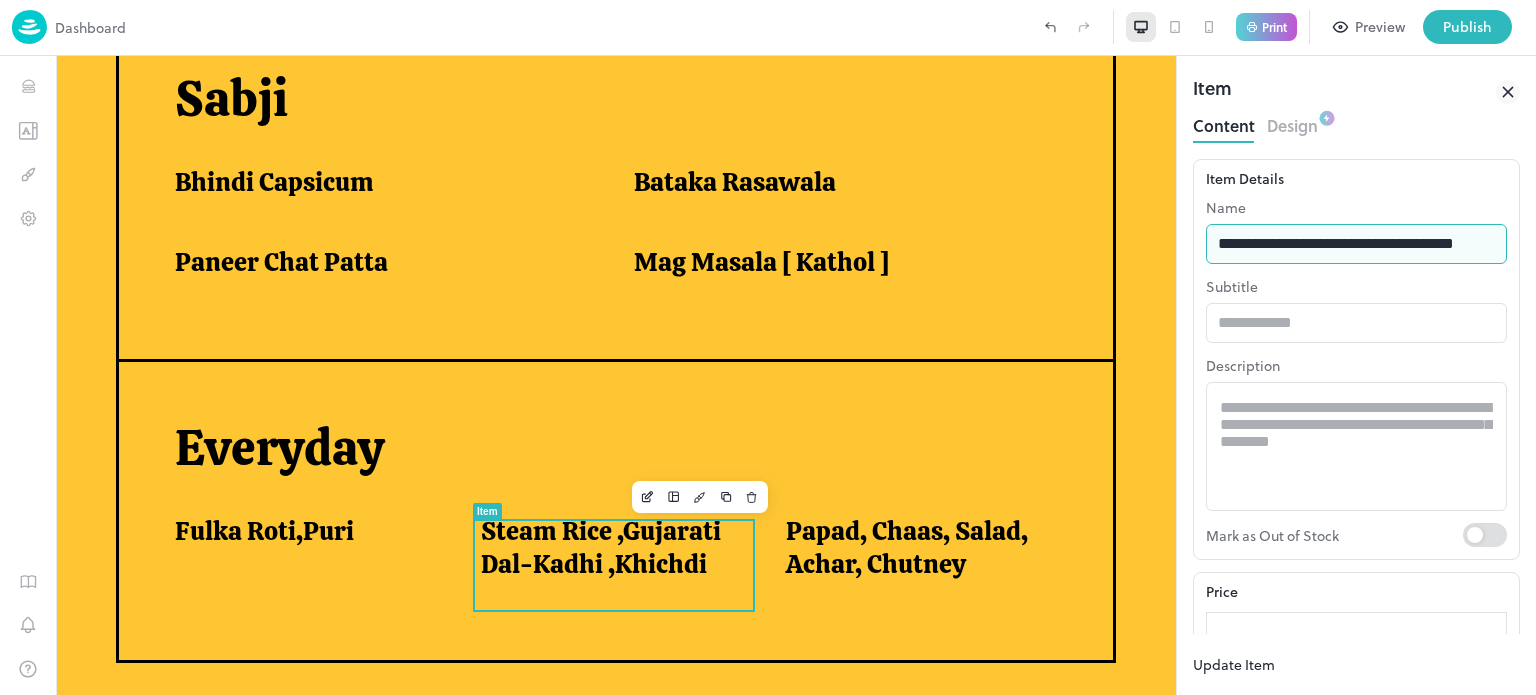 click on "**********" at bounding box center [1356, 244] 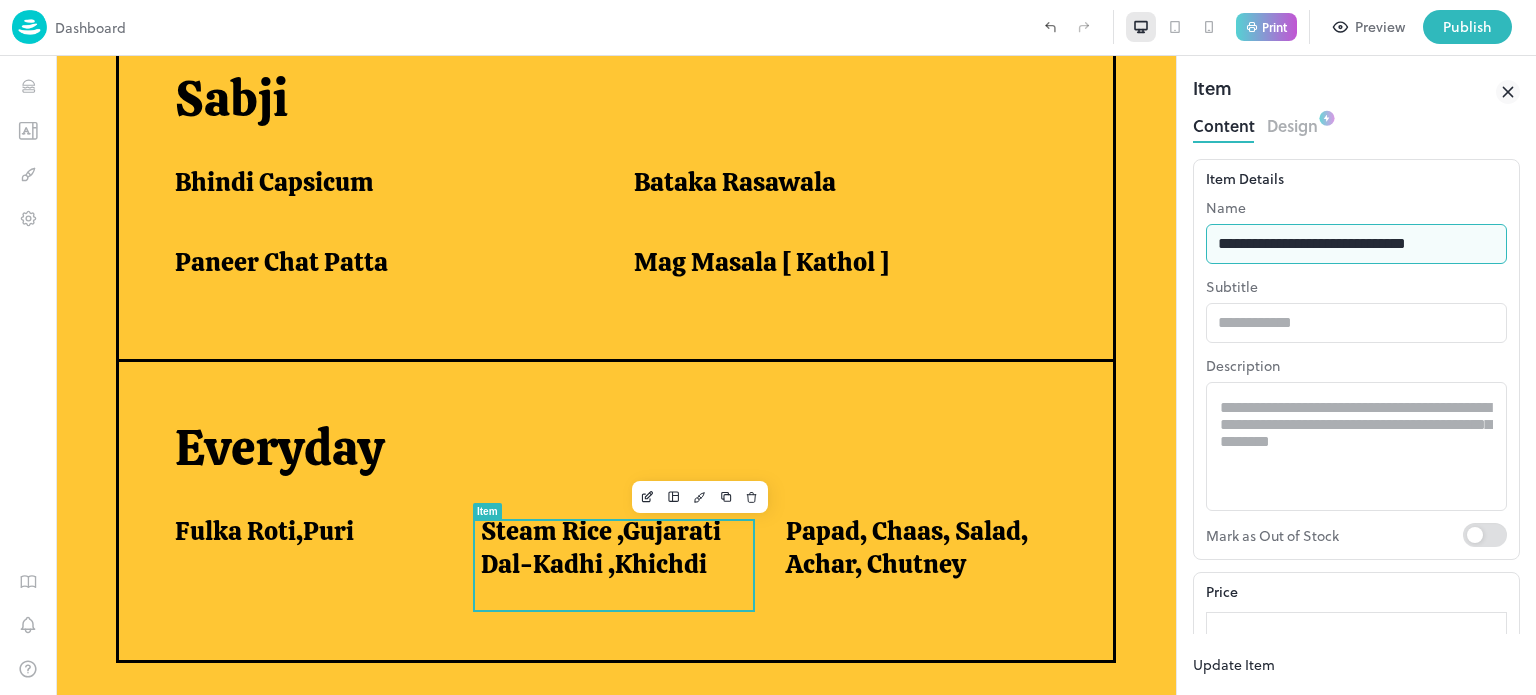 type on "**********" 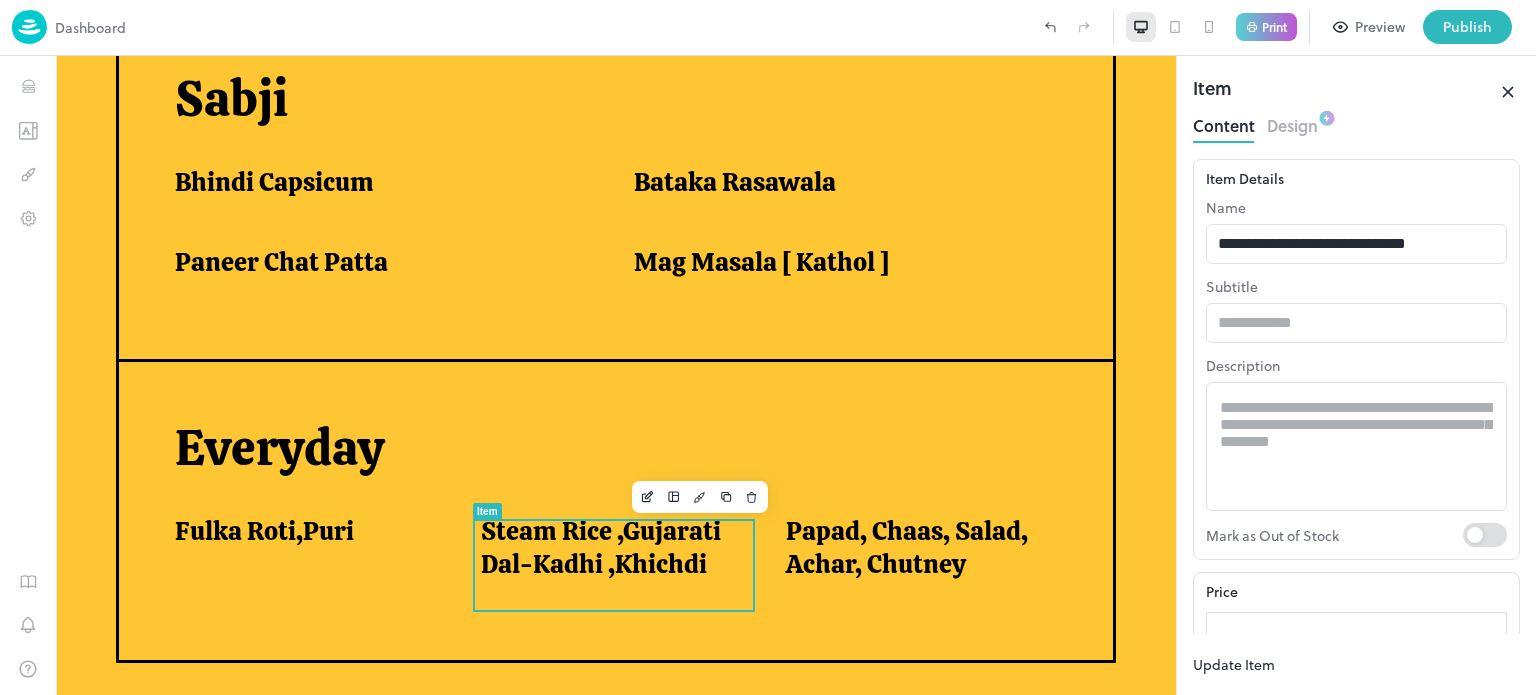 click on "Update Item" at bounding box center (1234, 664) 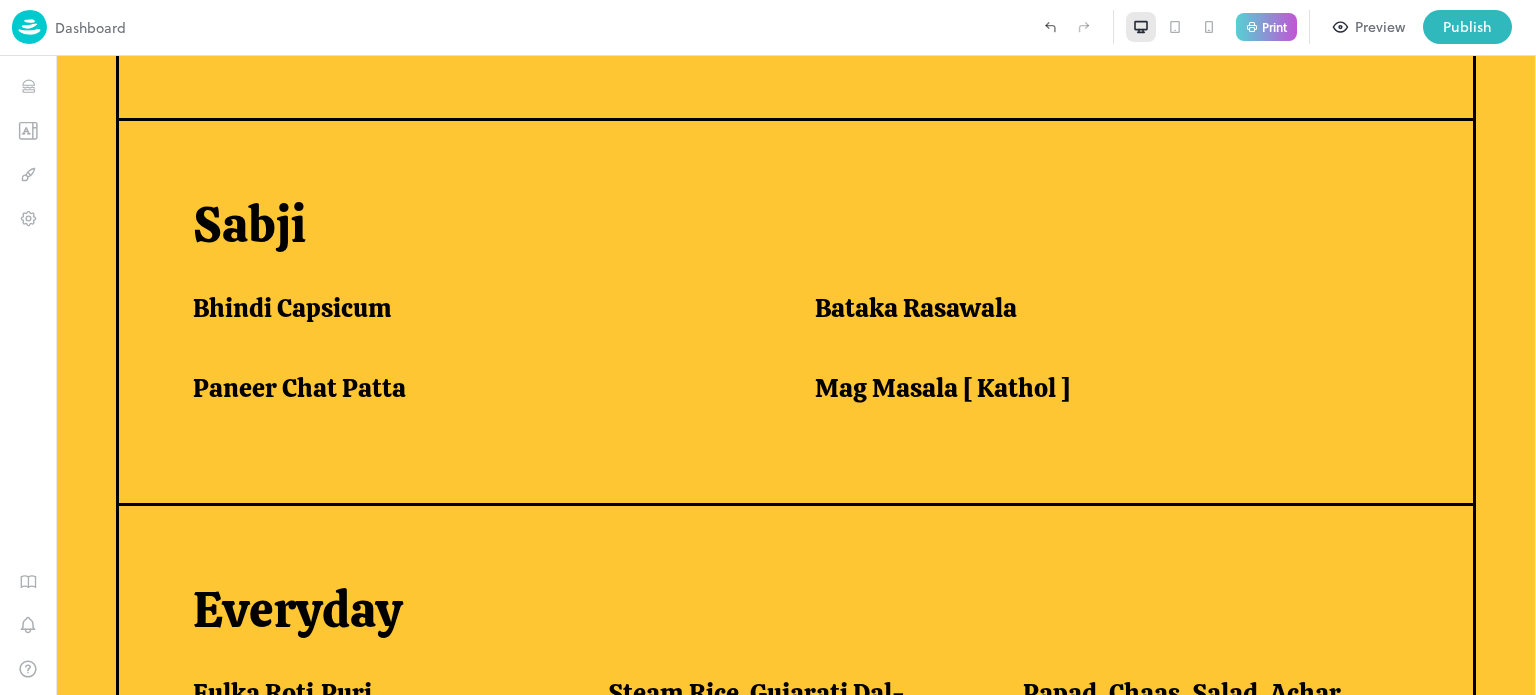 scroll, scrollTop: 1488, scrollLeft: 0, axis: vertical 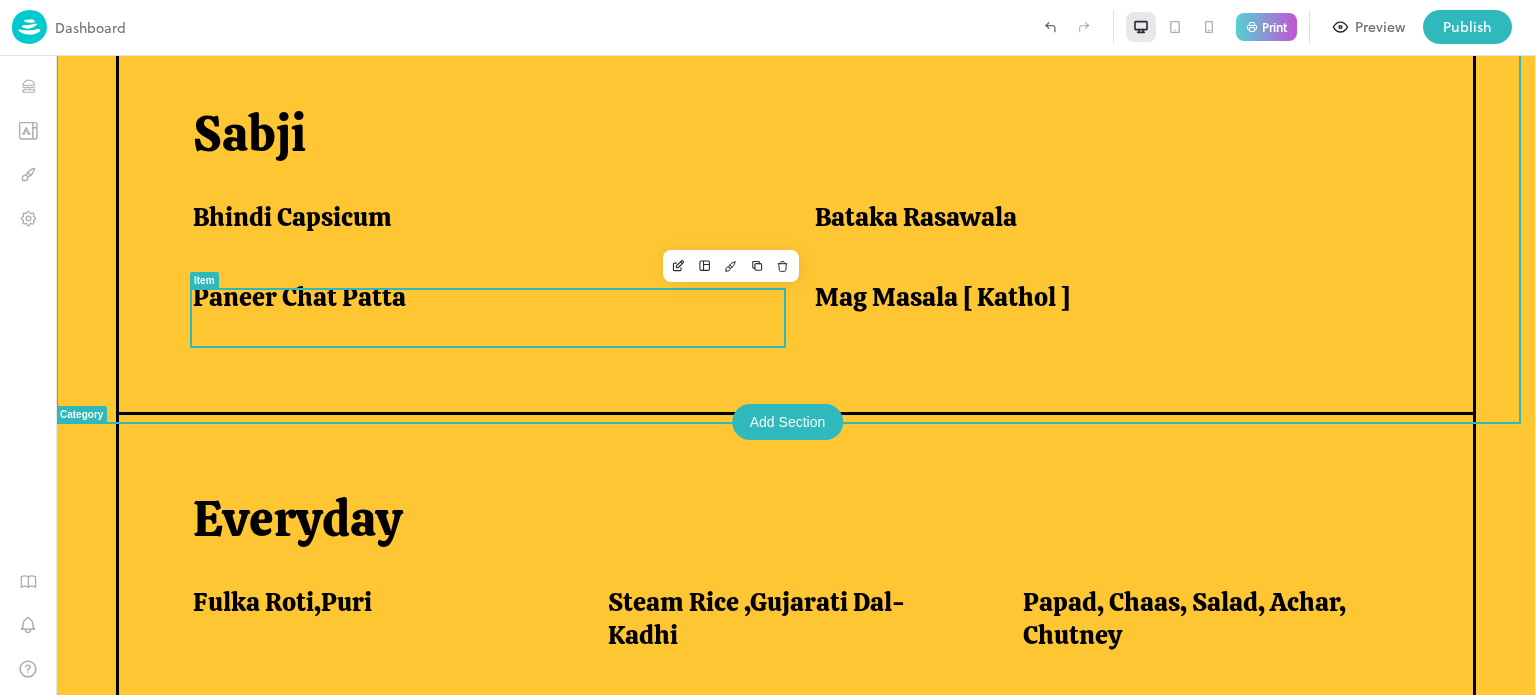 click on "Paneer Chat Patta" at bounding box center [299, 297] 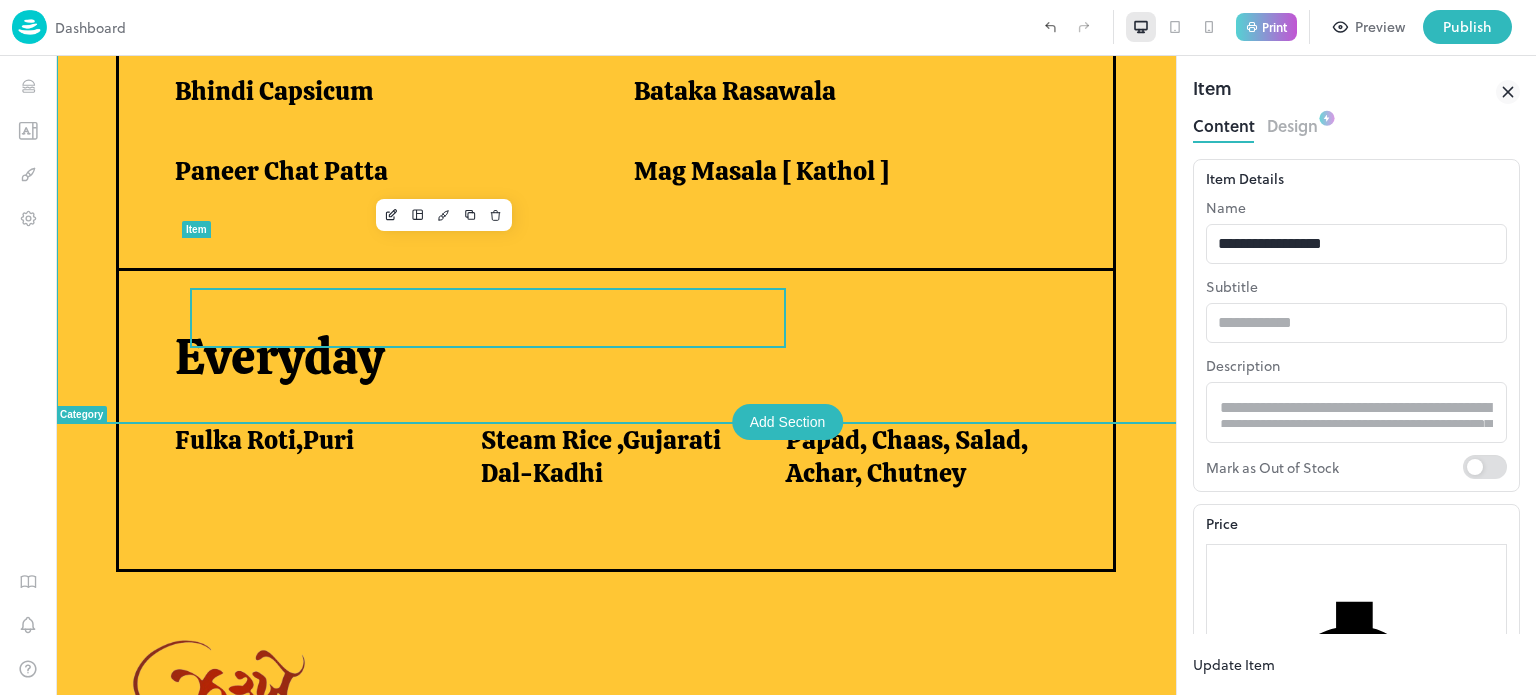 scroll, scrollTop: 0, scrollLeft: 0, axis: both 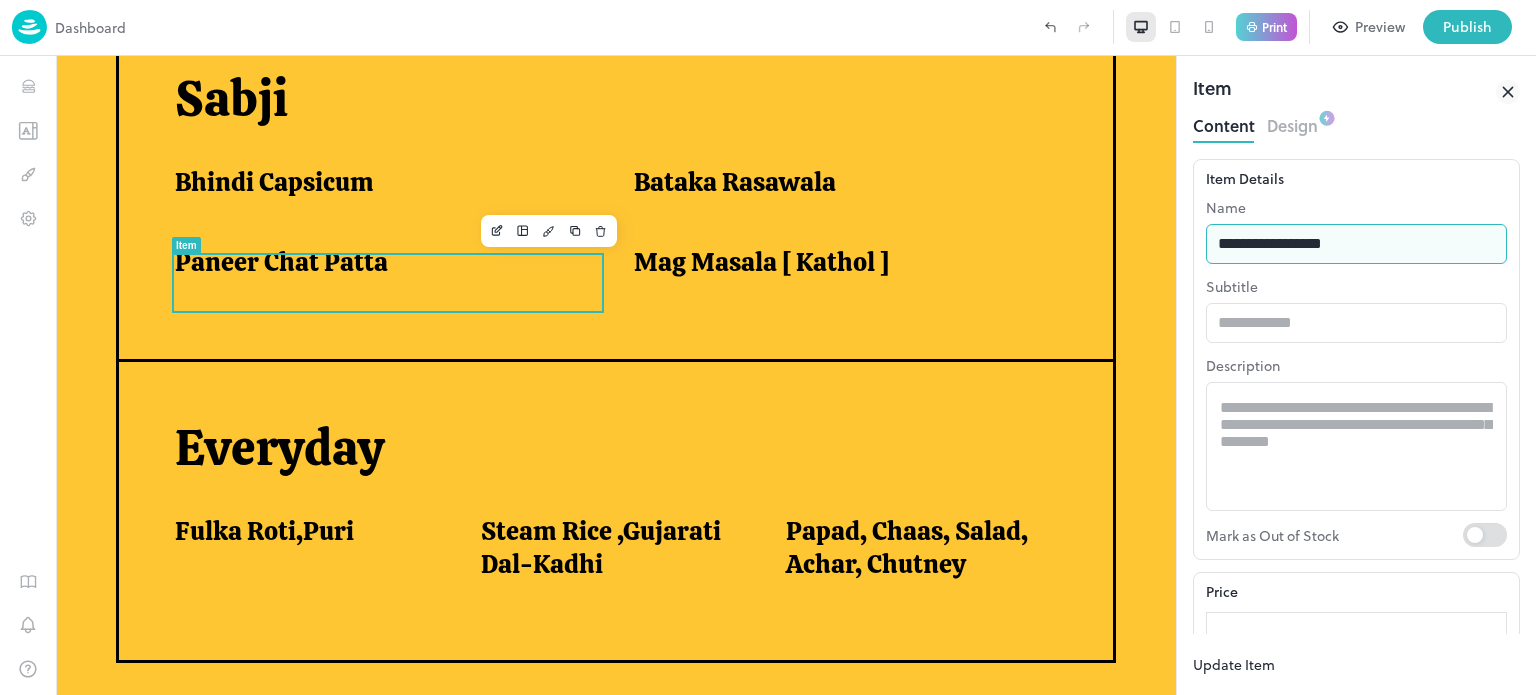 click on "**********" at bounding box center (1356, 244) 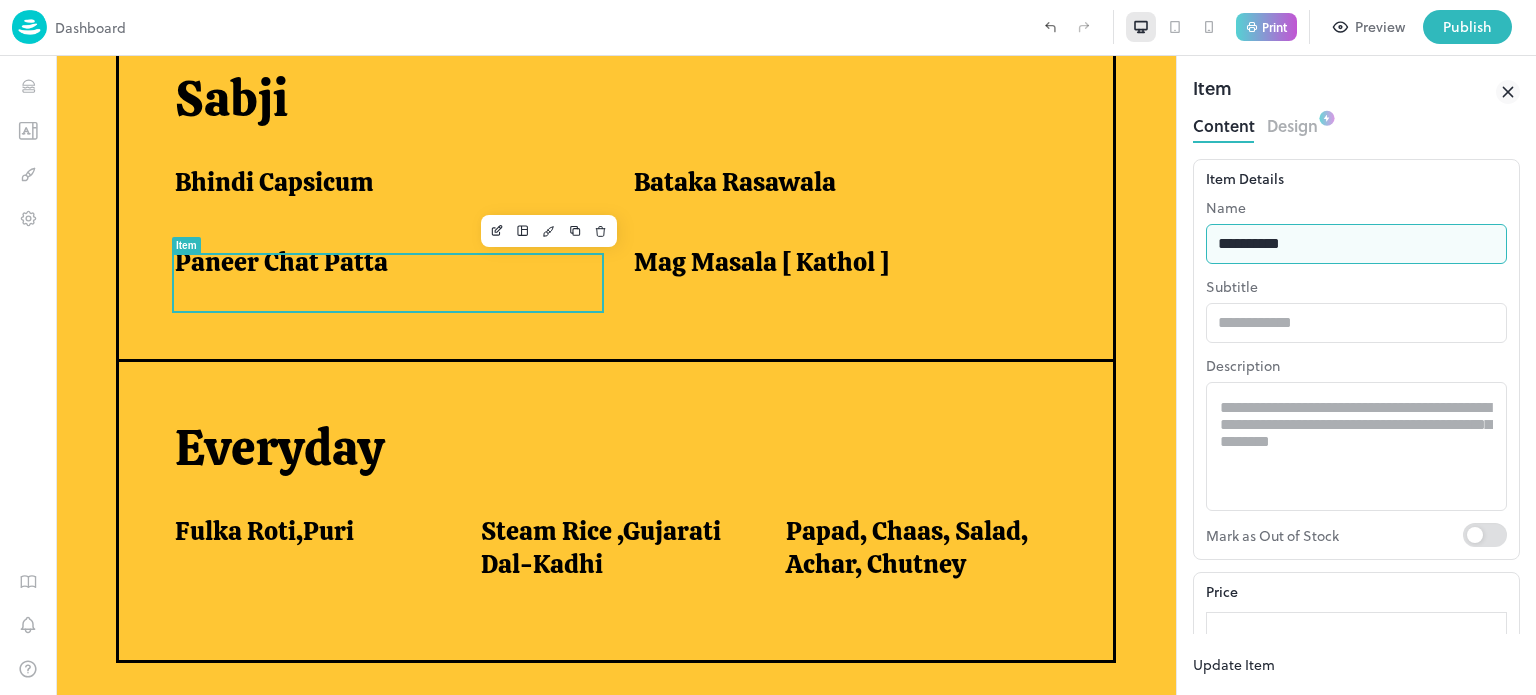 type on "**********" 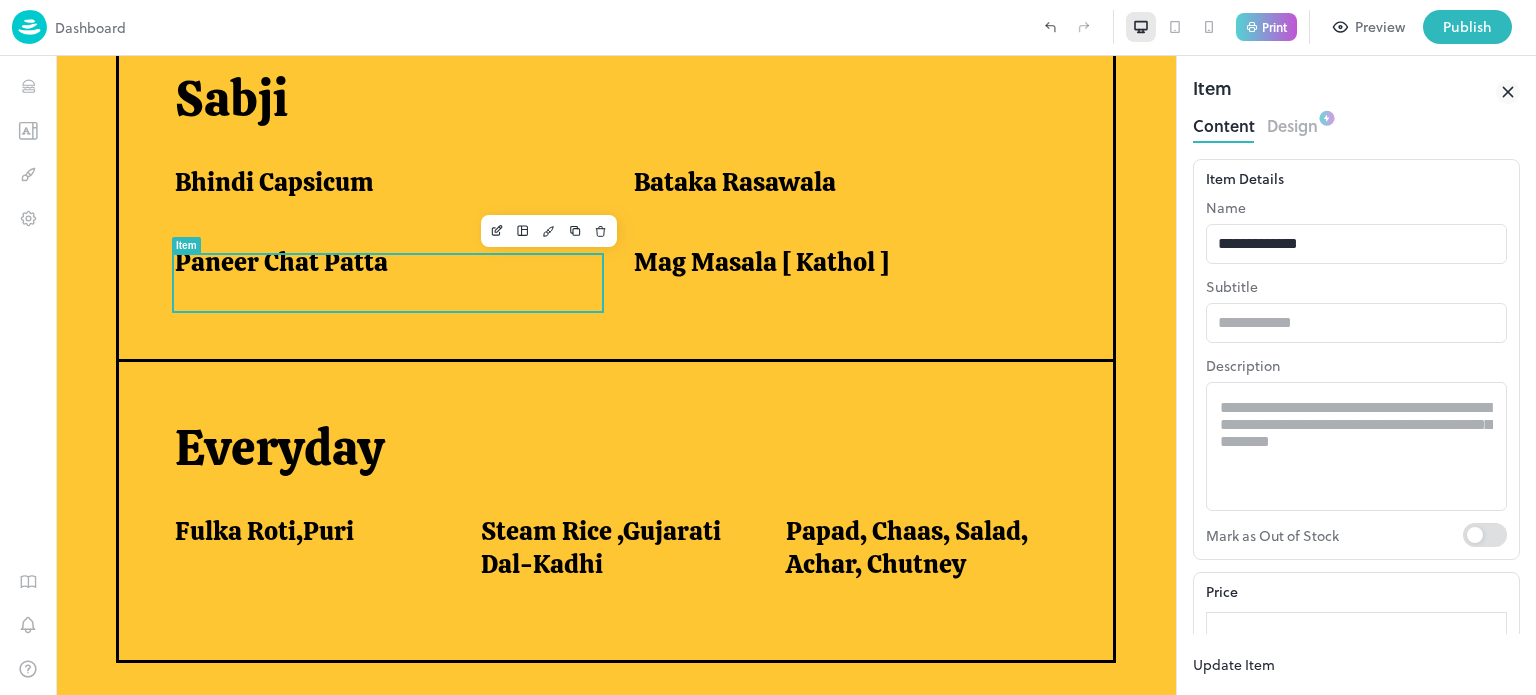 click on "Update Item" at bounding box center (1234, 664) 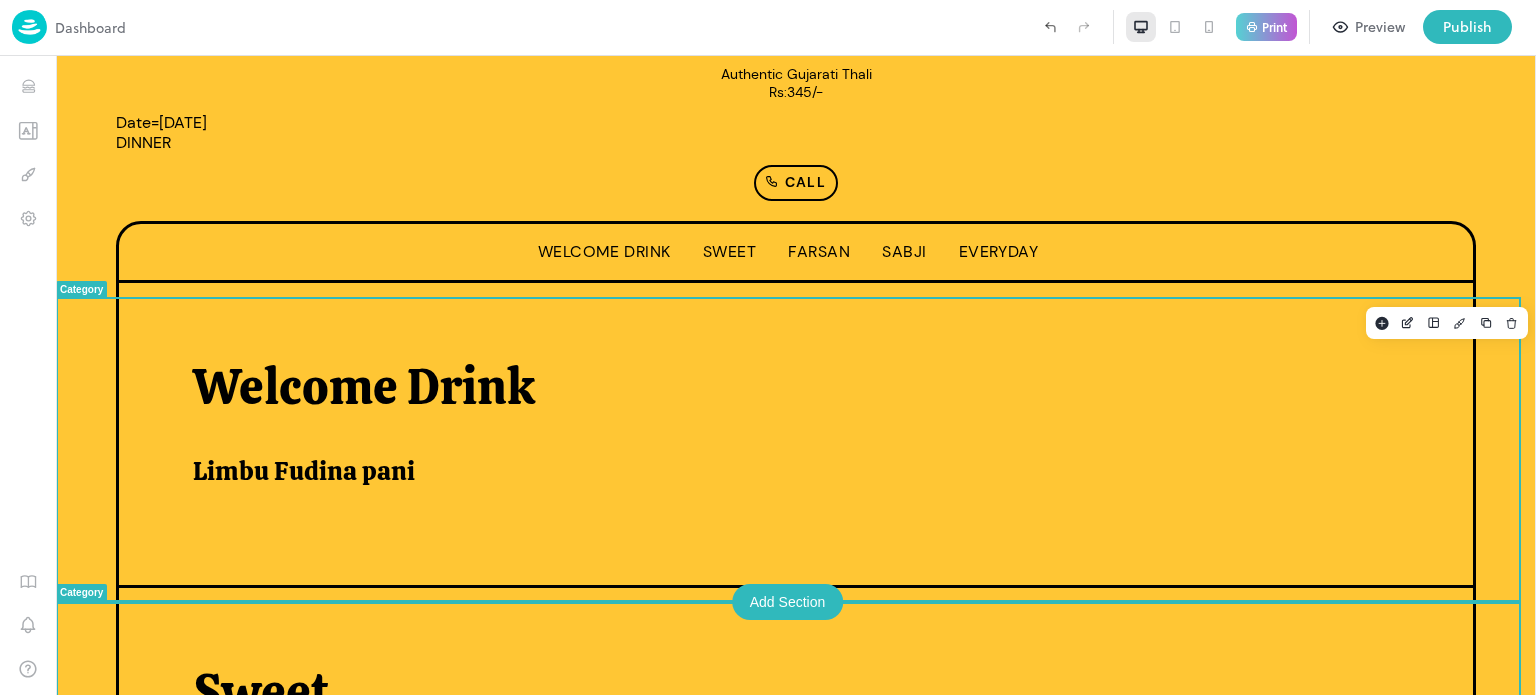 scroll, scrollTop: 272, scrollLeft: 0, axis: vertical 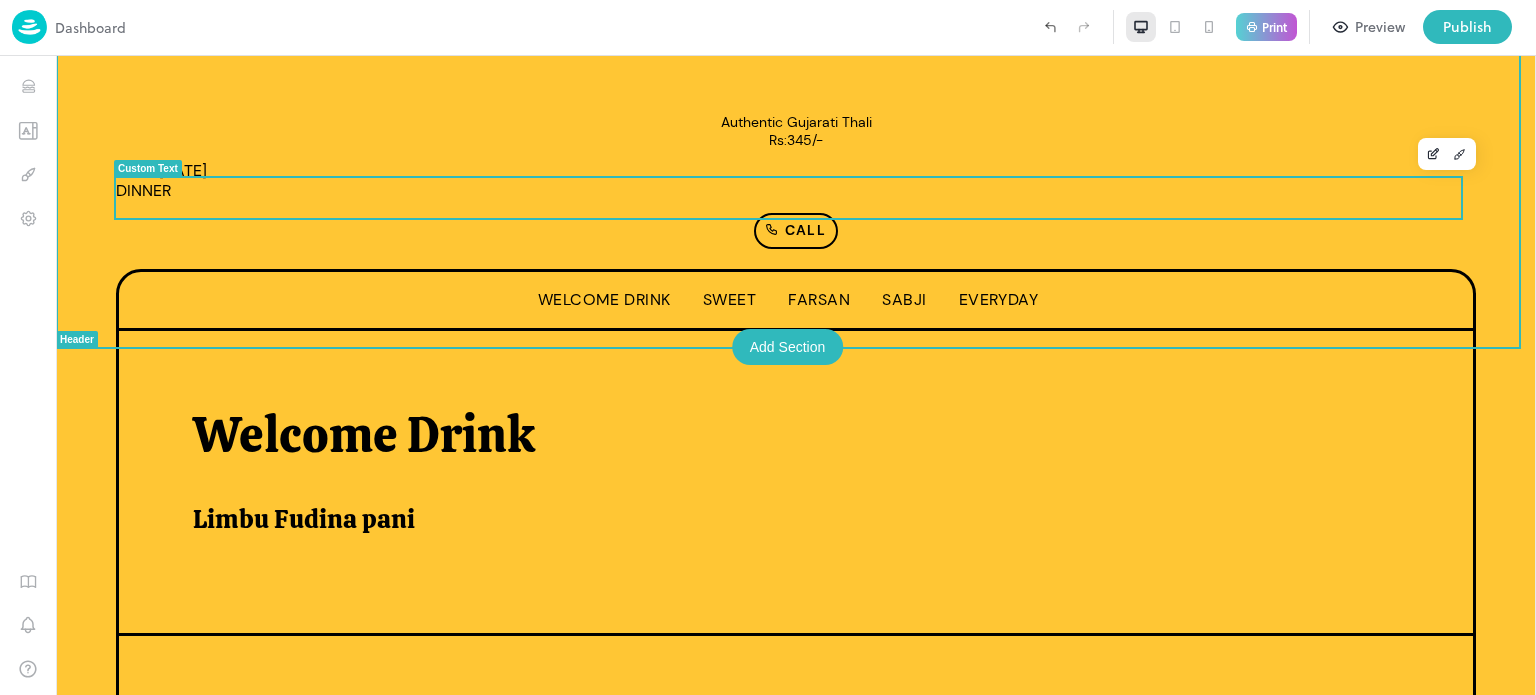 click on "Date=[DATE]
DINNER" at bounding box center [796, 181] 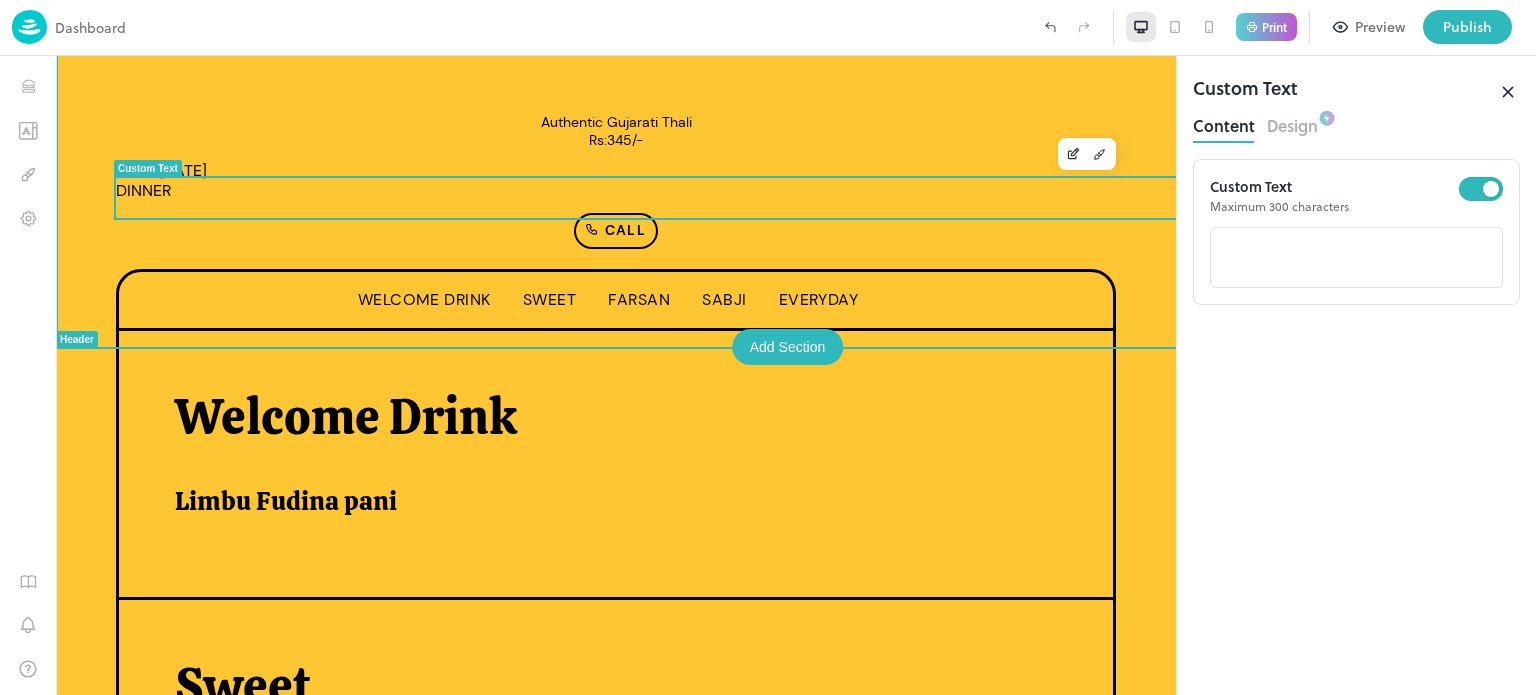 scroll, scrollTop: 0, scrollLeft: 0, axis: both 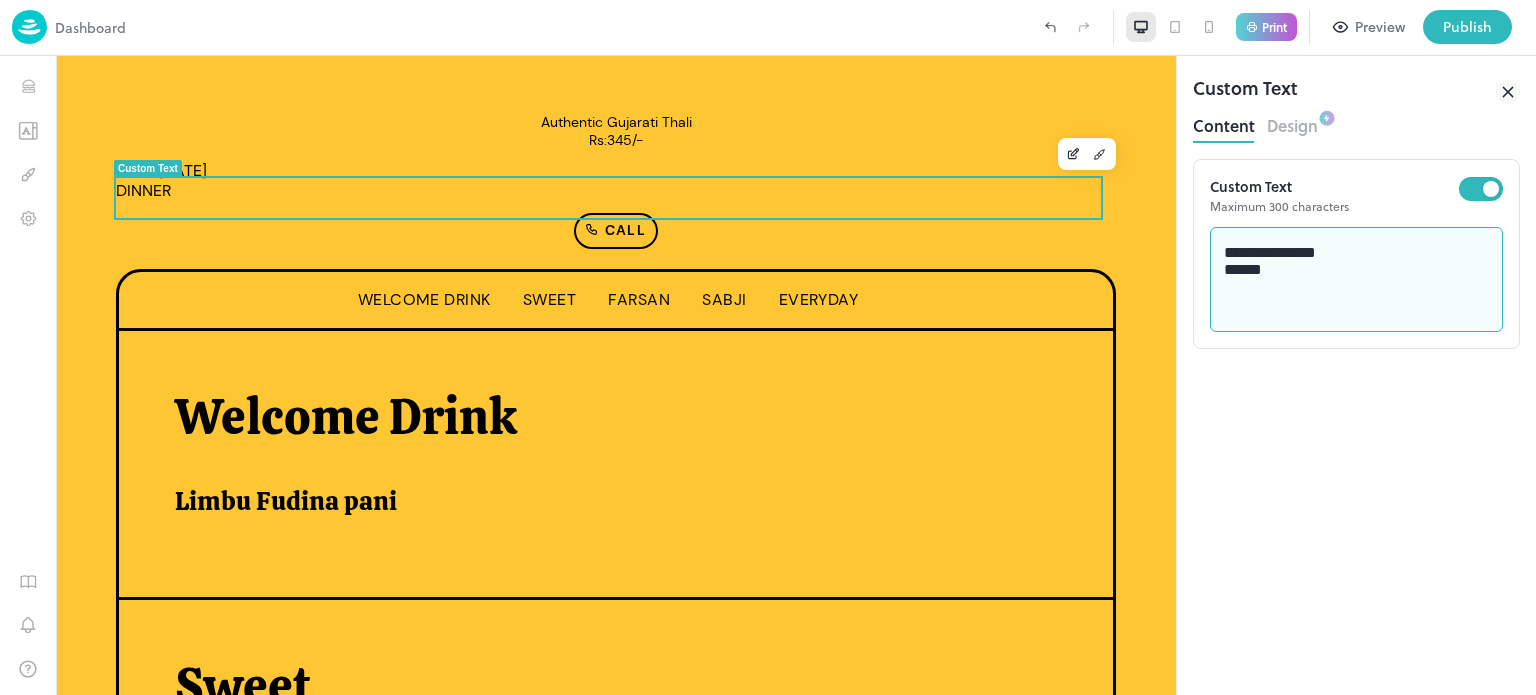 click on "**********" at bounding box center (1357, 280) 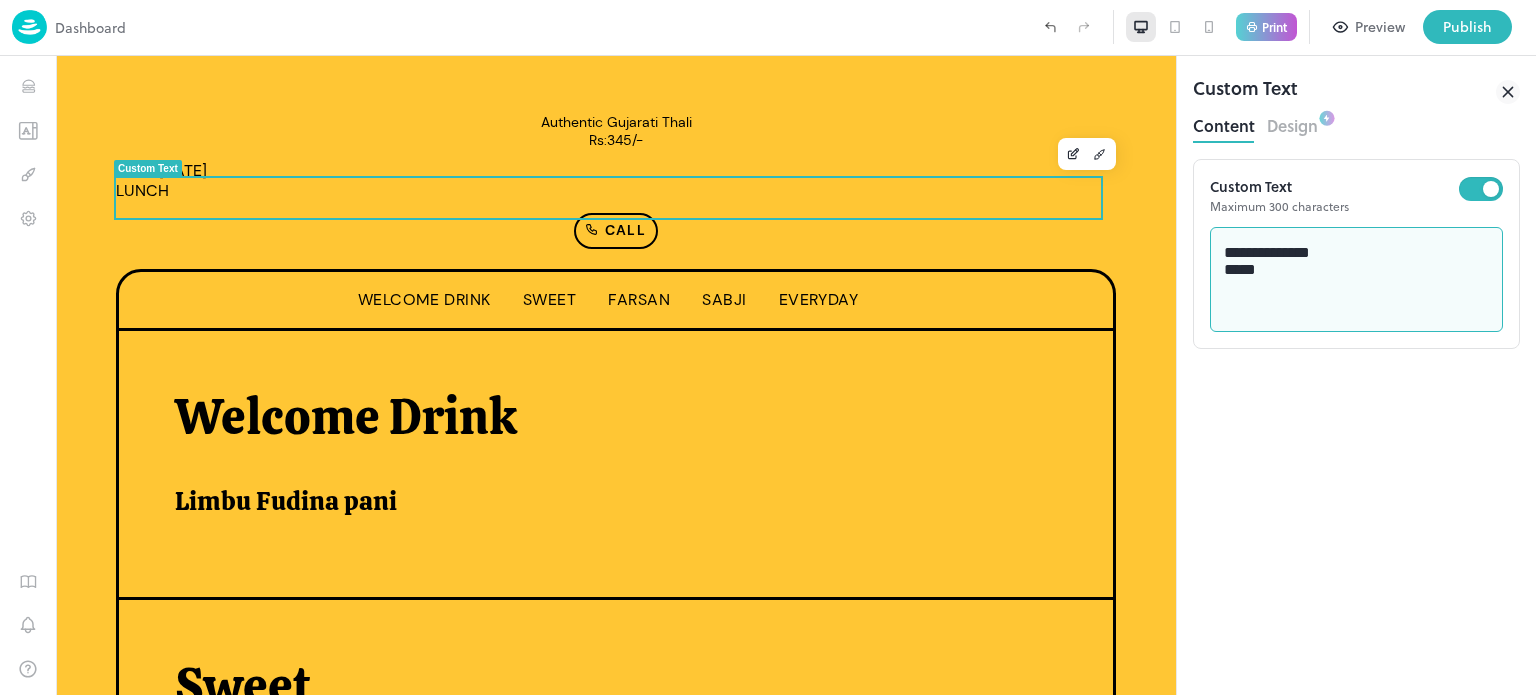 click on "**********" at bounding box center (1357, 280) 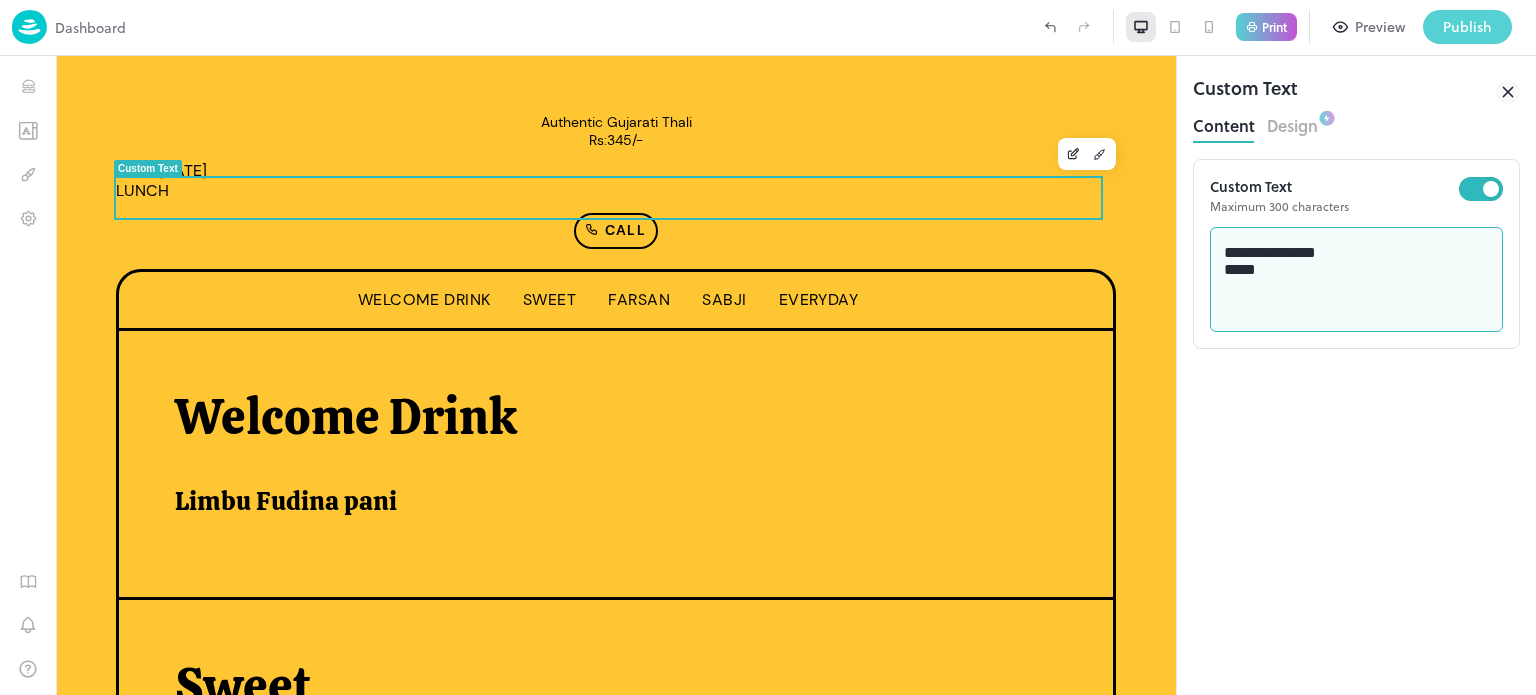 type on "**********" 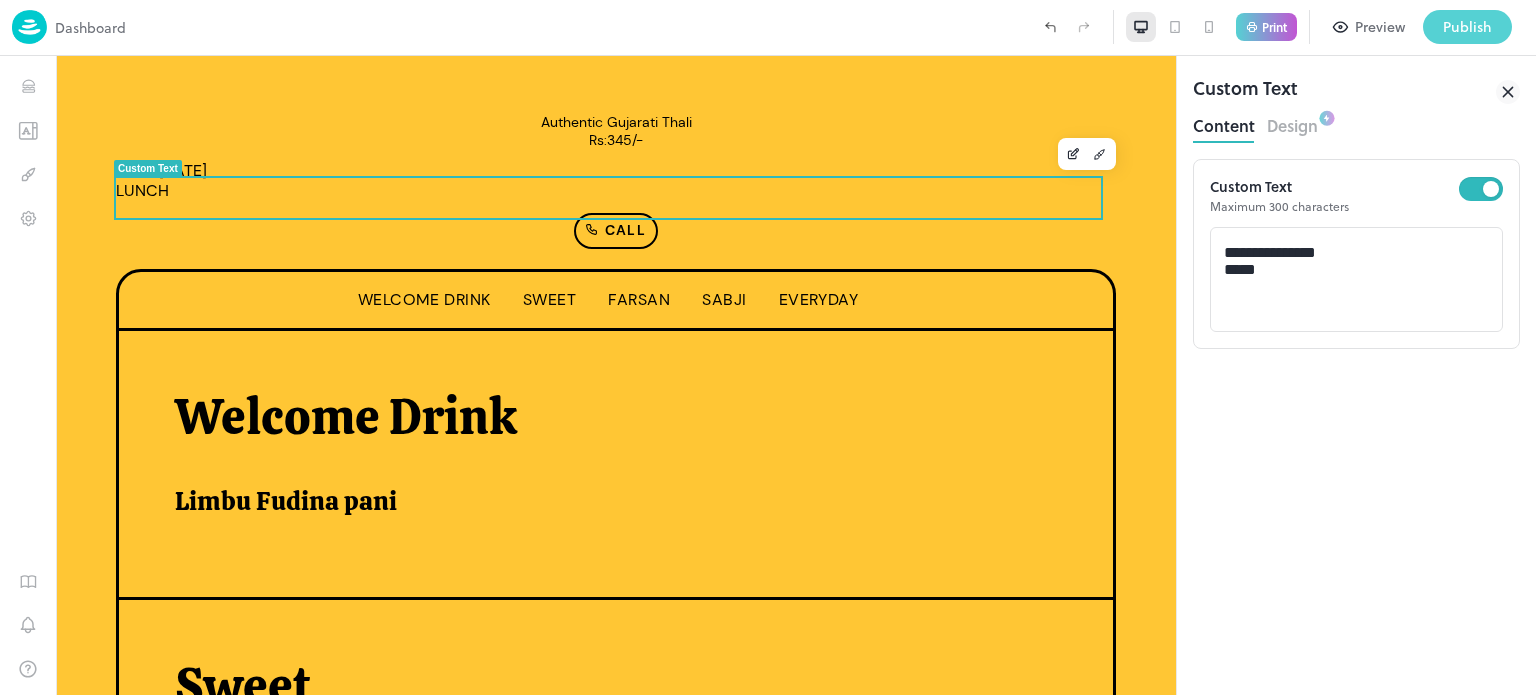 click on "Publish" at bounding box center (1467, 27) 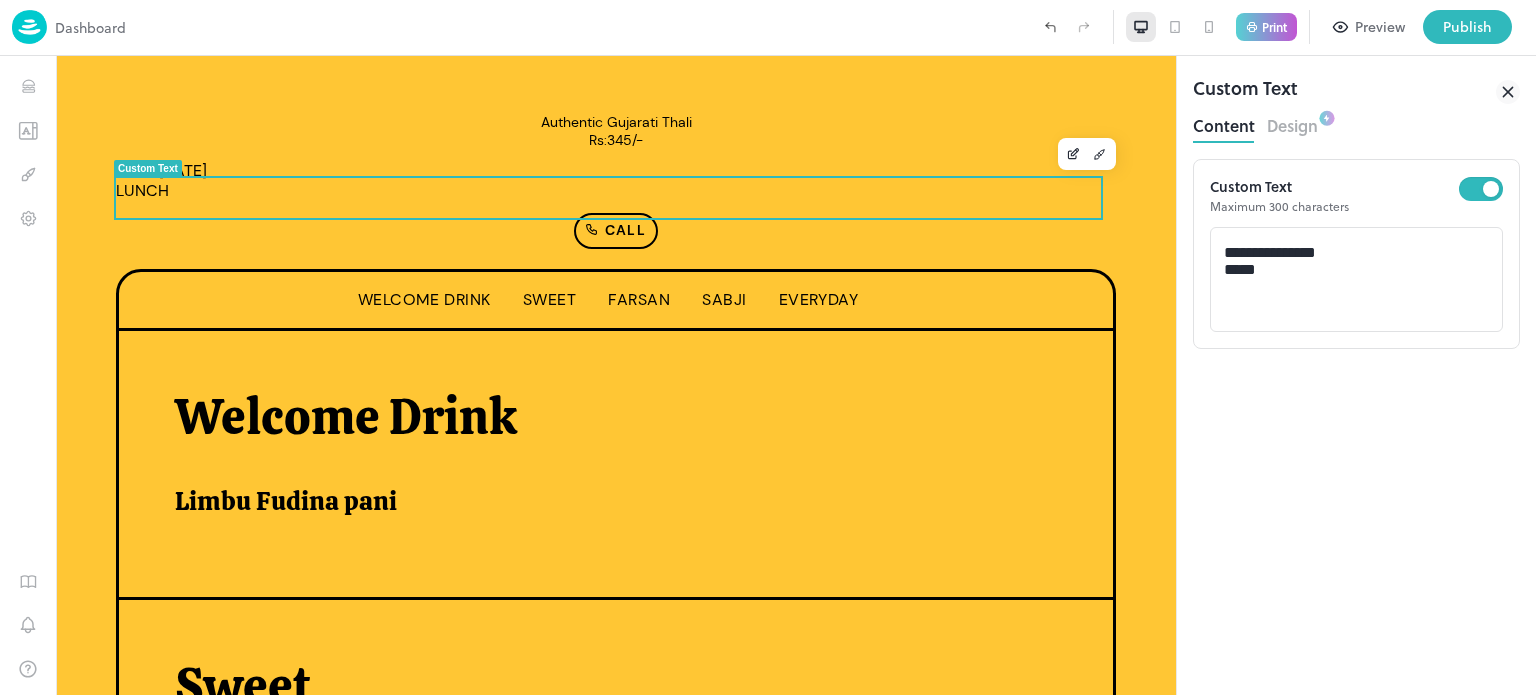 click at bounding box center (768, 695) 